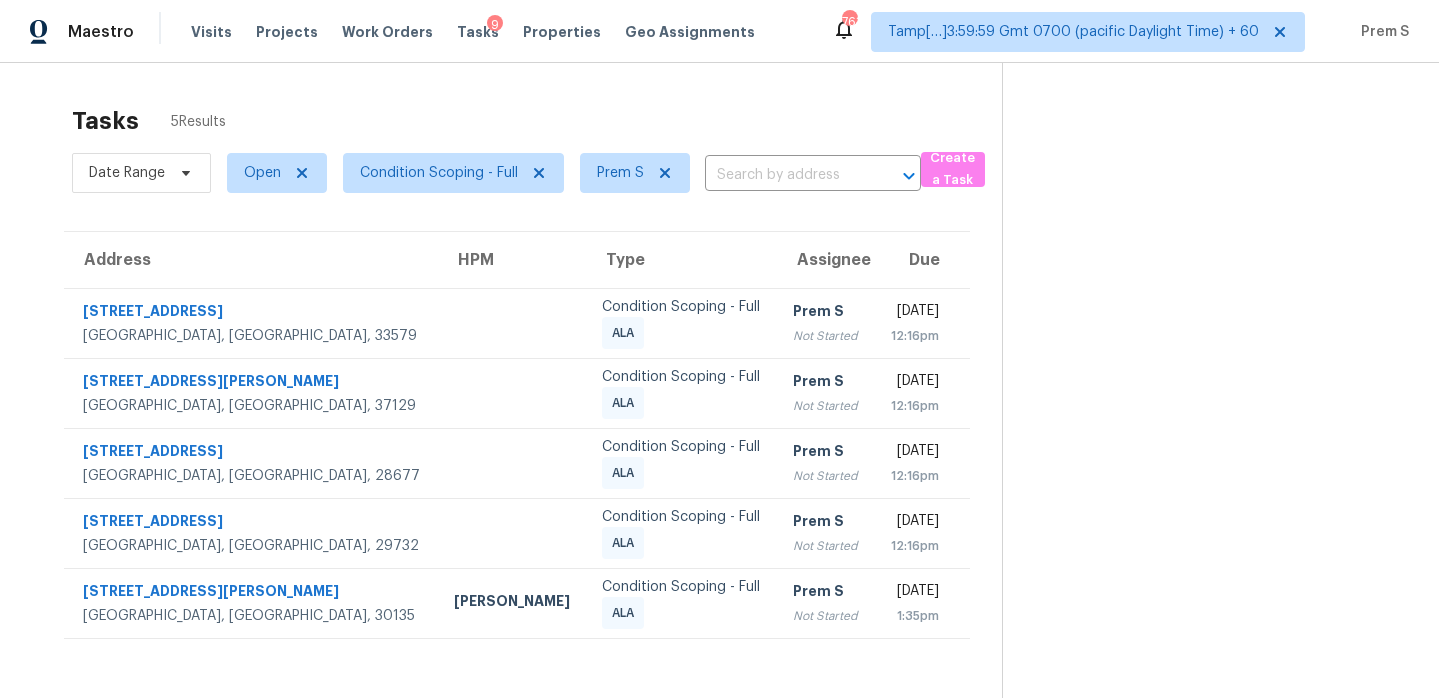 scroll, scrollTop: 0, scrollLeft: 0, axis: both 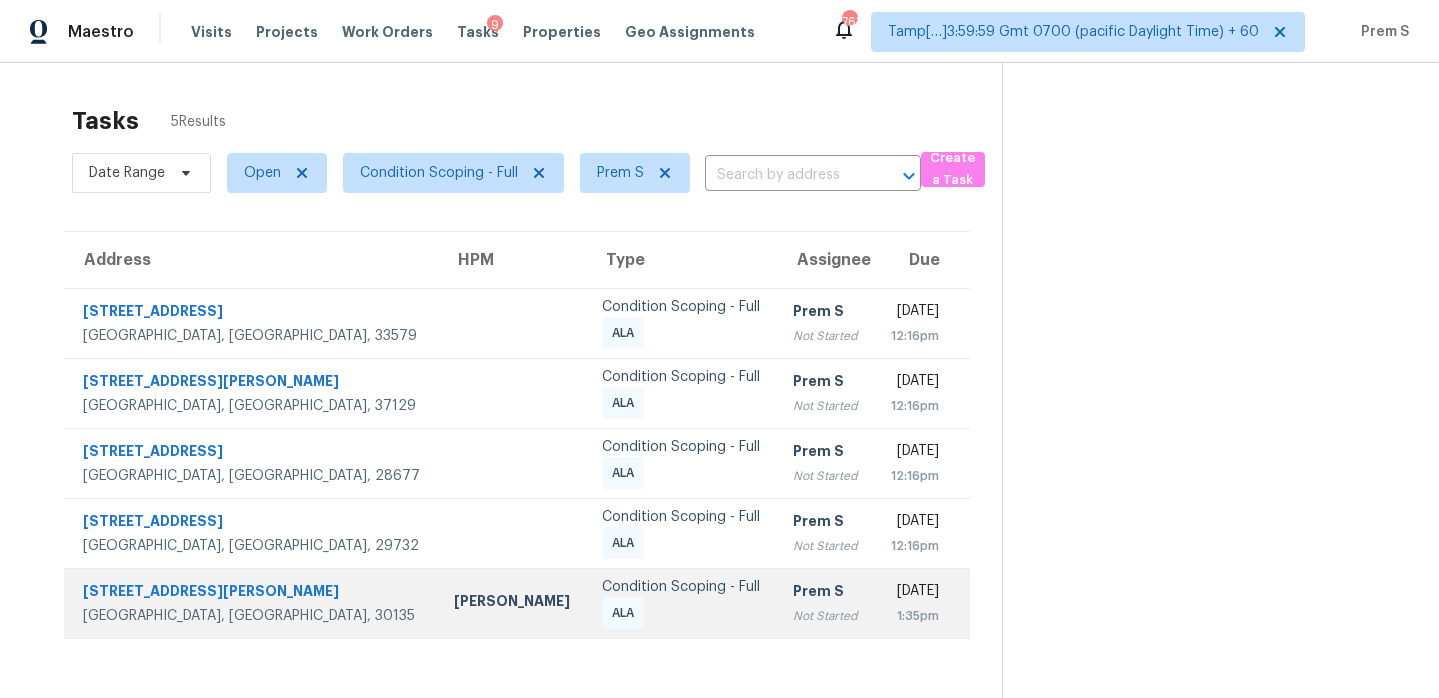 click on "1:35pm" at bounding box center (915, 616) 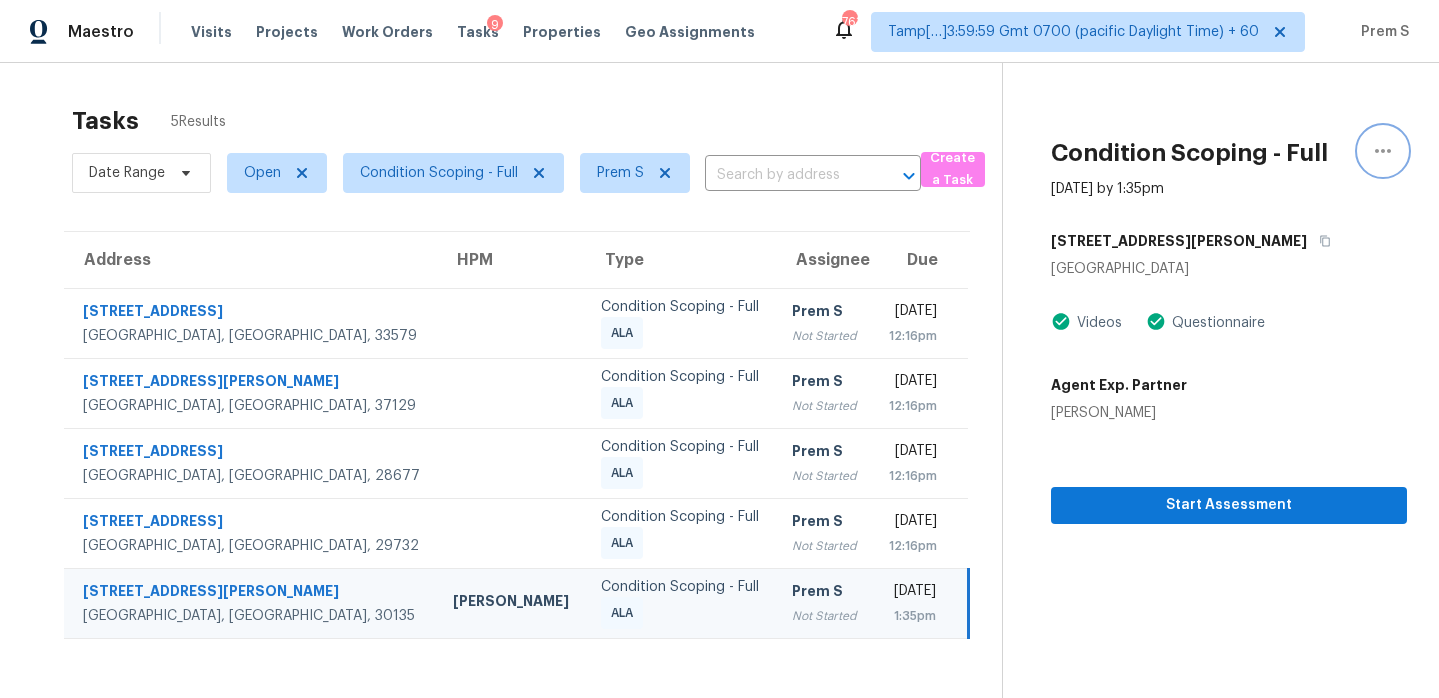 click 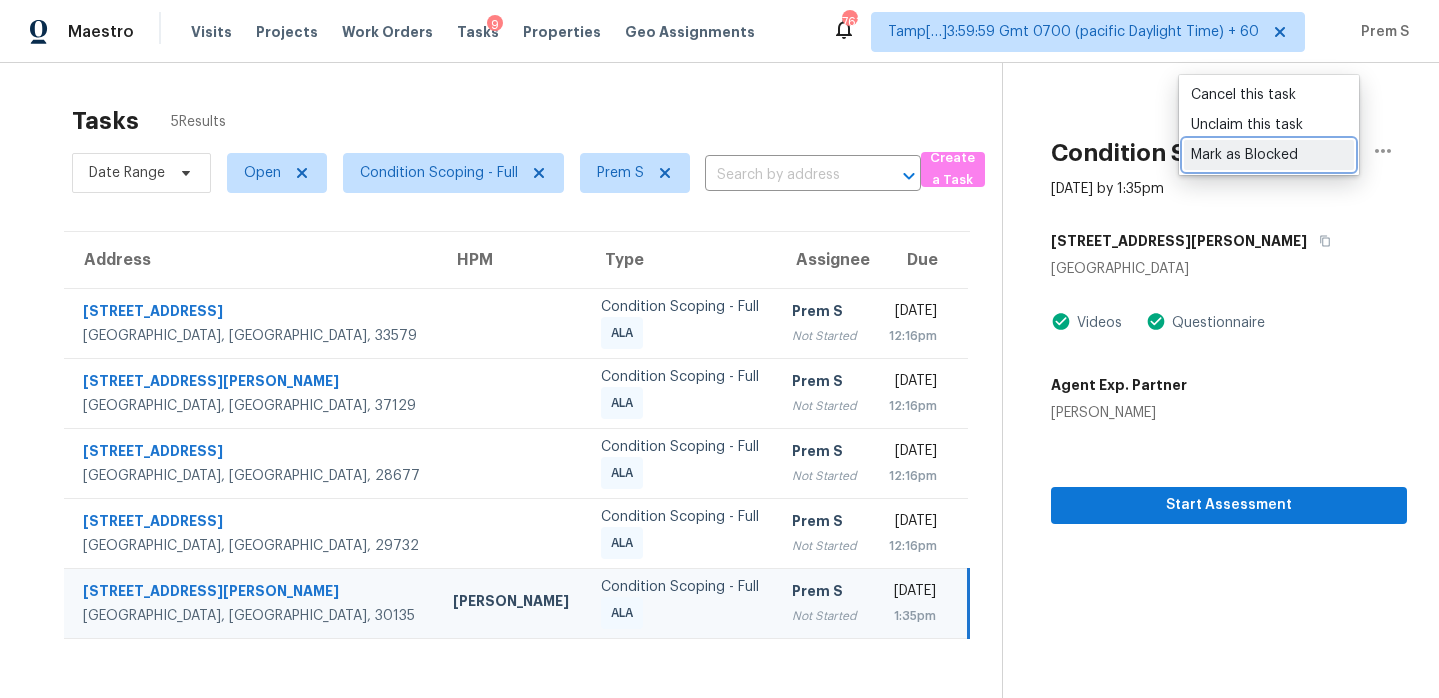 click on "Mark as Blocked" at bounding box center (1269, 155) 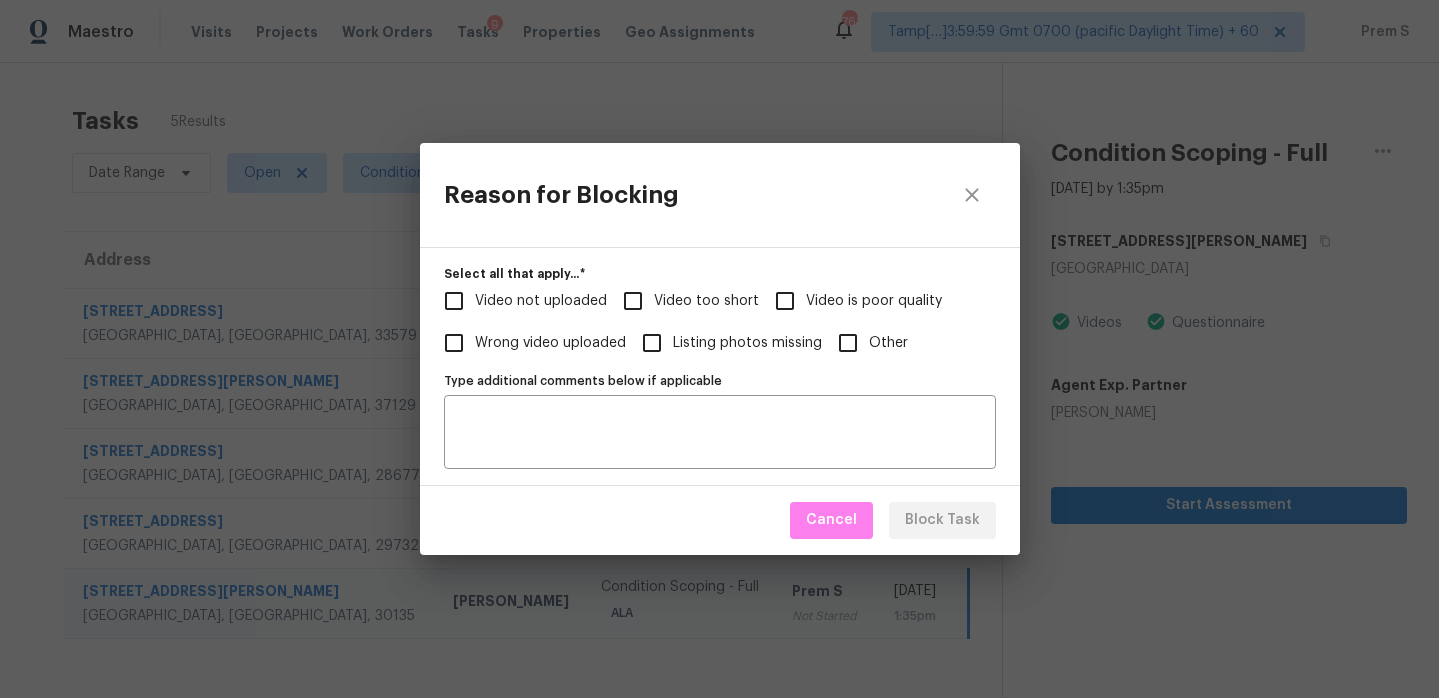 click on "Video not uploaded" at bounding box center [541, 301] 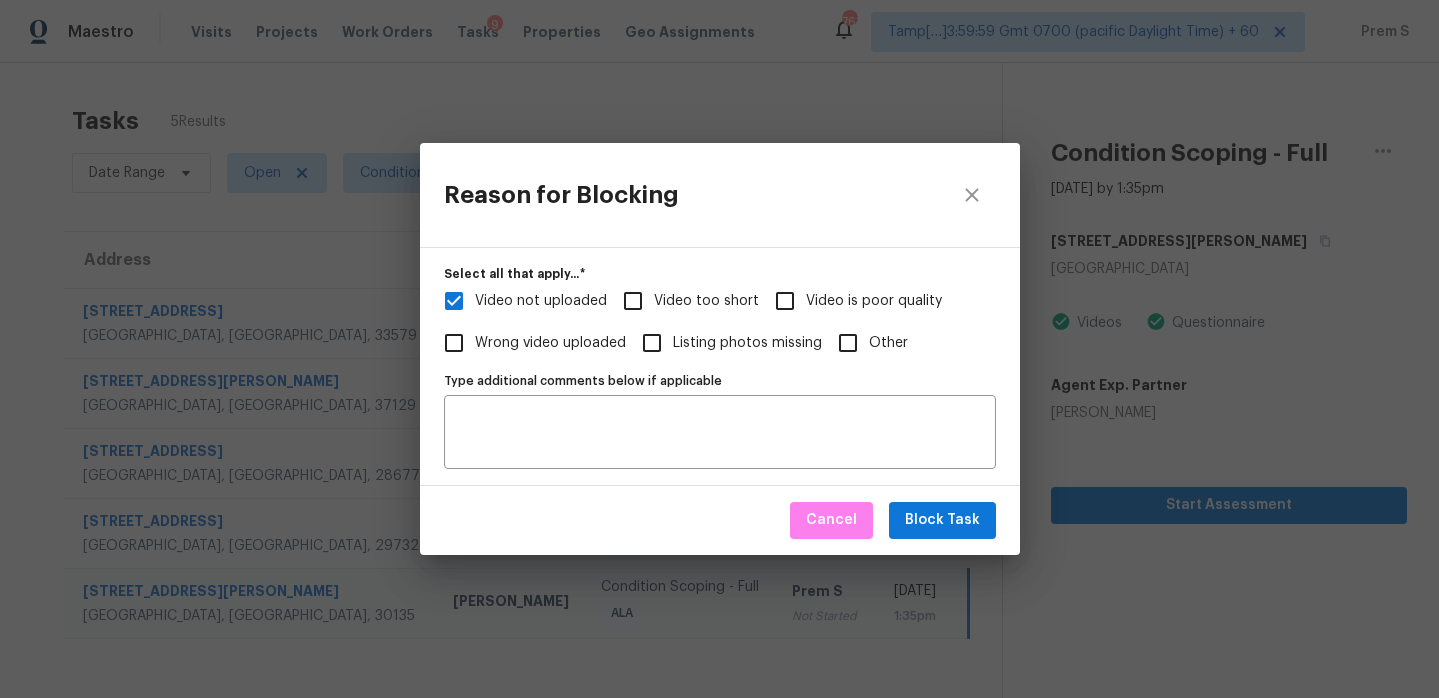 click on "Video too short" at bounding box center (706, 301) 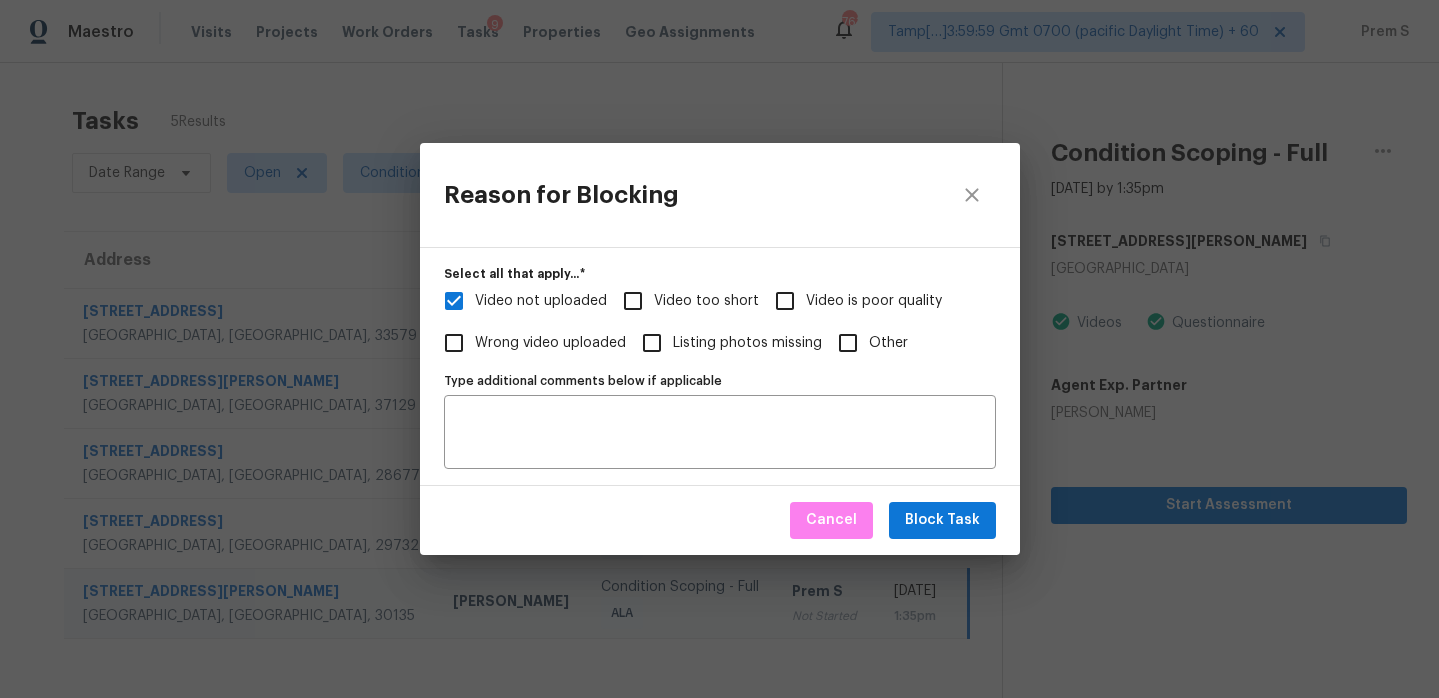 click on "Video too short" at bounding box center (633, 301) 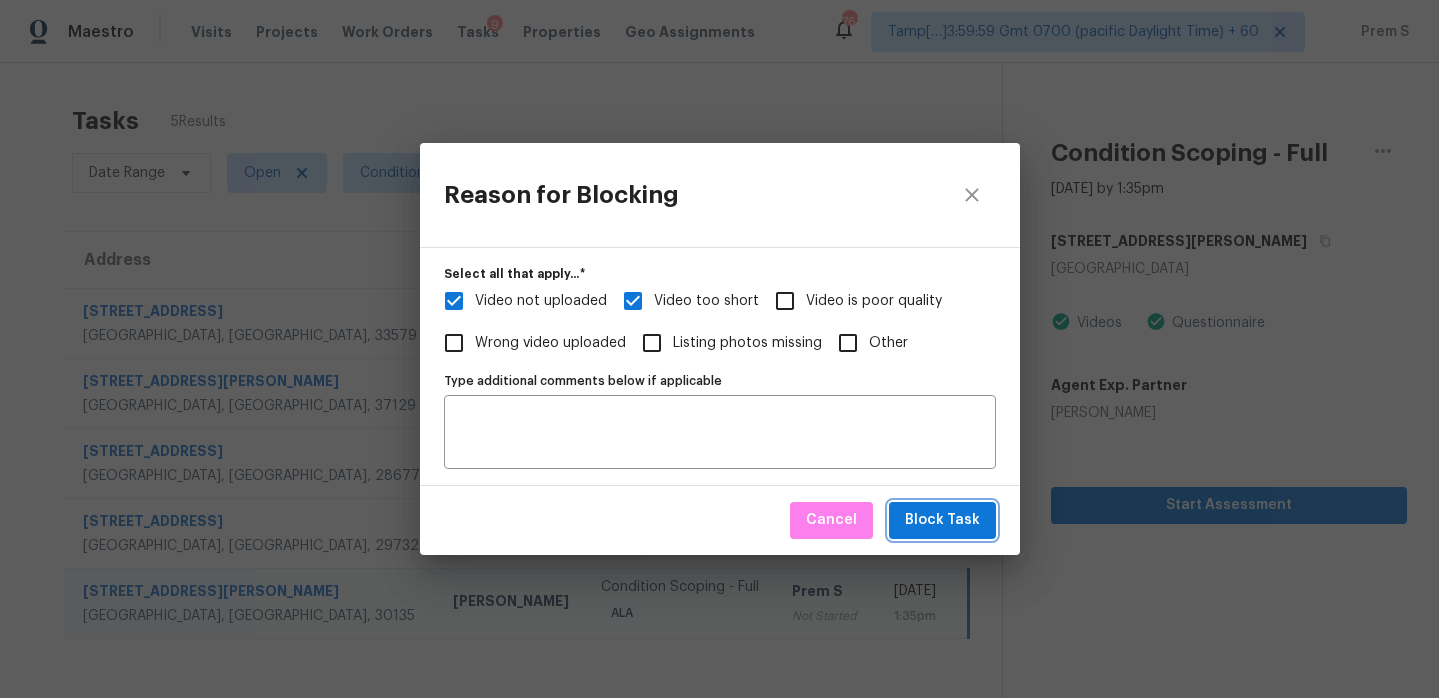 click on "Block Task" at bounding box center (942, 520) 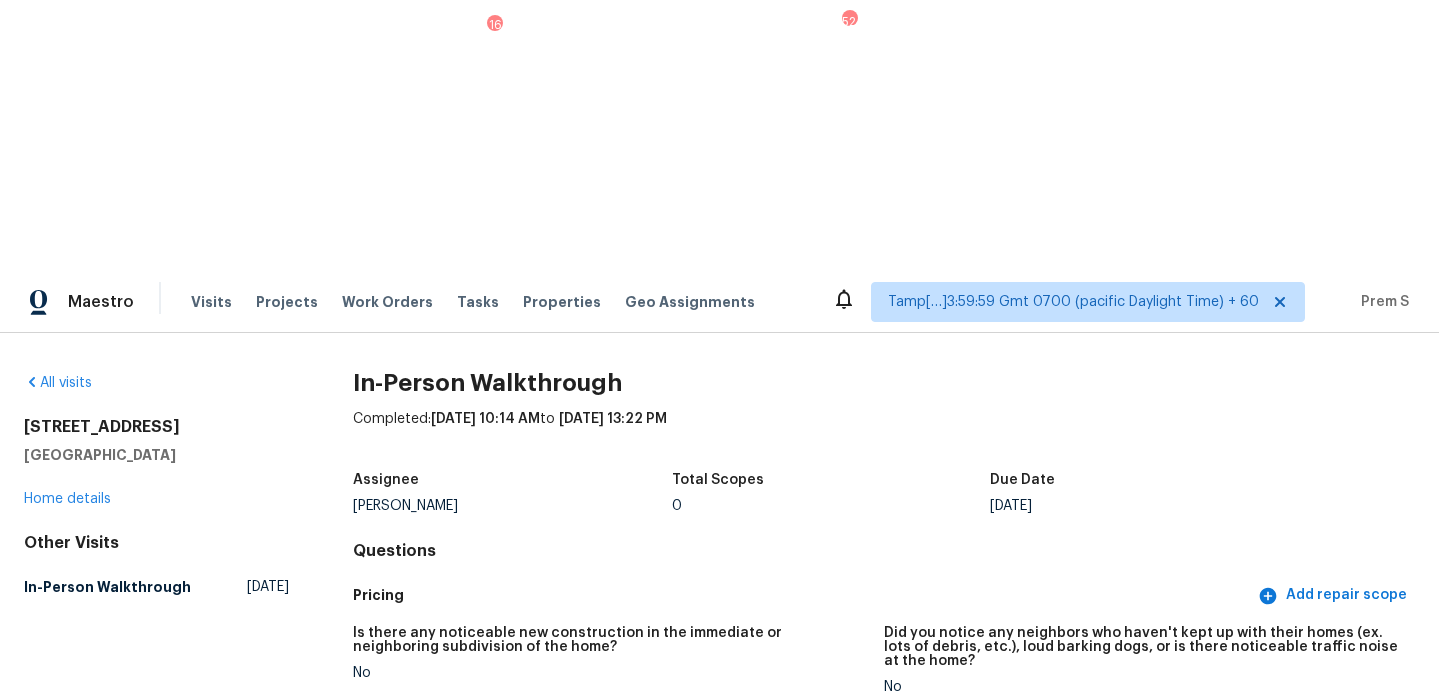scroll, scrollTop: 0, scrollLeft: 0, axis: both 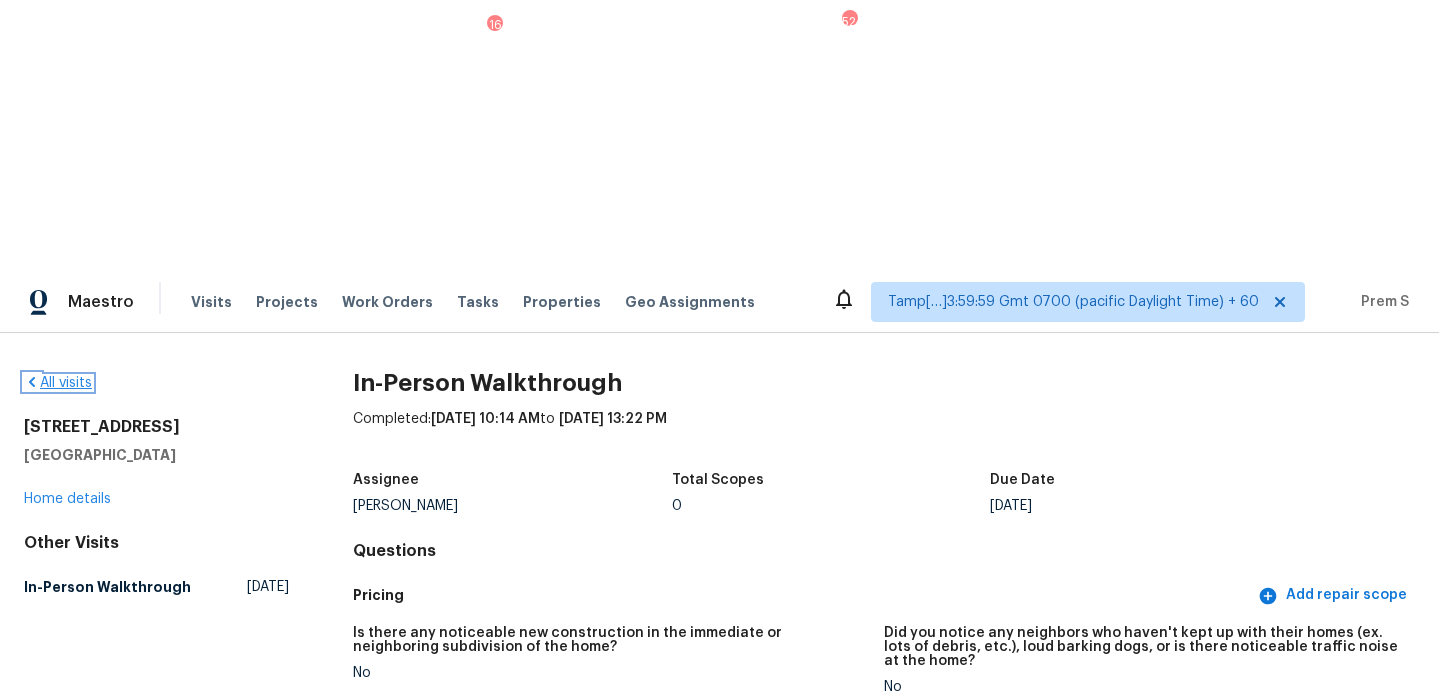 click on "All visits" at bounding box center (58, 383) 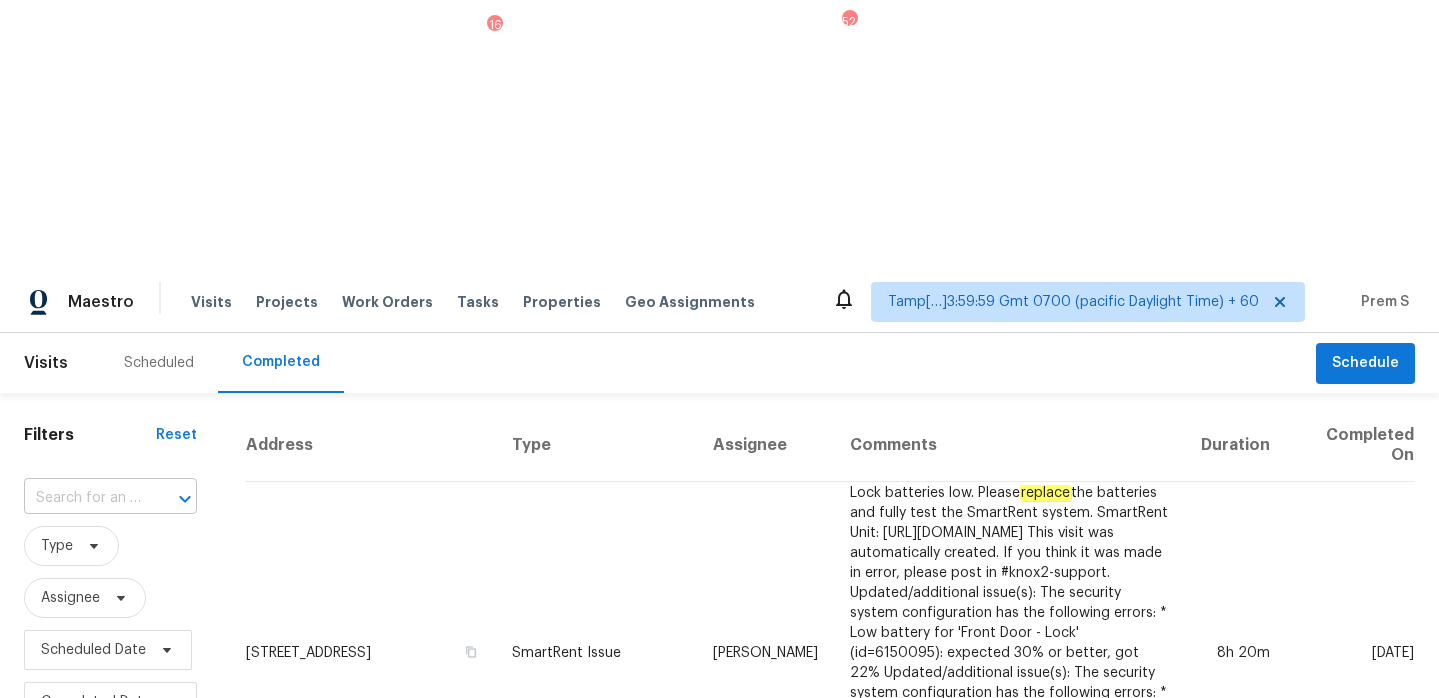 click on "​" at bounding box center [110, 498] 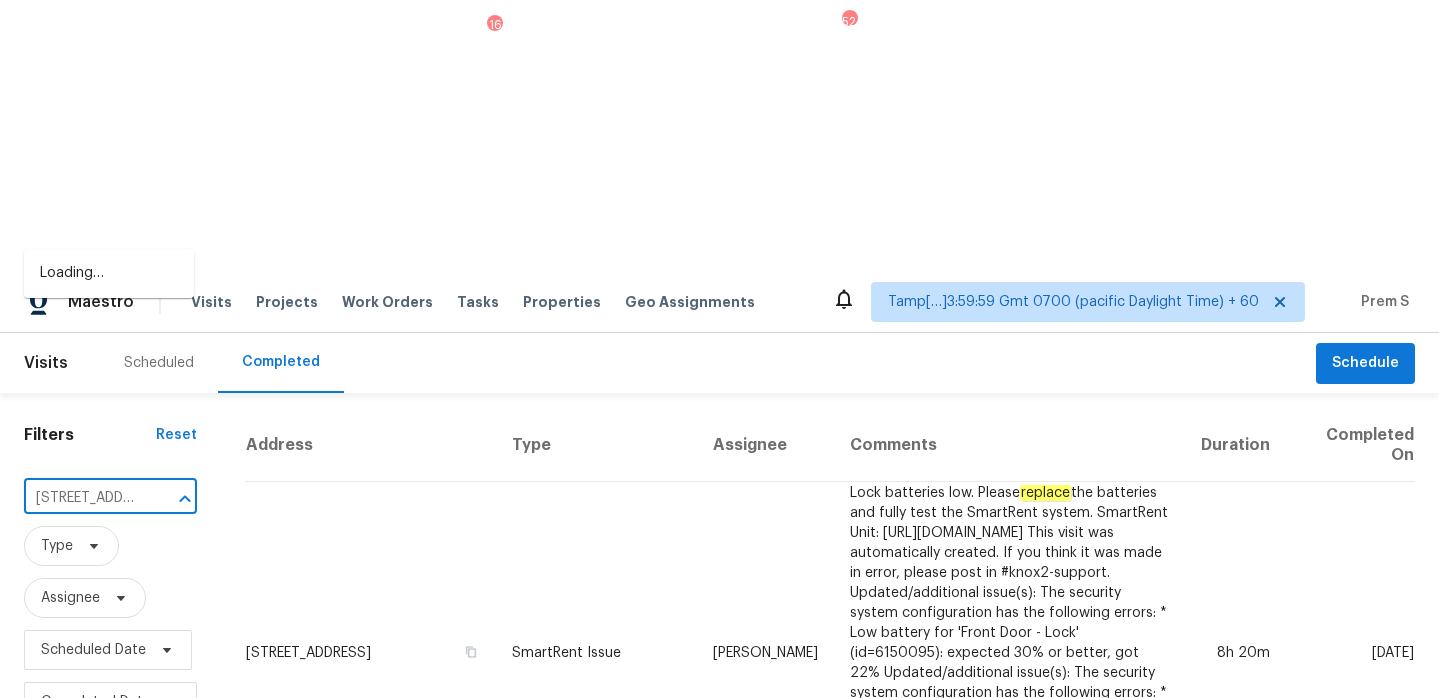 scroll, scrollTop: 0, scrollLeft: 184, axis: horizontal 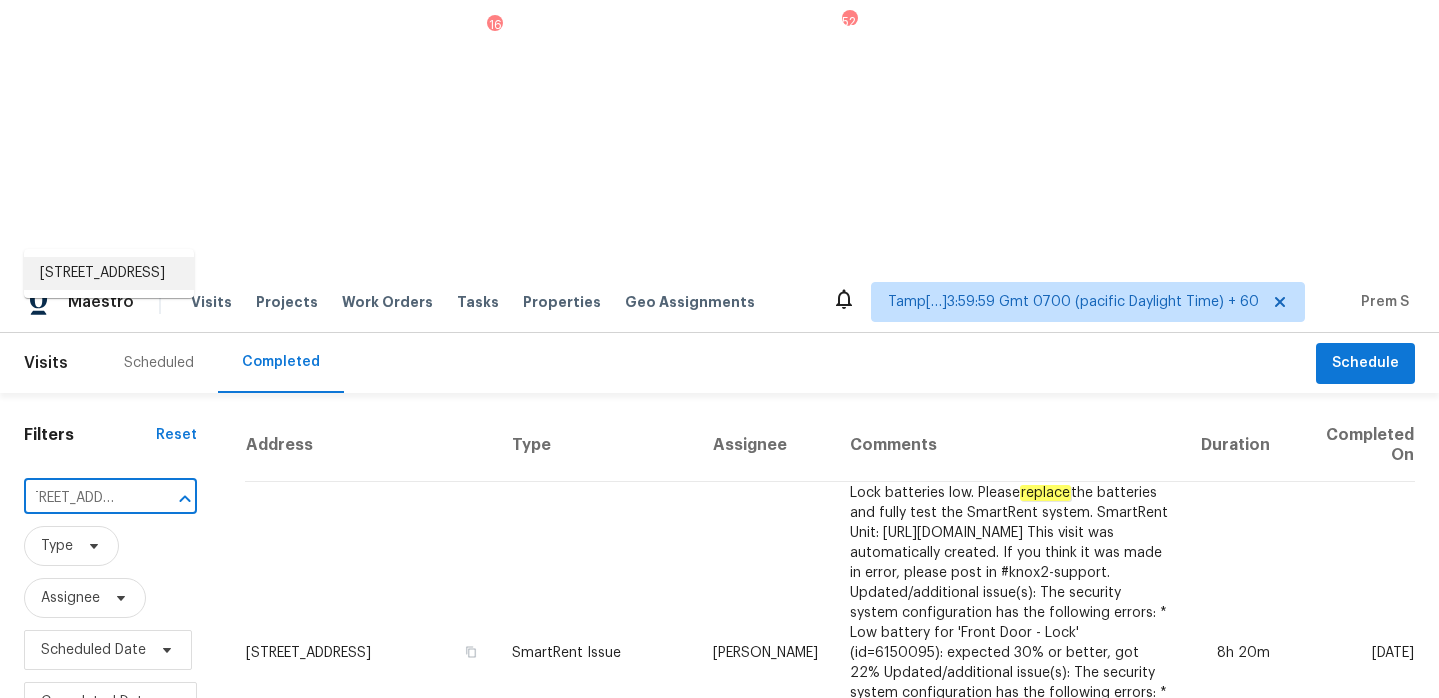 click on "1011 Radison Ave, Sun City Center, FL 33573" at bounding box center (109, 273) 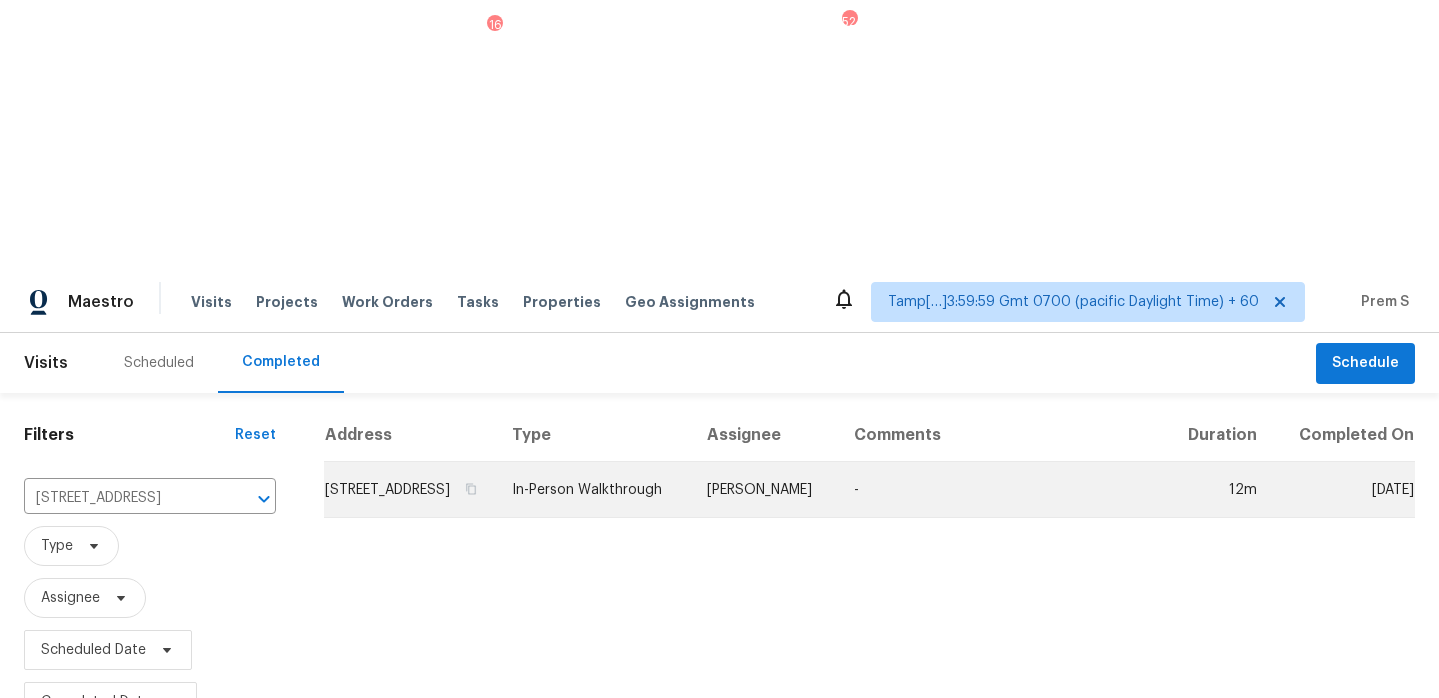 click on "1011 Radison Ave, Sun City Center, FL 33573" at bounding box center (410, 490) 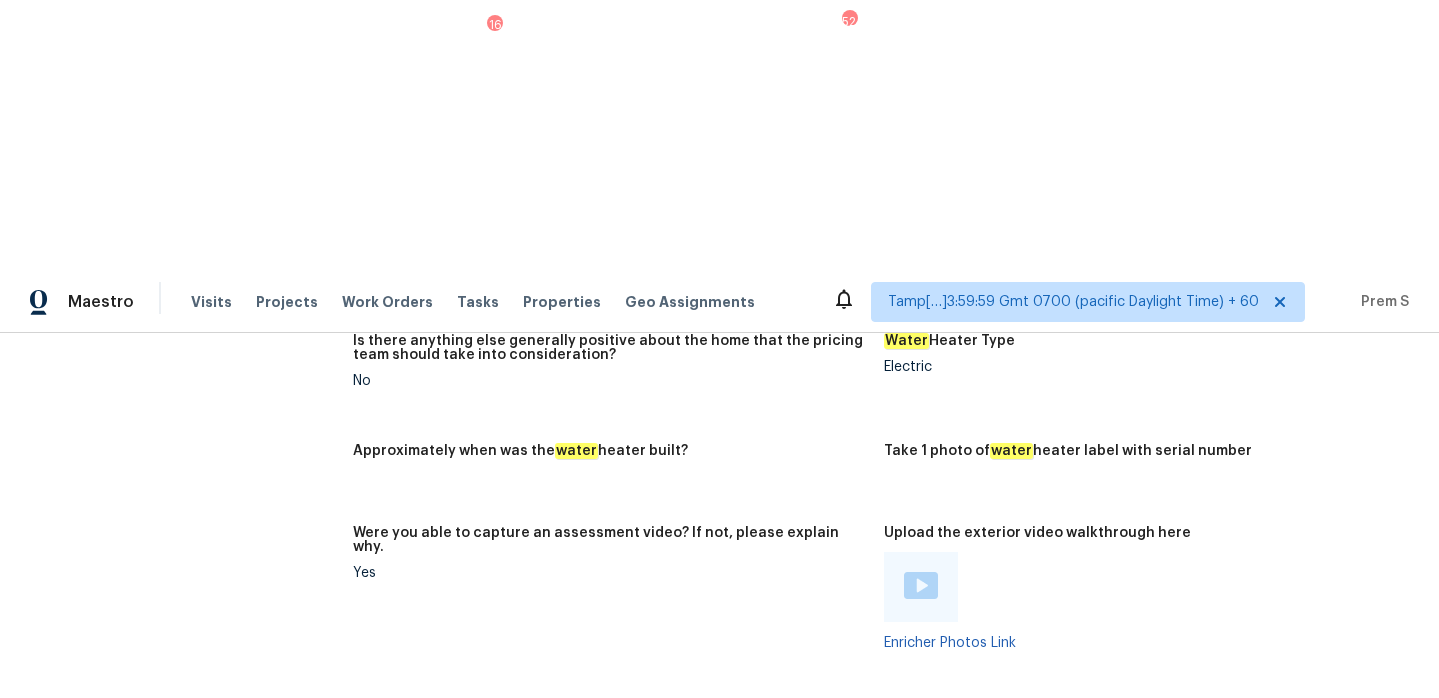scroll, scrollTop: 4102, scrollLeft: 0, axis: vertical 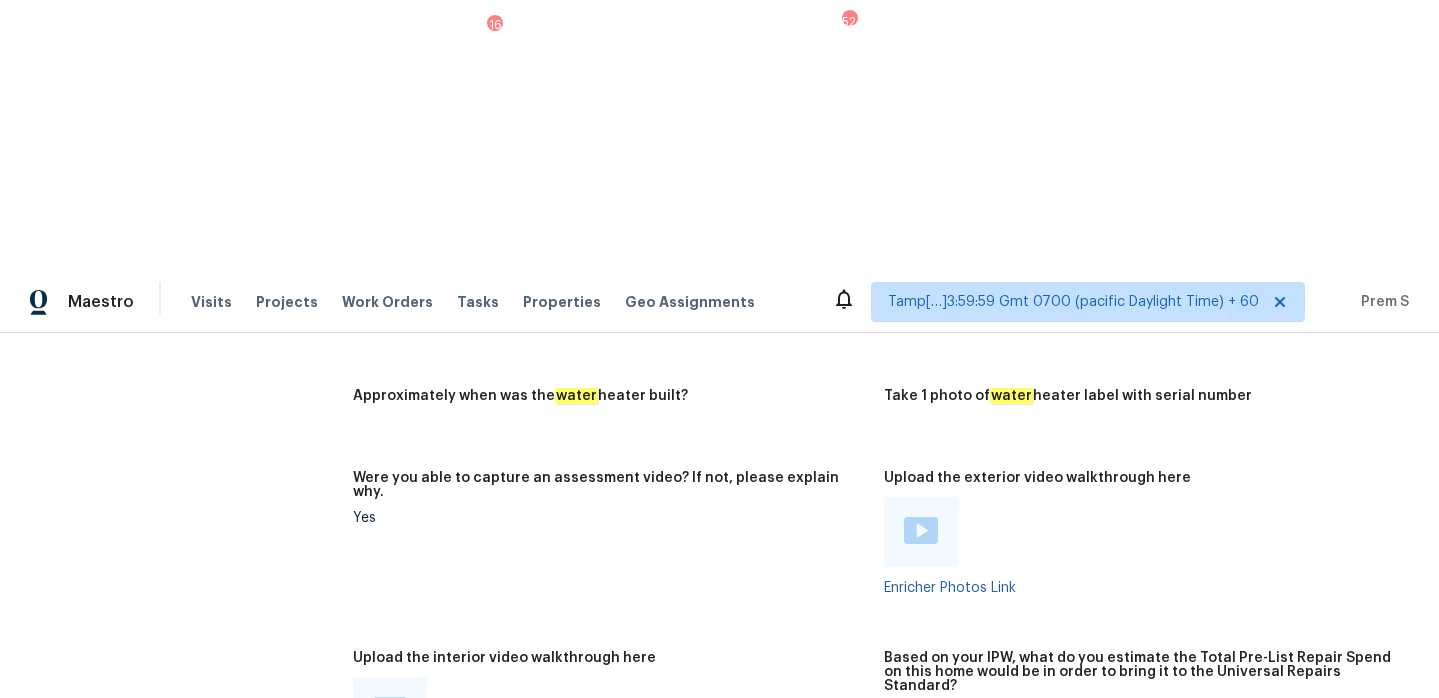 click at bounding box center (390, 710) 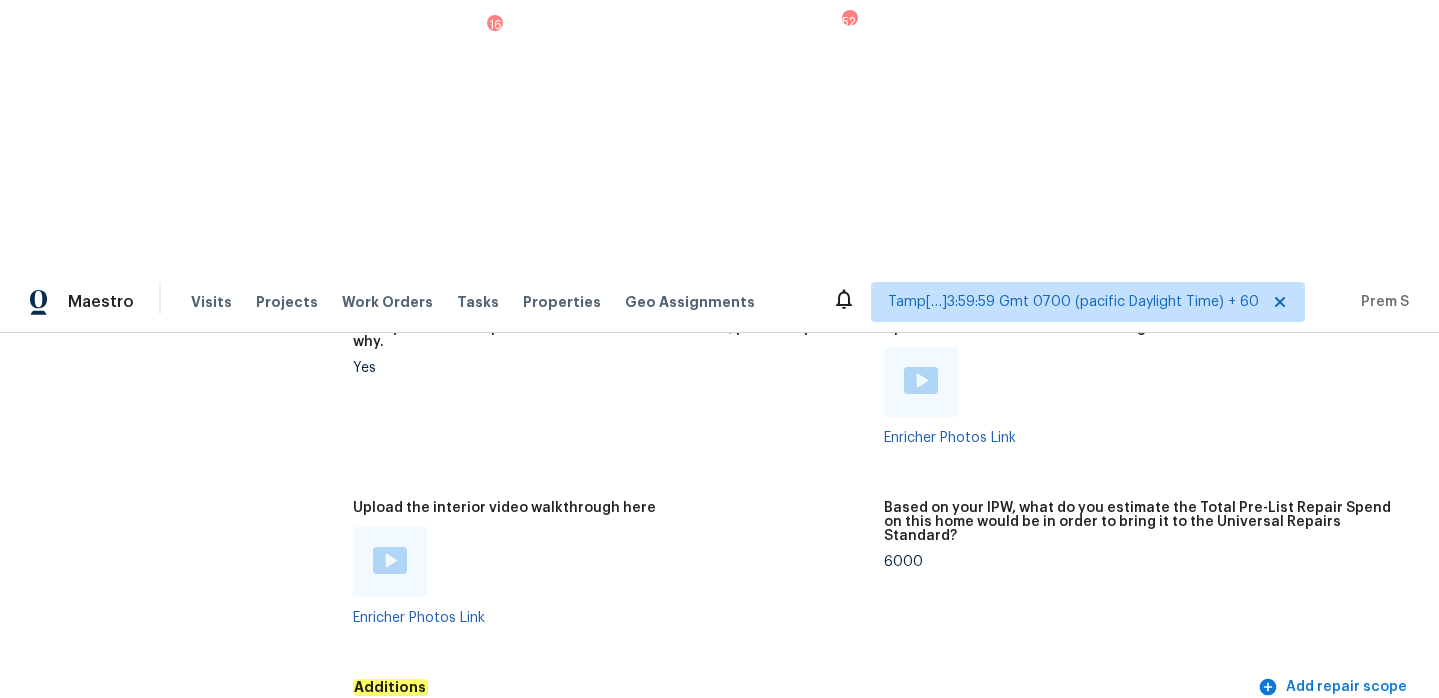 scroll, scrollTop: 4247, scrollLeft: 0, axis: vertical 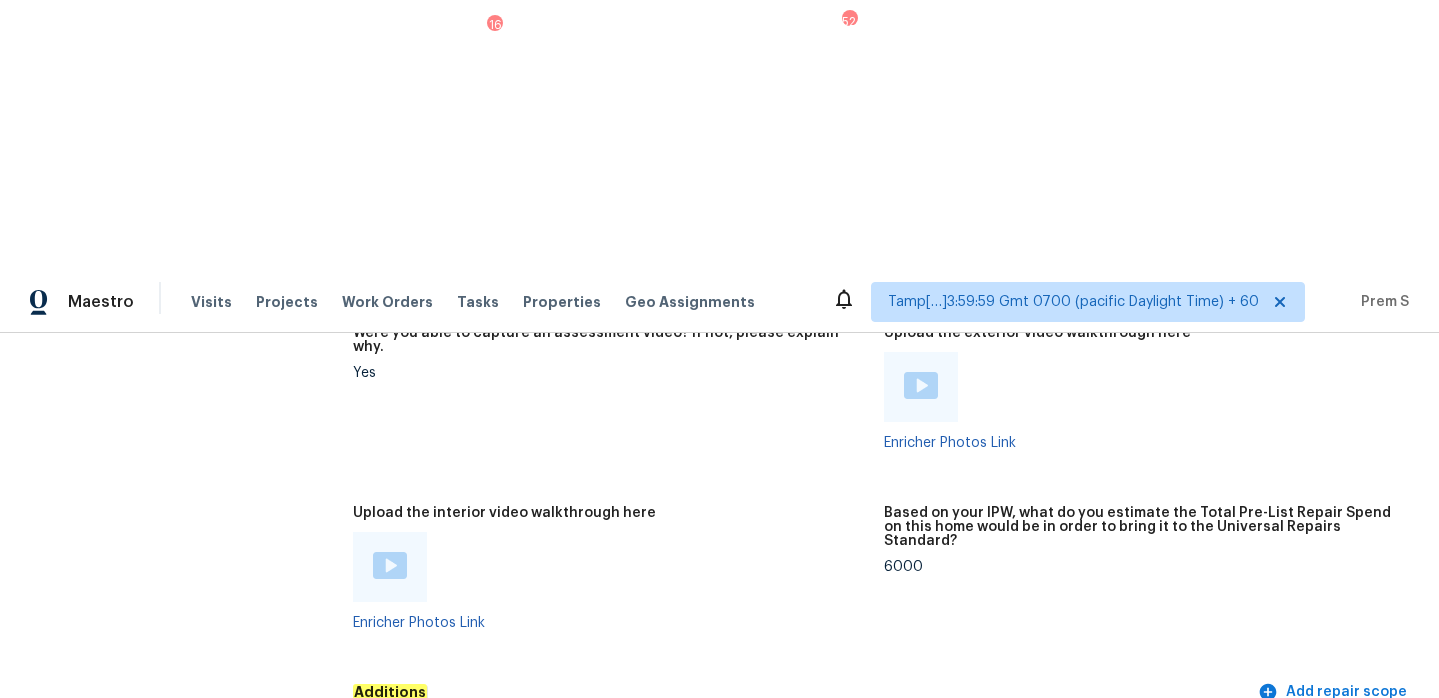 click on "Enricher Photos Link" at bounding box center [1141, 401] 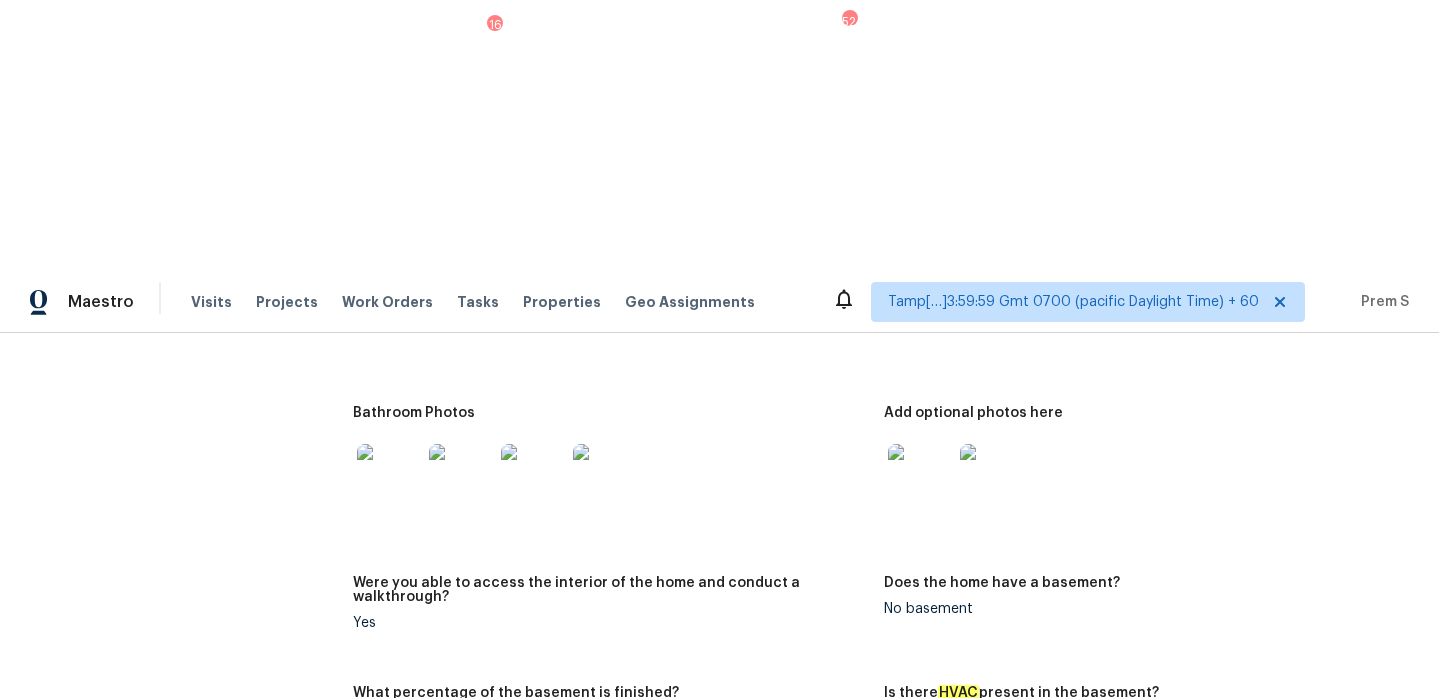 scroll, scrollTop: 3033, scrollLeft: 0, axis: vertical 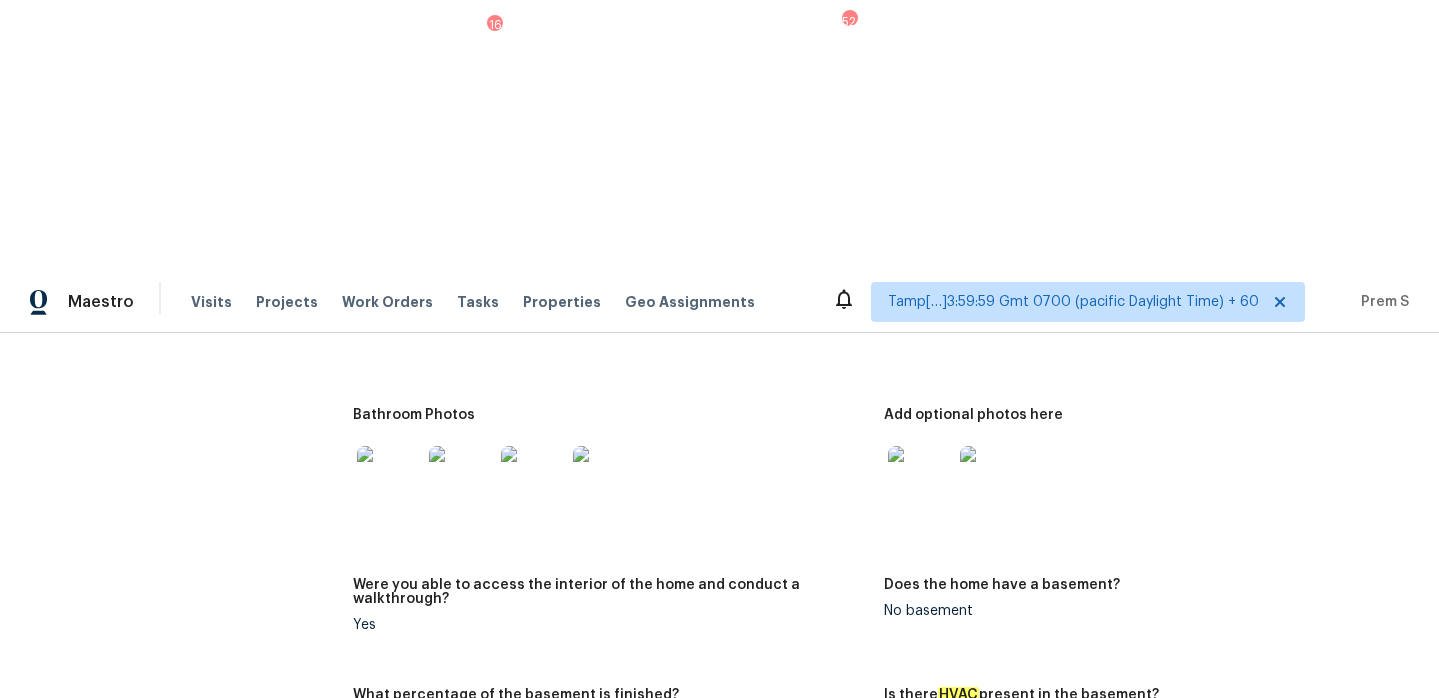 click at bounding box center [1141, 478] 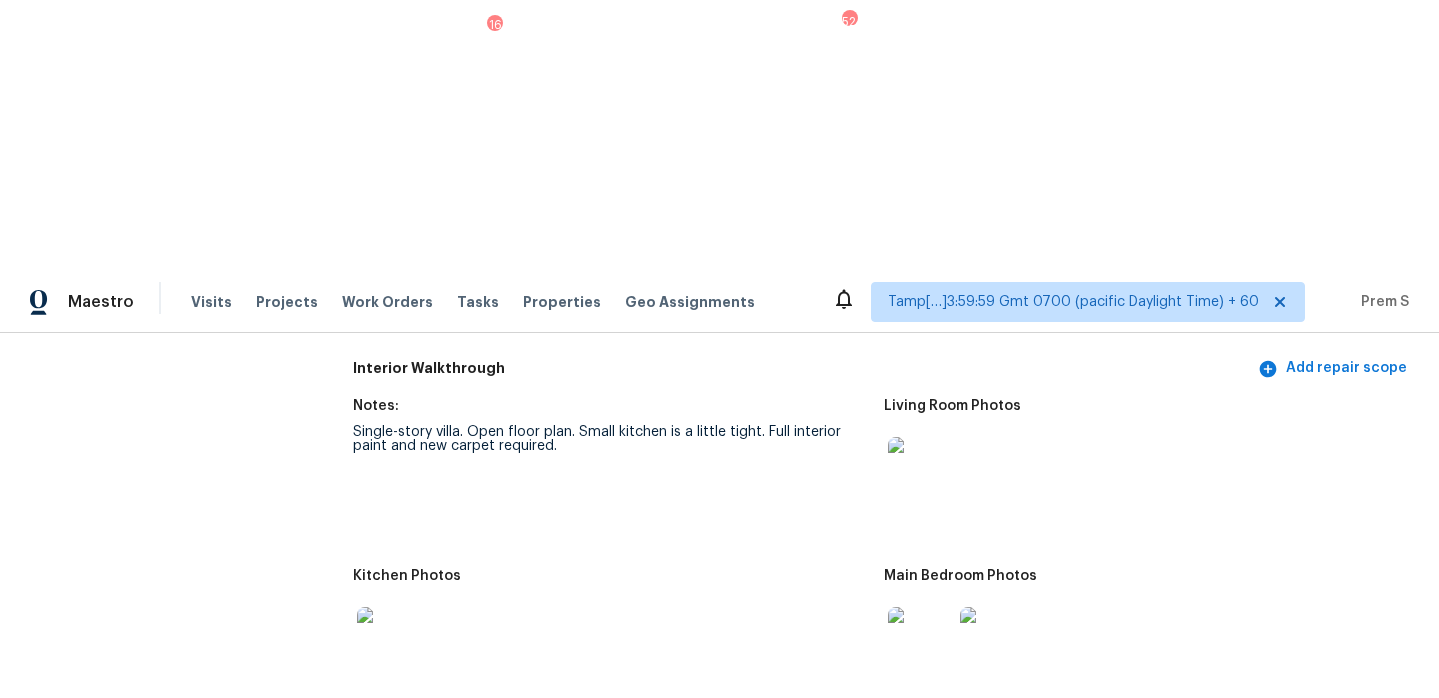scroll, scrollTop: 2726, scrollLeft: 0, axis: vertical 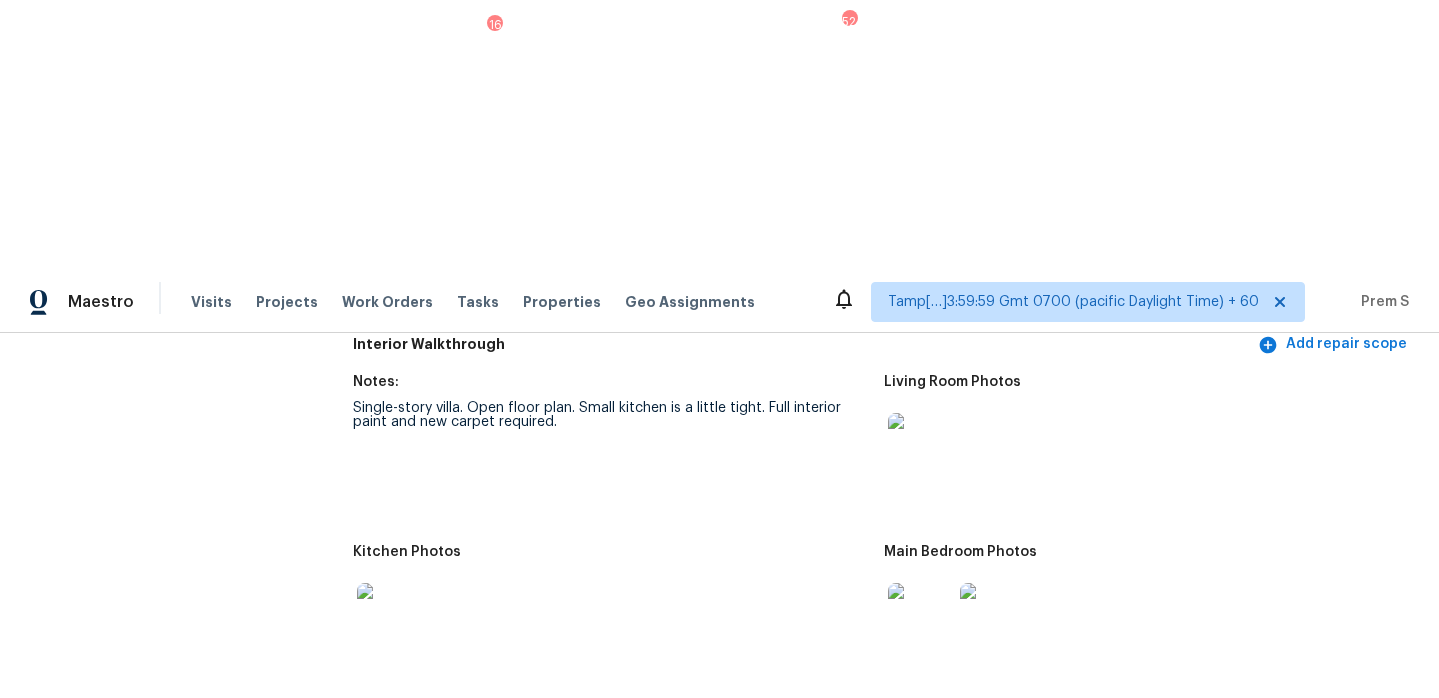 click at bounding box center (920, 615) 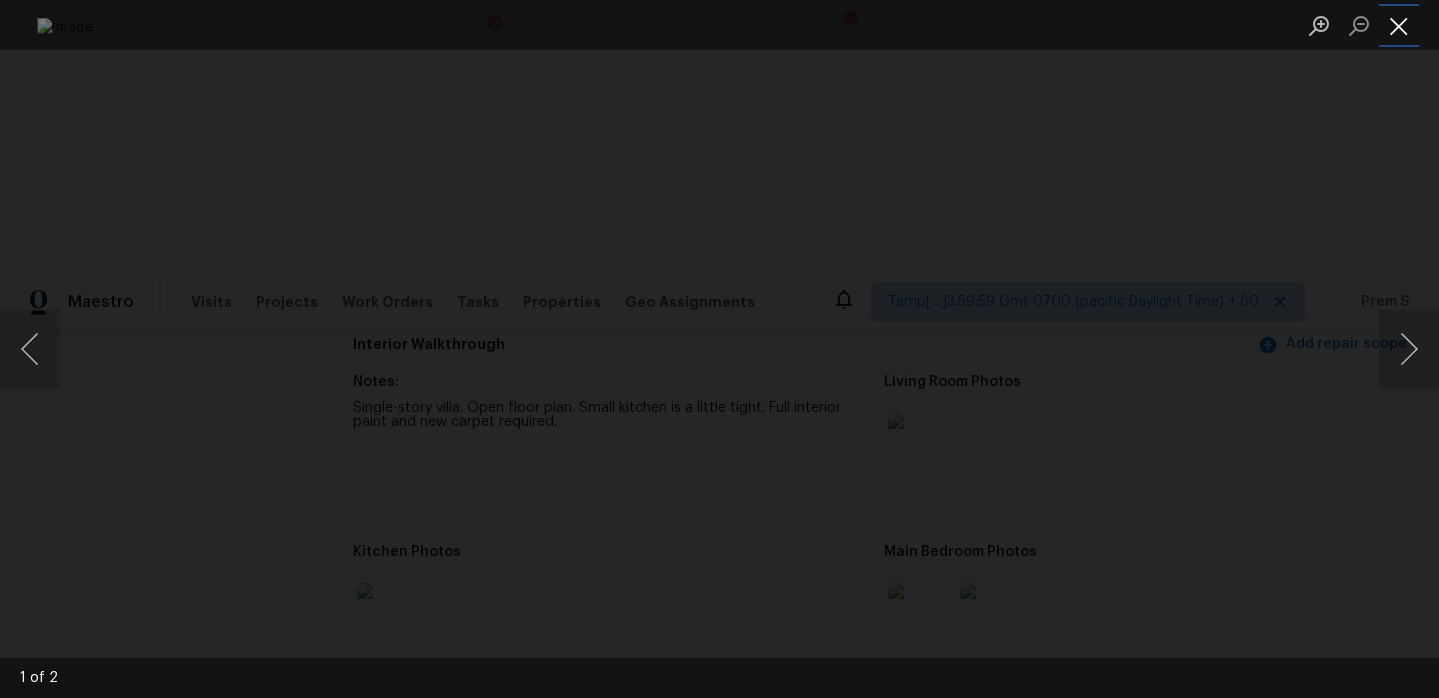 click at bounding box center [1399, 25] 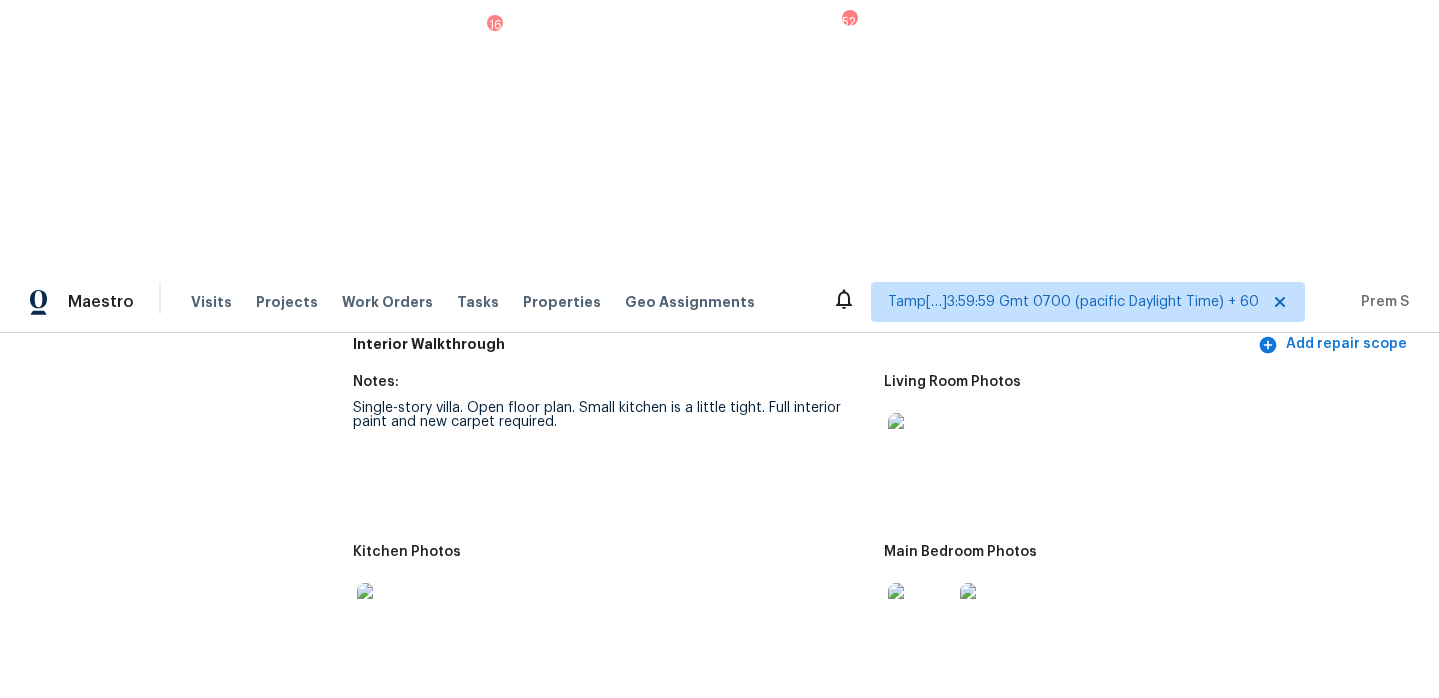scroll, scrollTop: 2684, scrollLeft: 0, axis: vertical 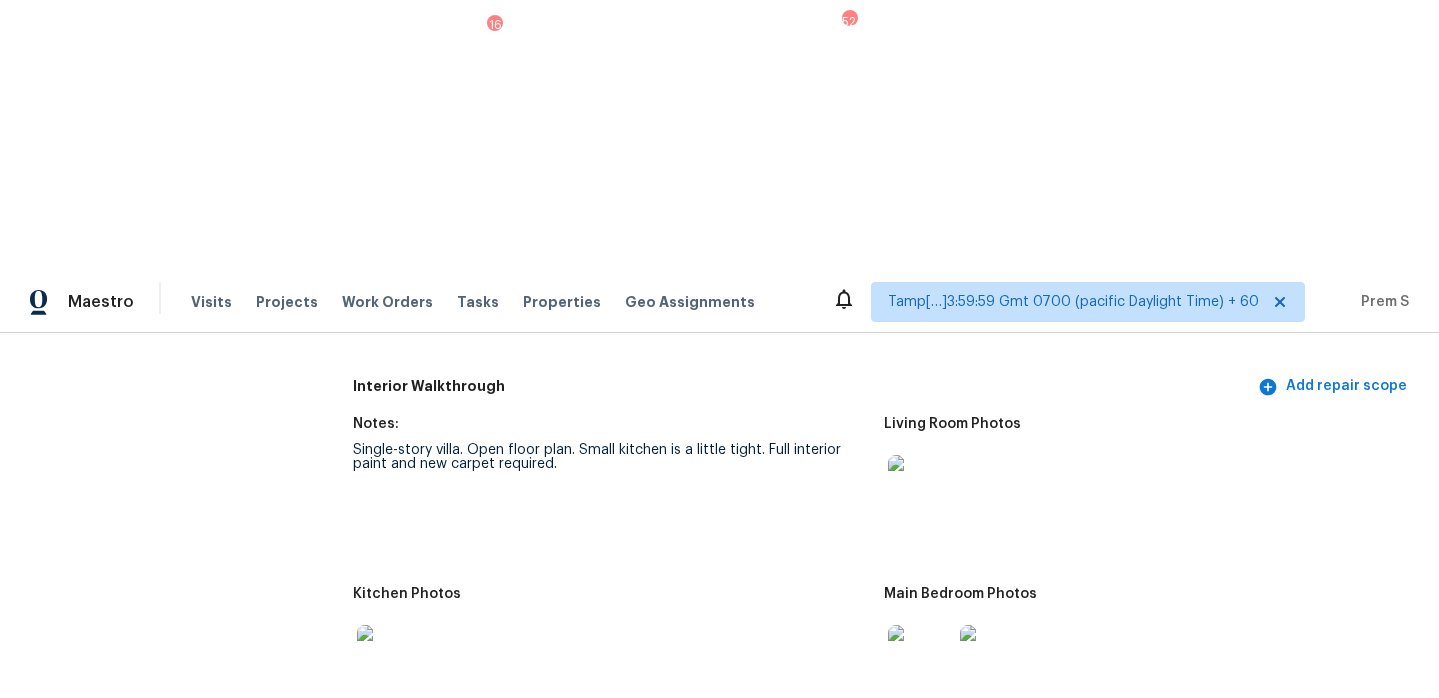 click at bounding box center (920, 487) 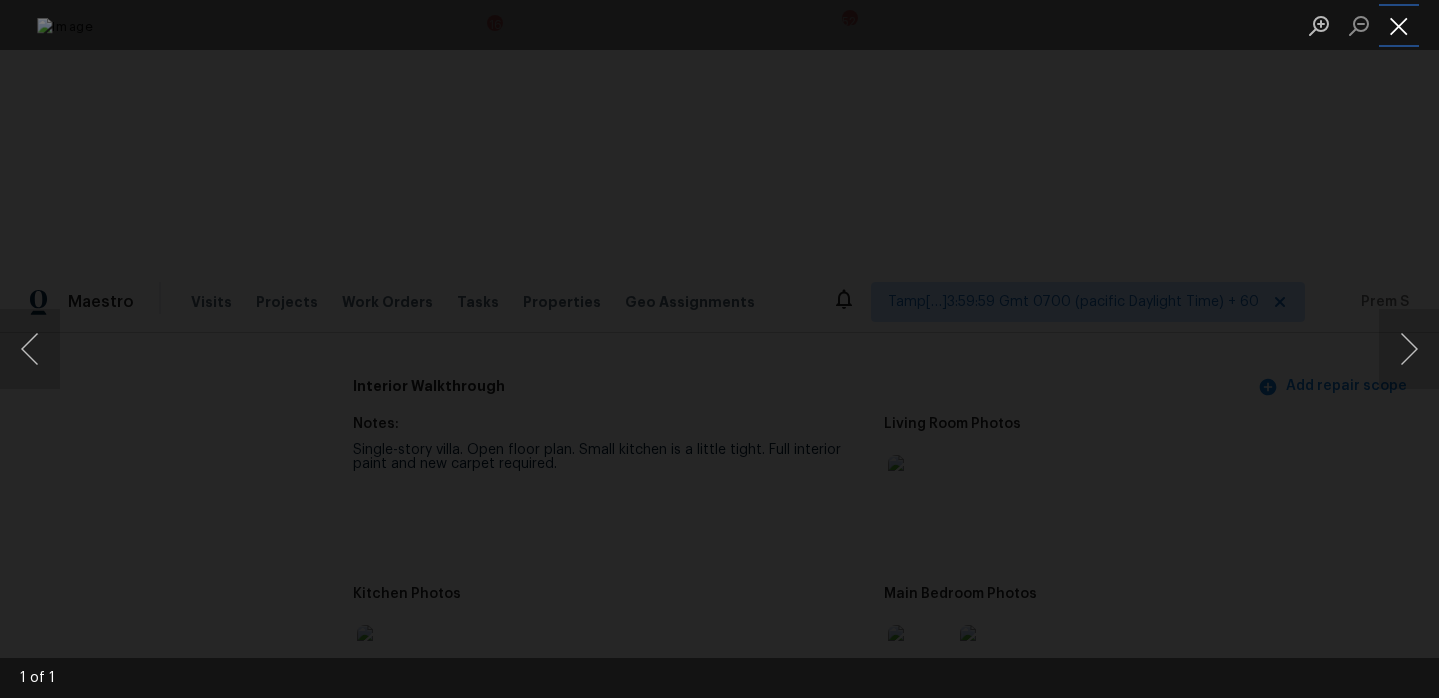 click at bounding box center (1399, 25) 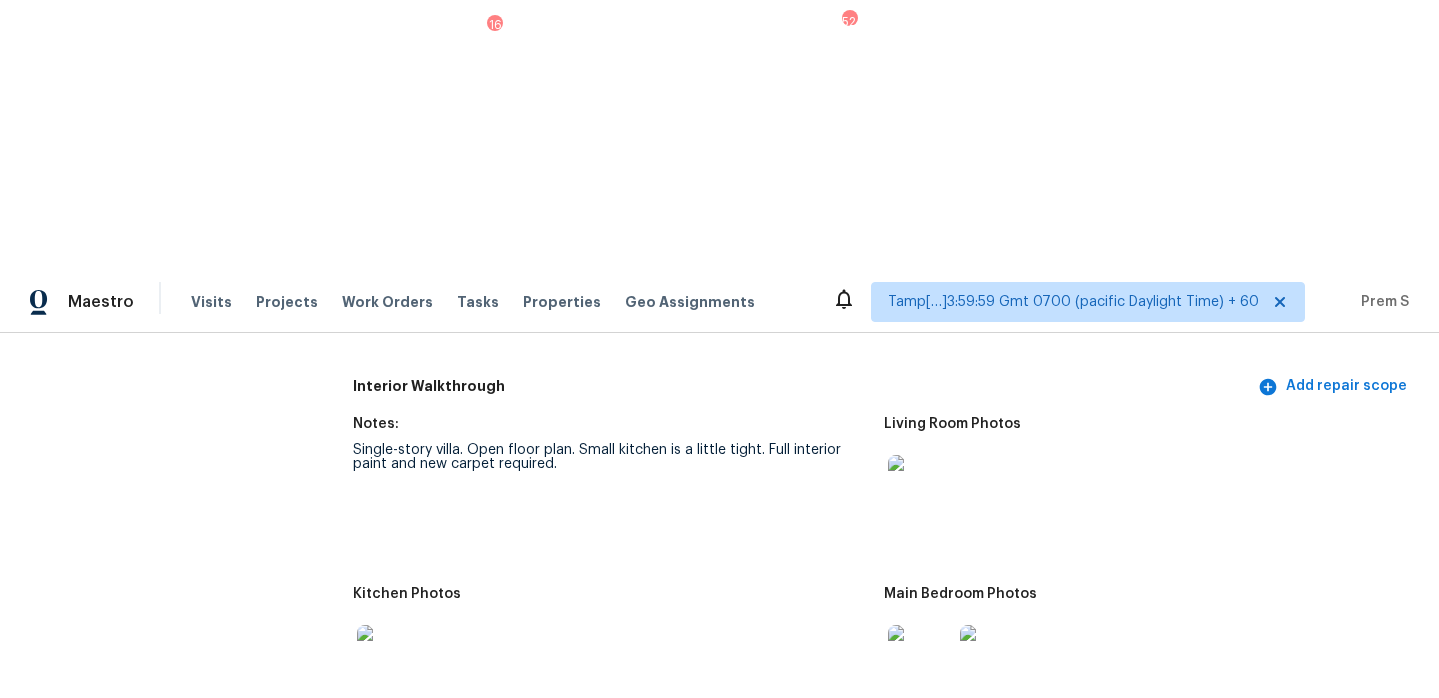 click at bounding box center (389, 827) 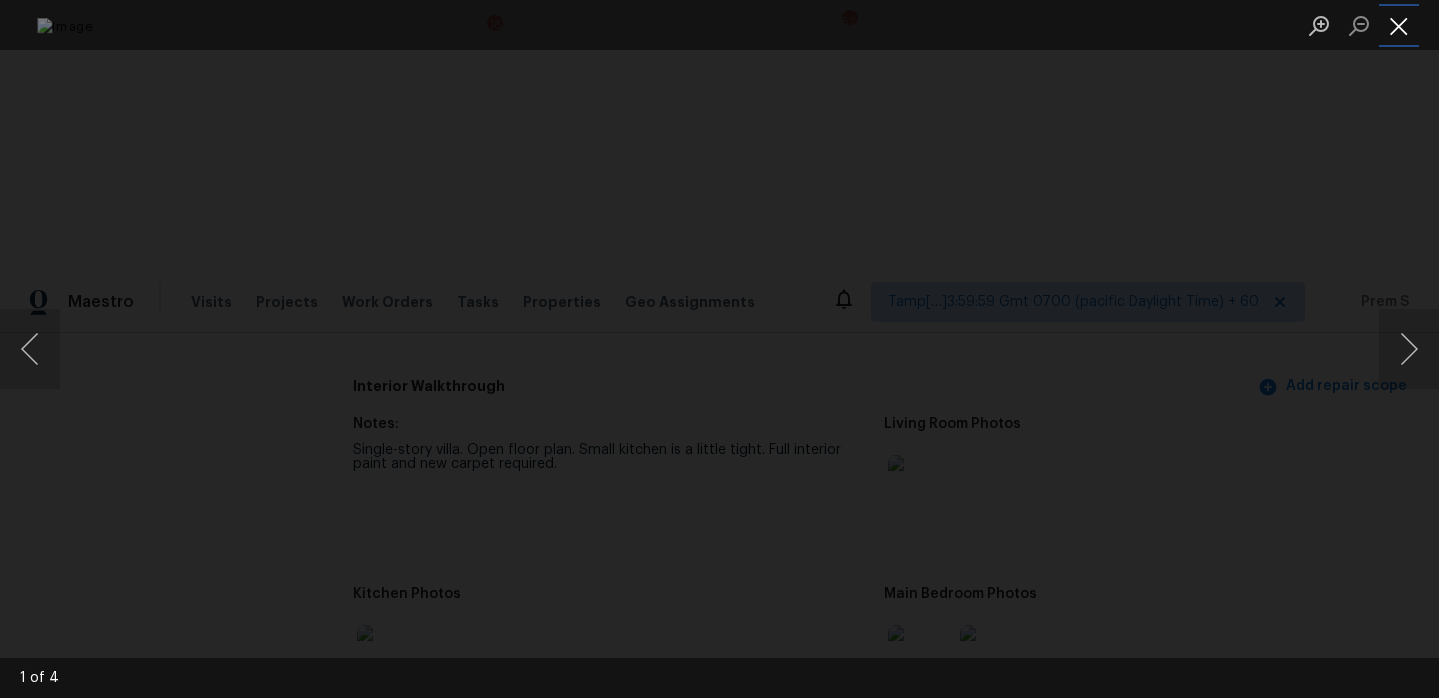 click at bounding box center (1399, 25) 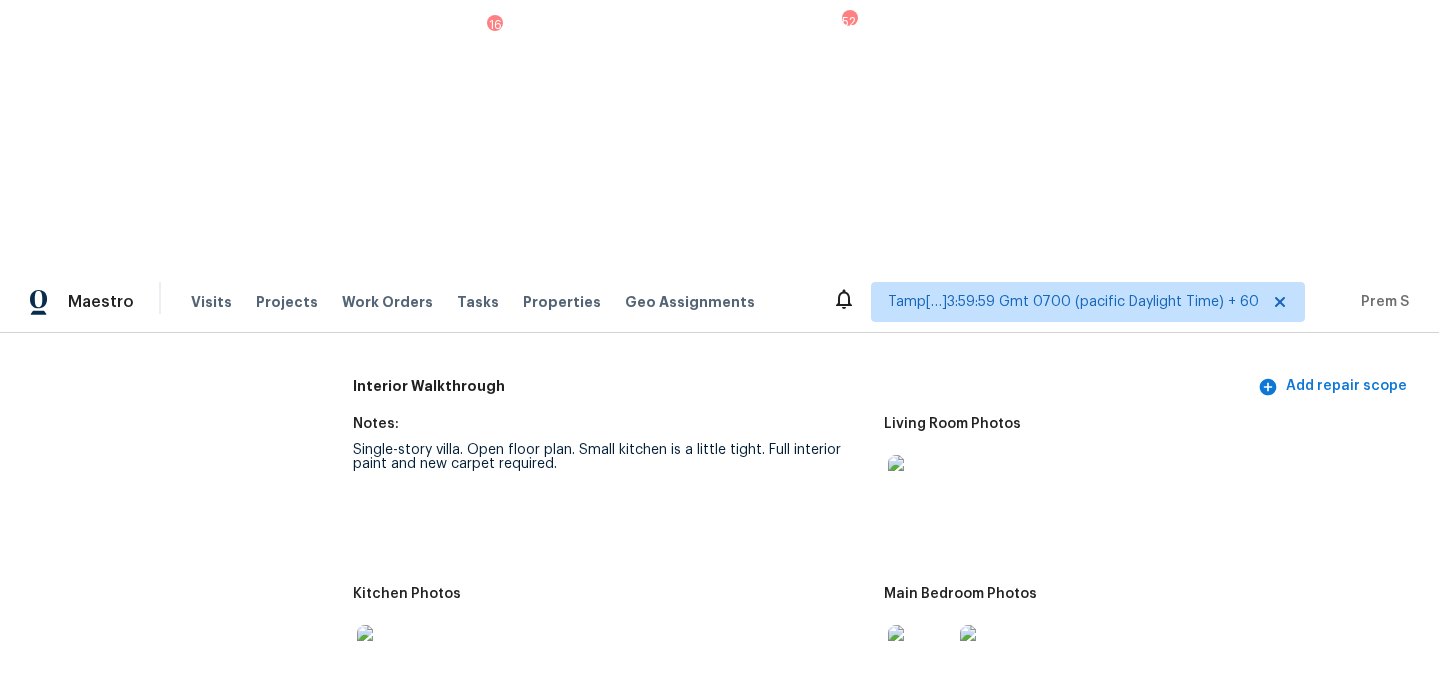 click at bounding box center [920, 827] 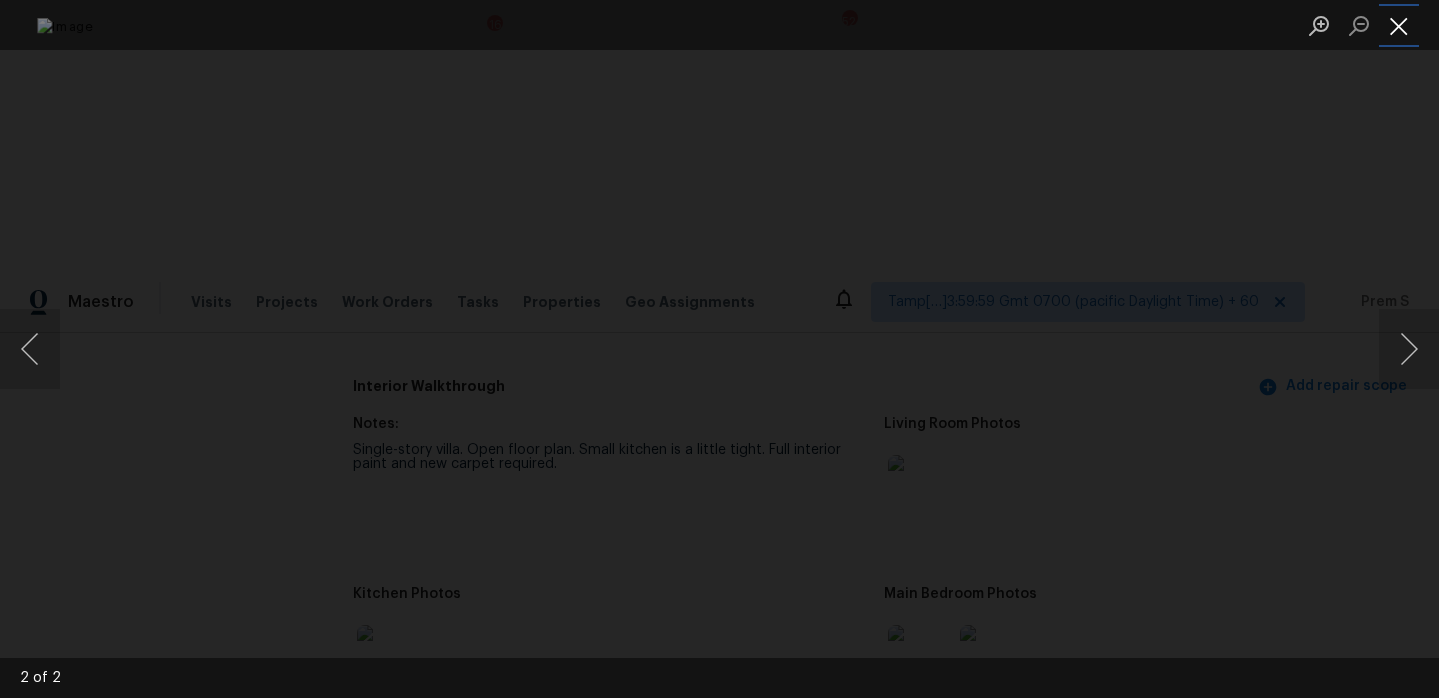 click at bounding box center [1399, 25] 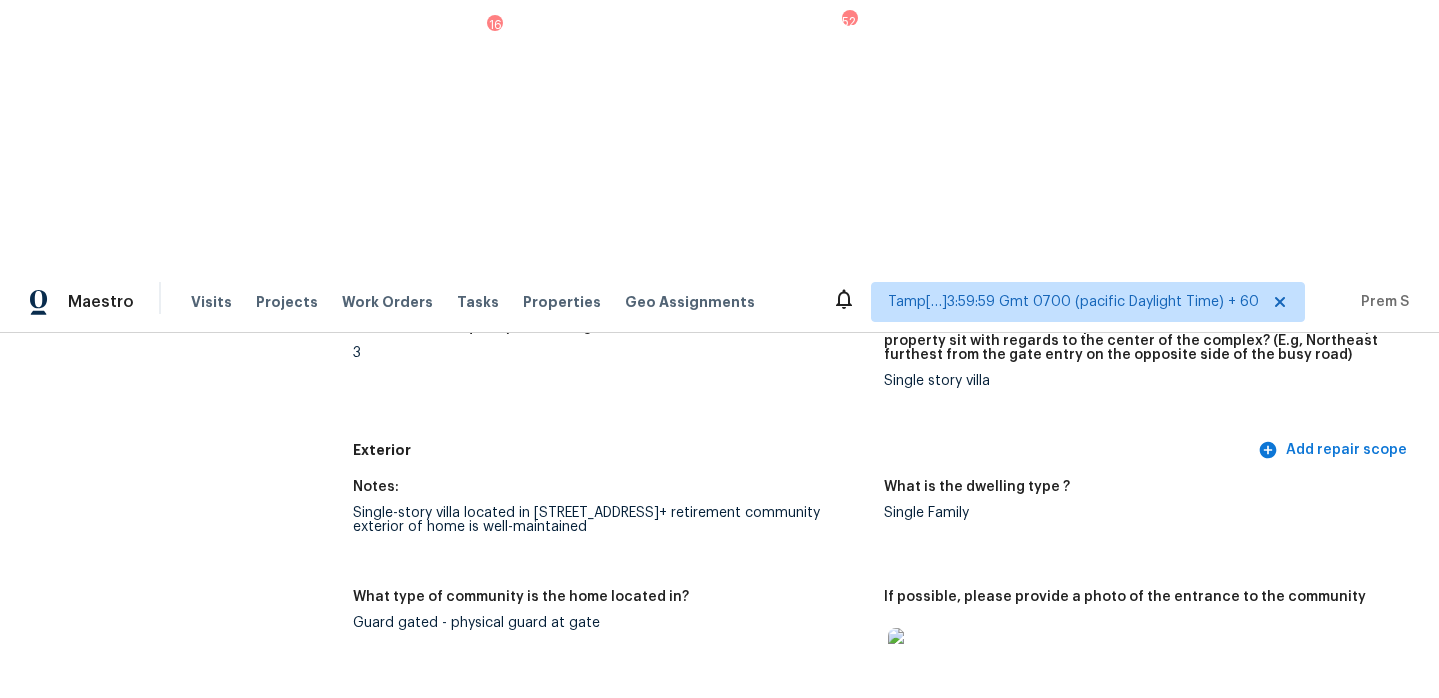 scroll, scrollTop: 867, scrollLeft: 0, axis: vertical 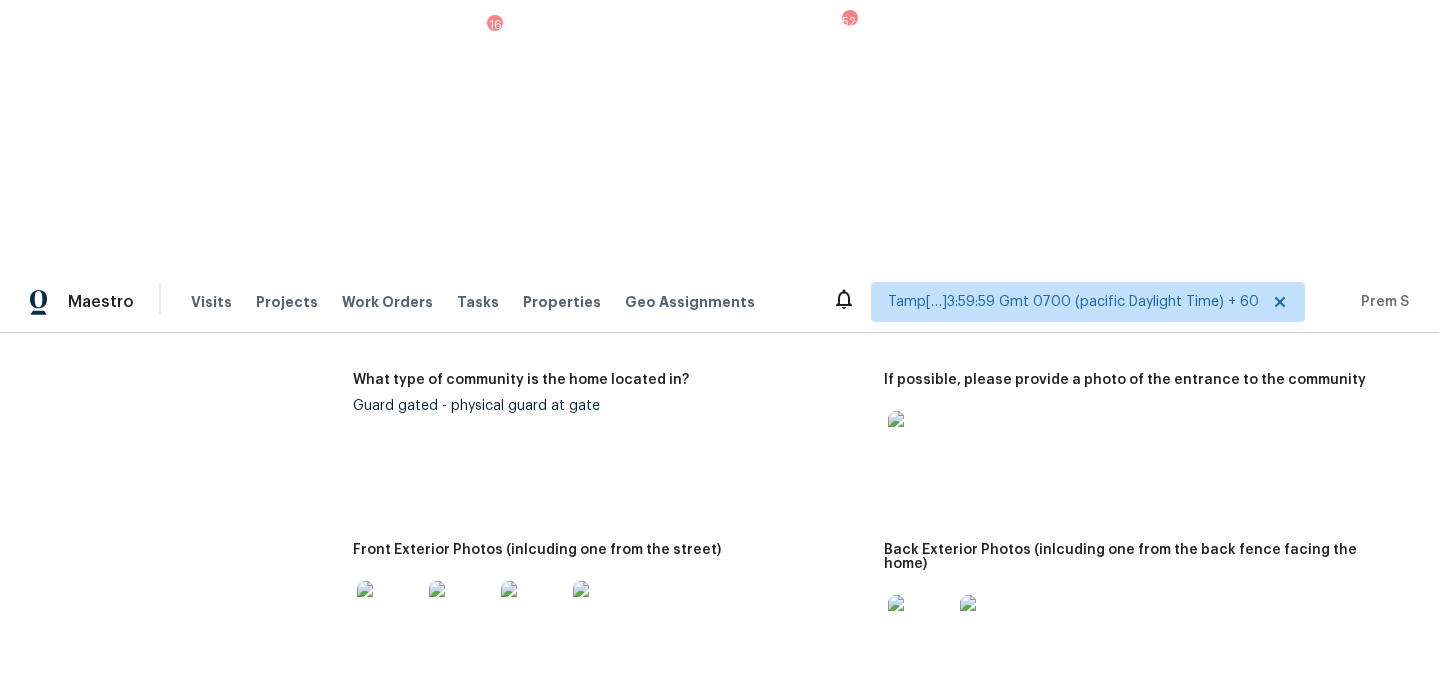 click at bounding box center (389, 613) 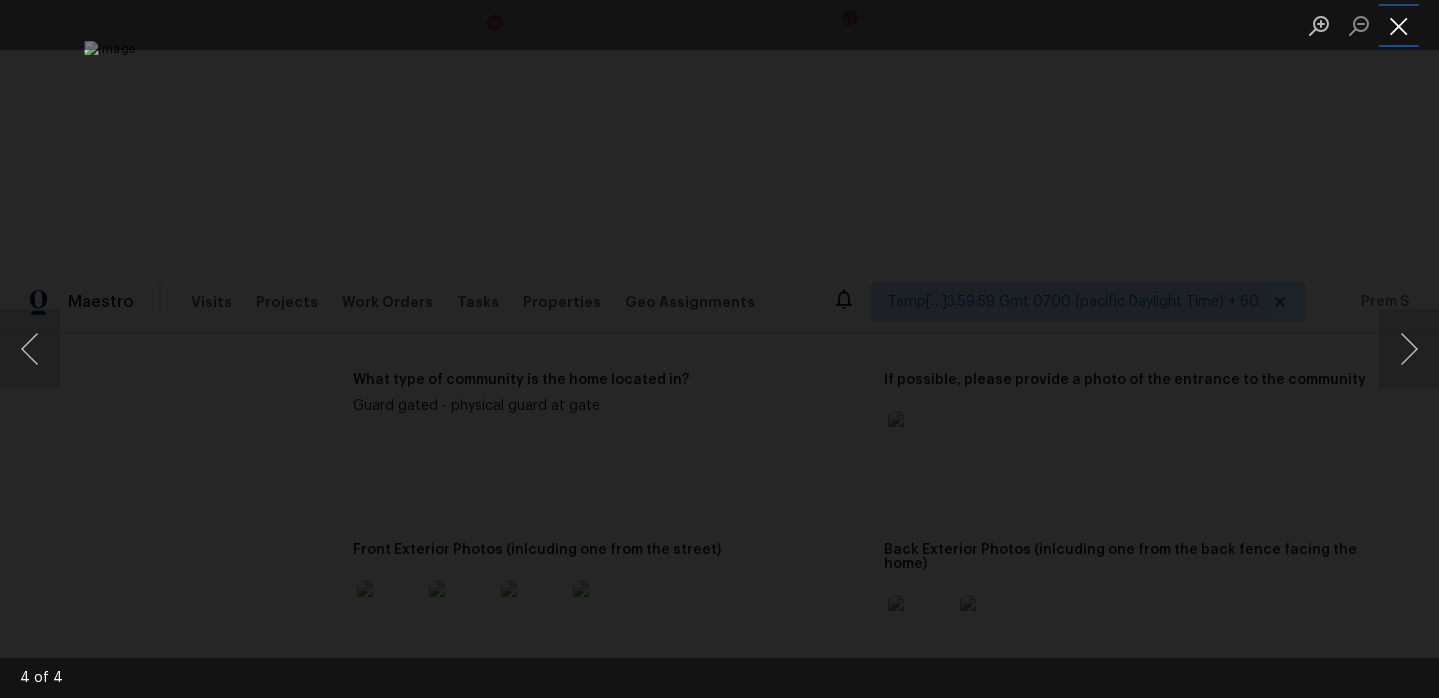 click at bounding box center [1399, 25] 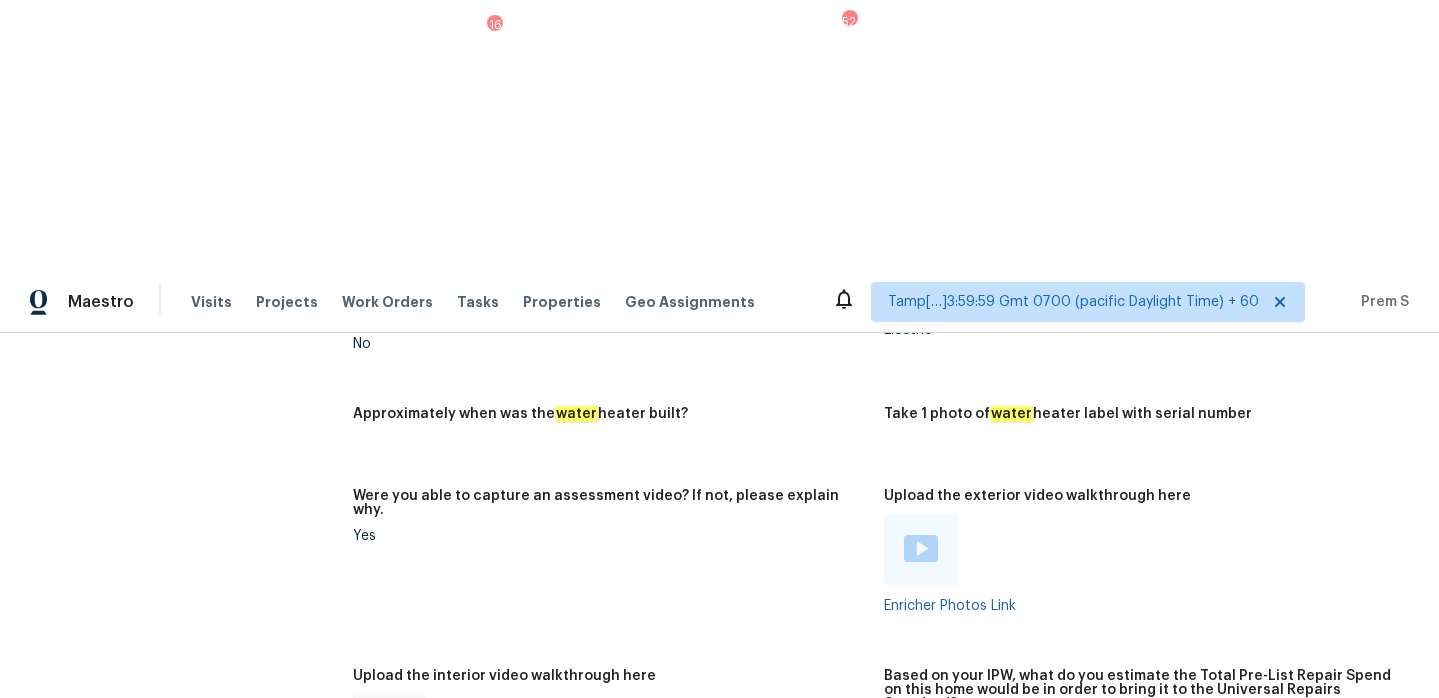 scroll, scrollTop: 4125, scrollLeft: 0, axis: vertical 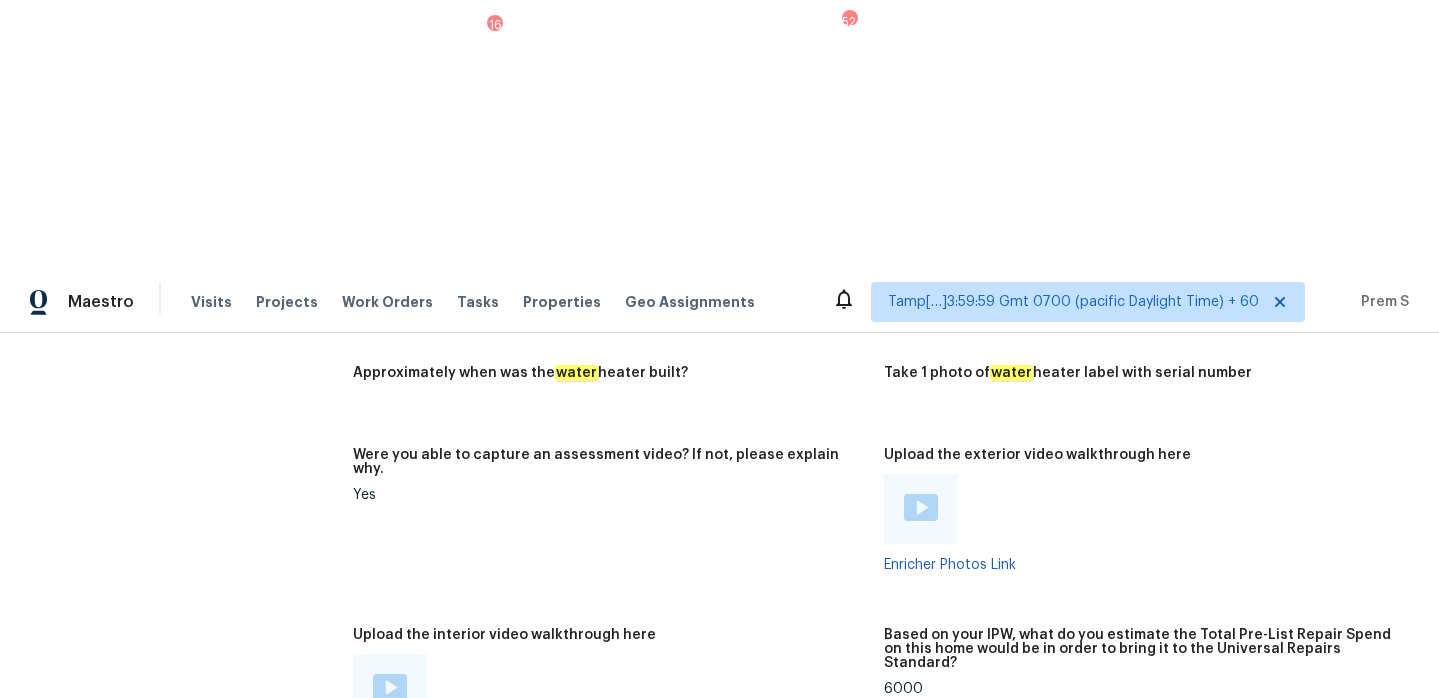 click on "6000" at bounding box center [1141, 689] 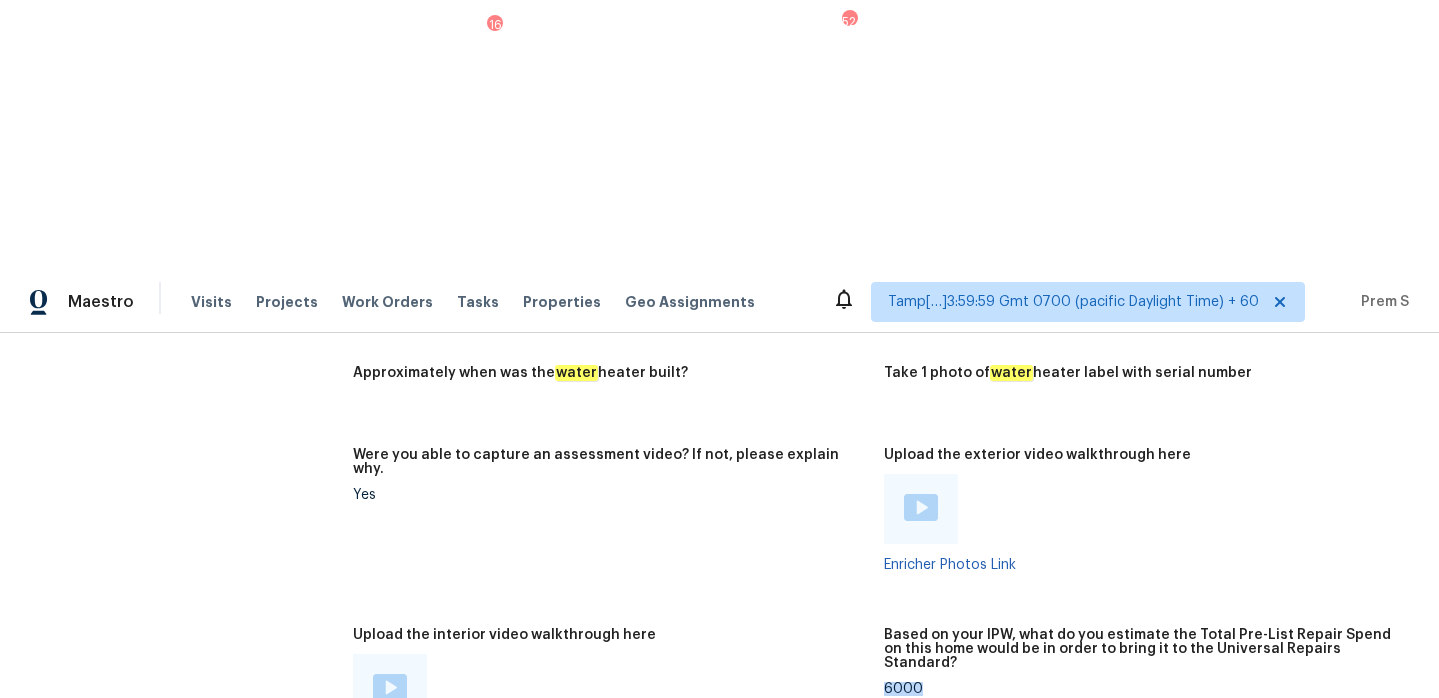 copy on "6000" 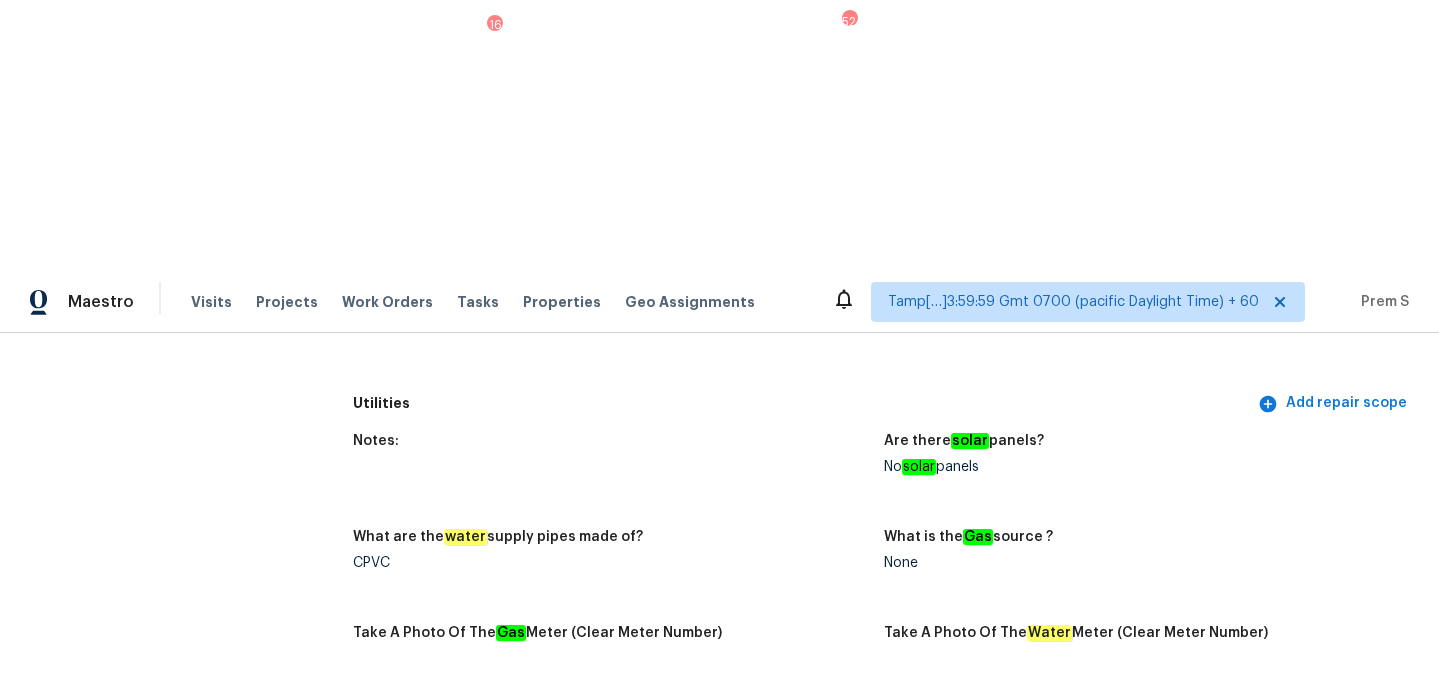 scroll, scrollTop: 0, scrollLeft: 0, axis: both 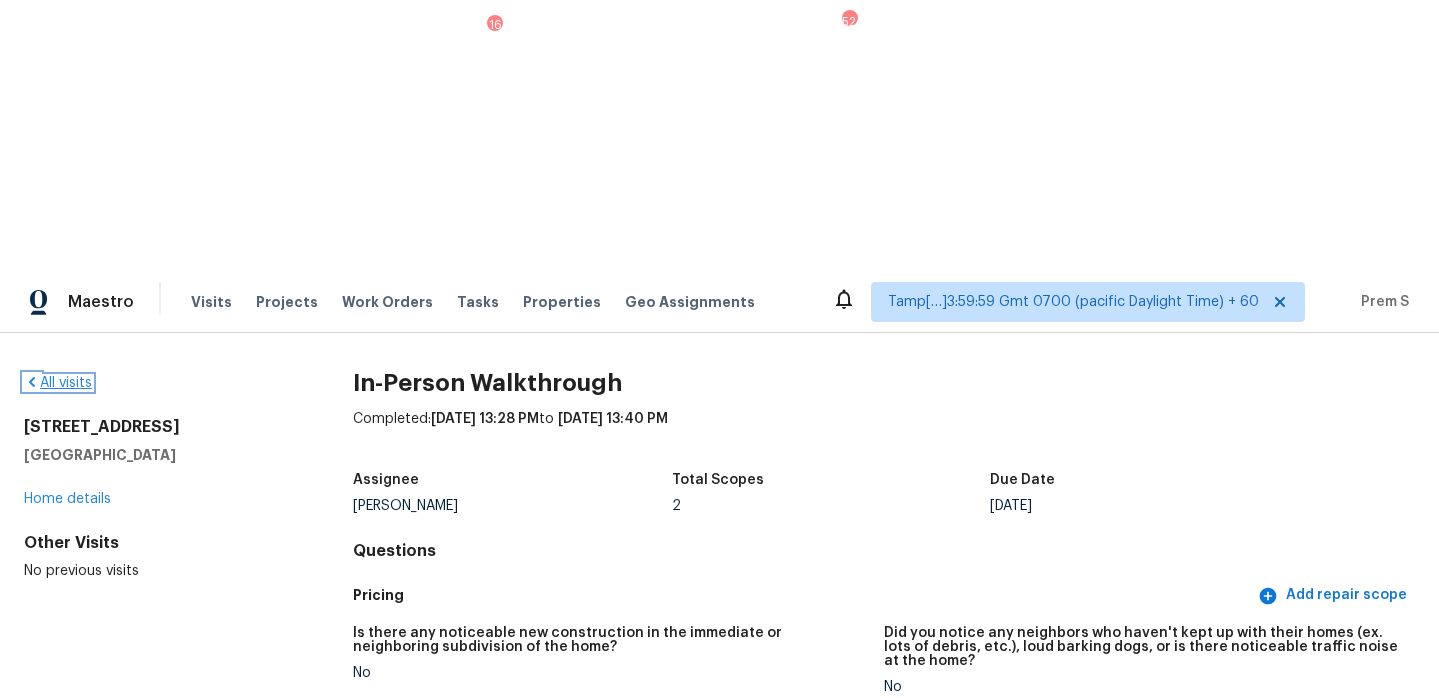 click on "All visits" at bounding box center (58, 383) 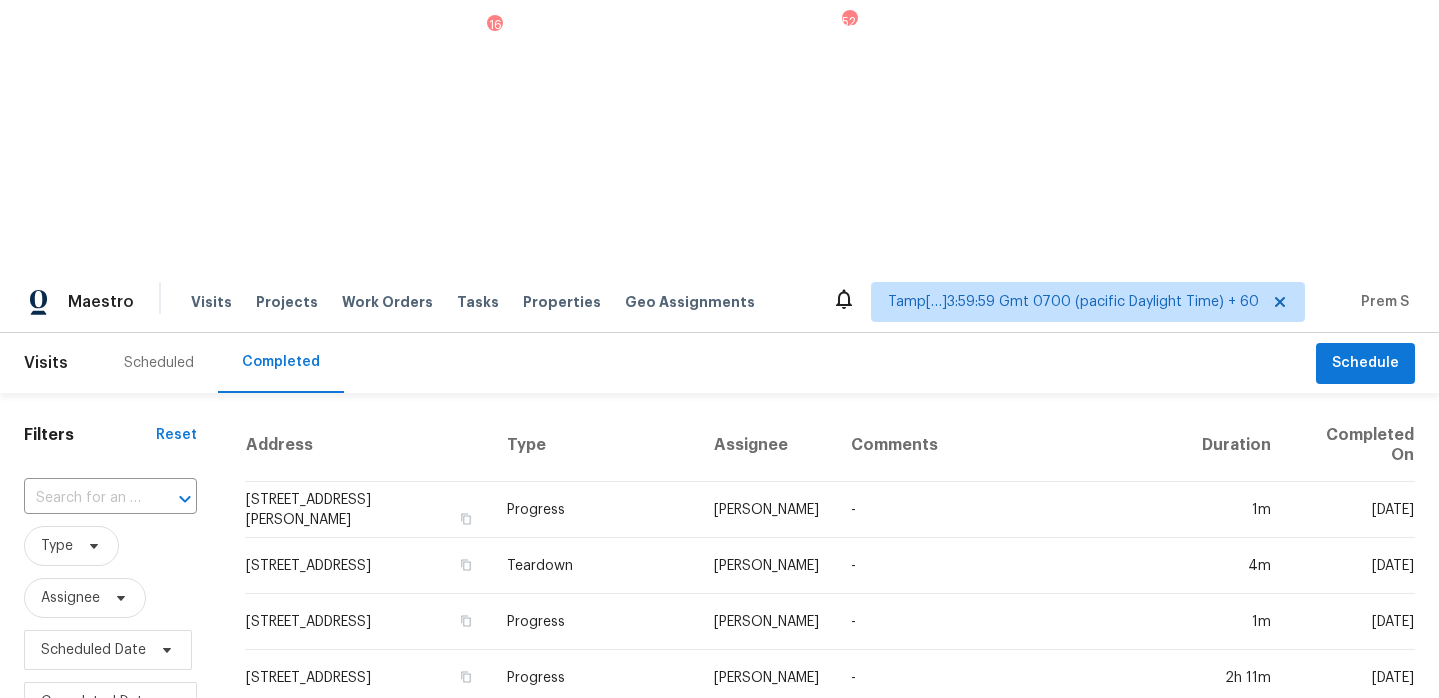 click at bounding box center [82, 498] 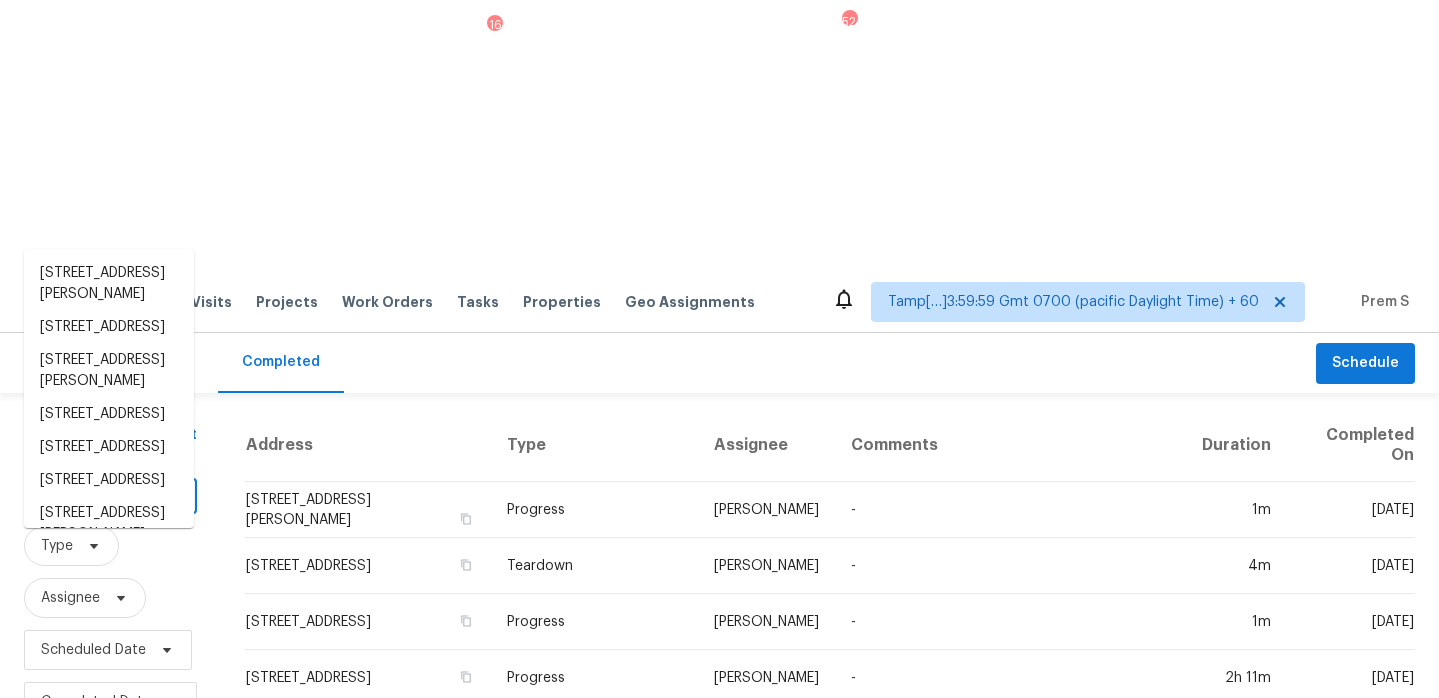 paste on "2723 Bermuda Dunes Dr Missouri City, TX, 77459" 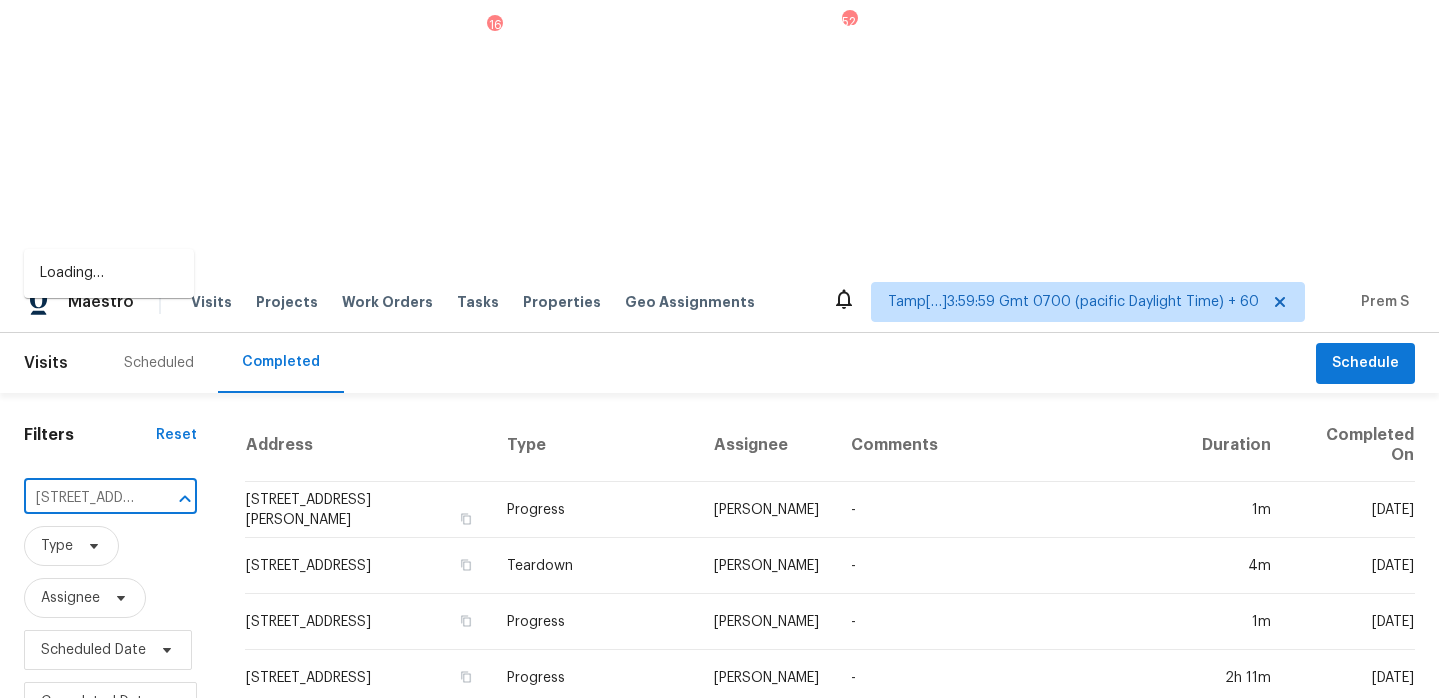 scroll, scrollTop: 0, scrollLeft: 213, axis: horizontal 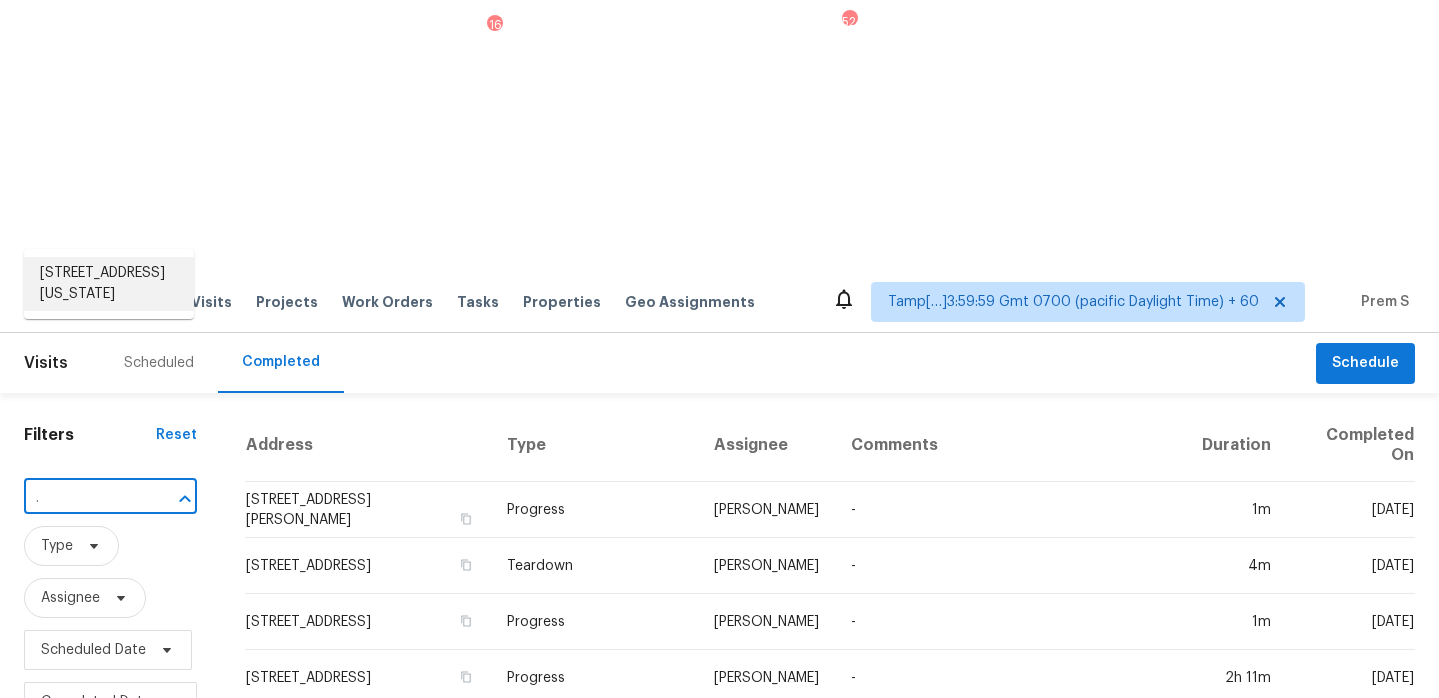 click on "2723 Bermuda Dunes Dr, Missouri City, TX 77459" at bounding box center [109, 284] 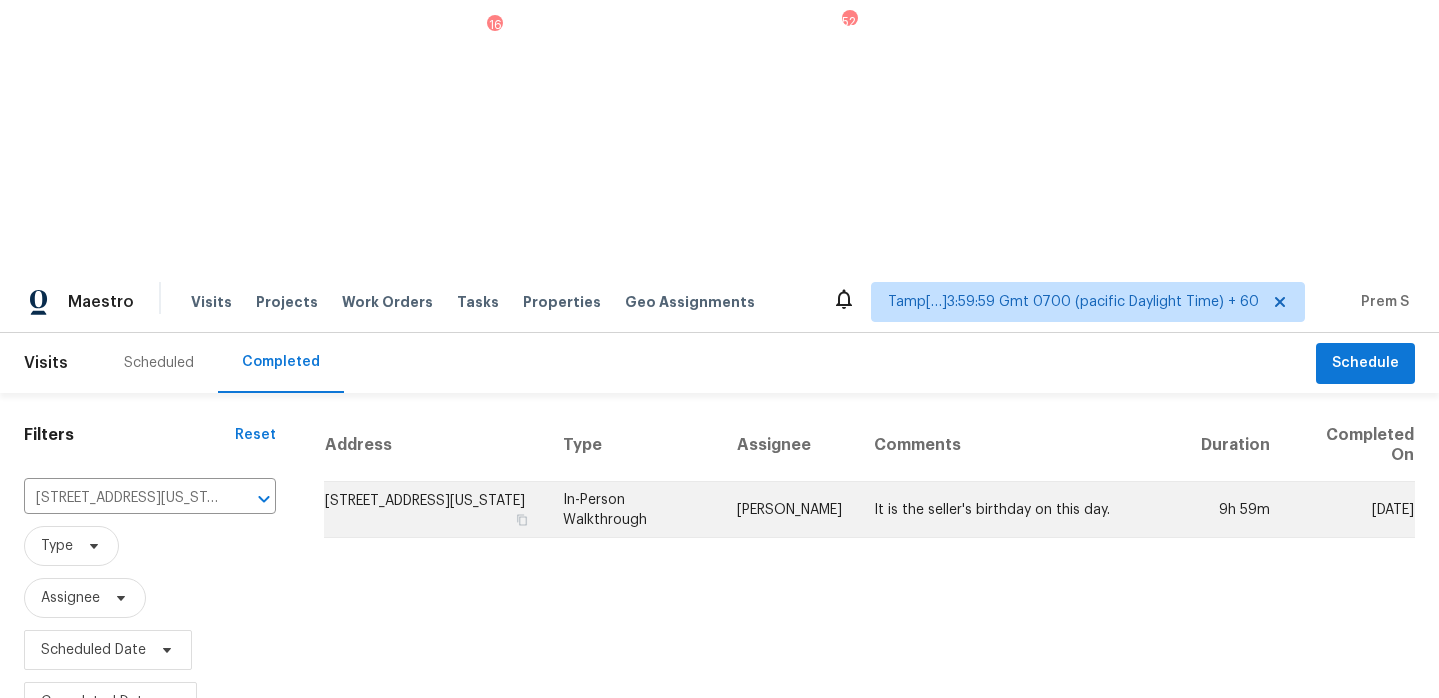 click on "2723 Bermuda Dunes Dr, Missouri City, TX 77459" at bounding box center (435, 510) 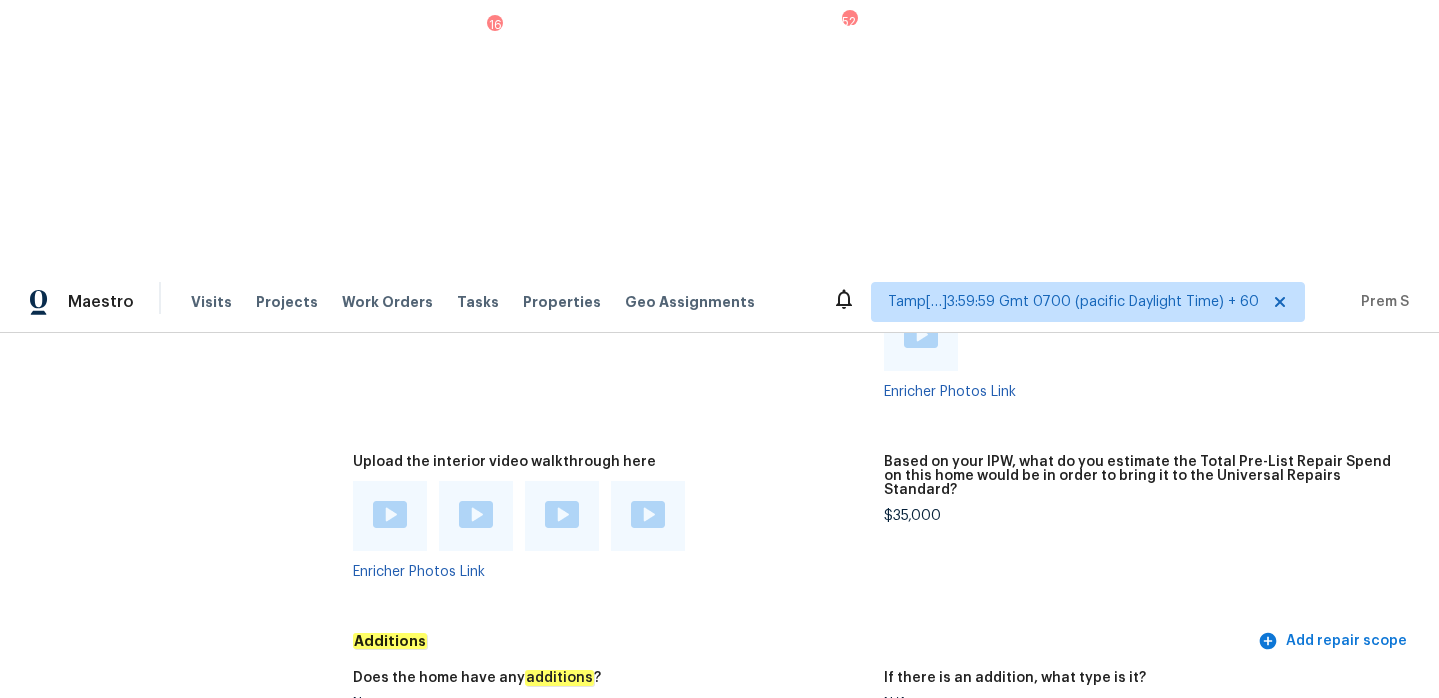 scroll, scrollTop: 4281, scrollLeft: 0, axis: vertical 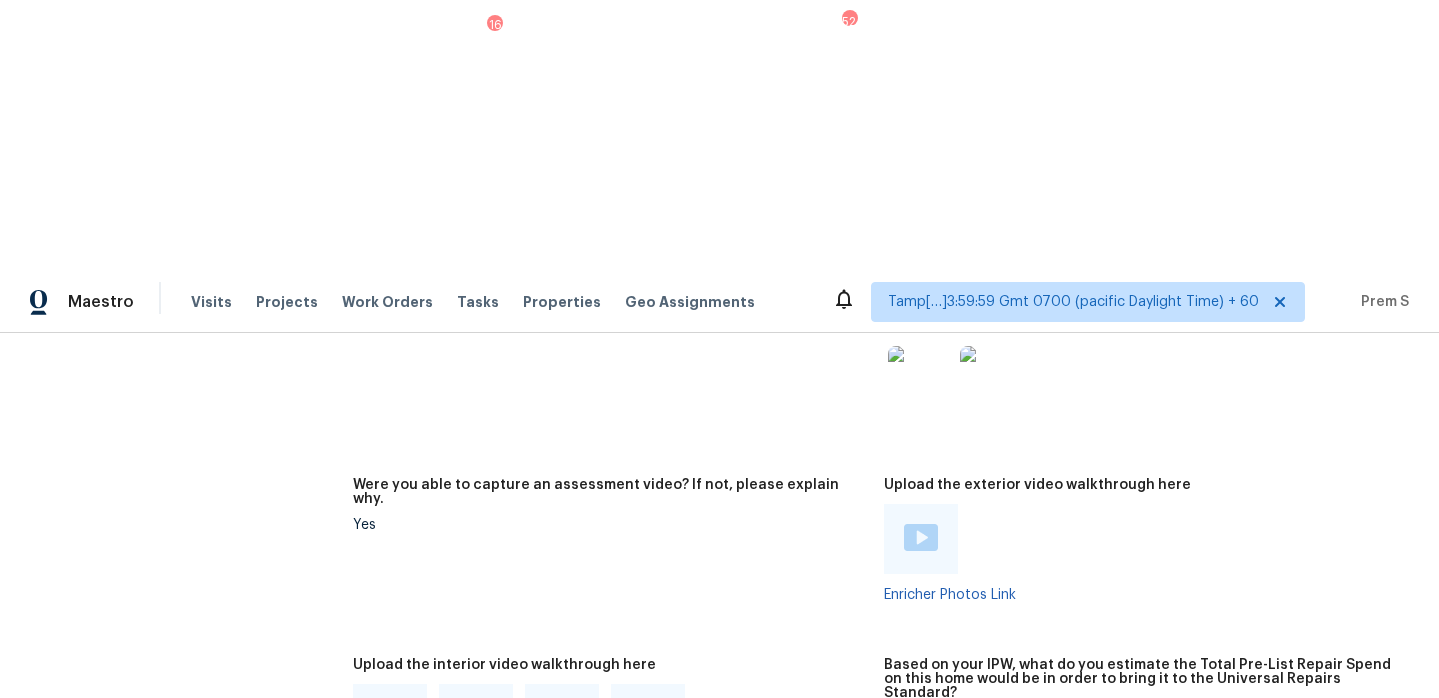 click at bounding box center [390, 717] 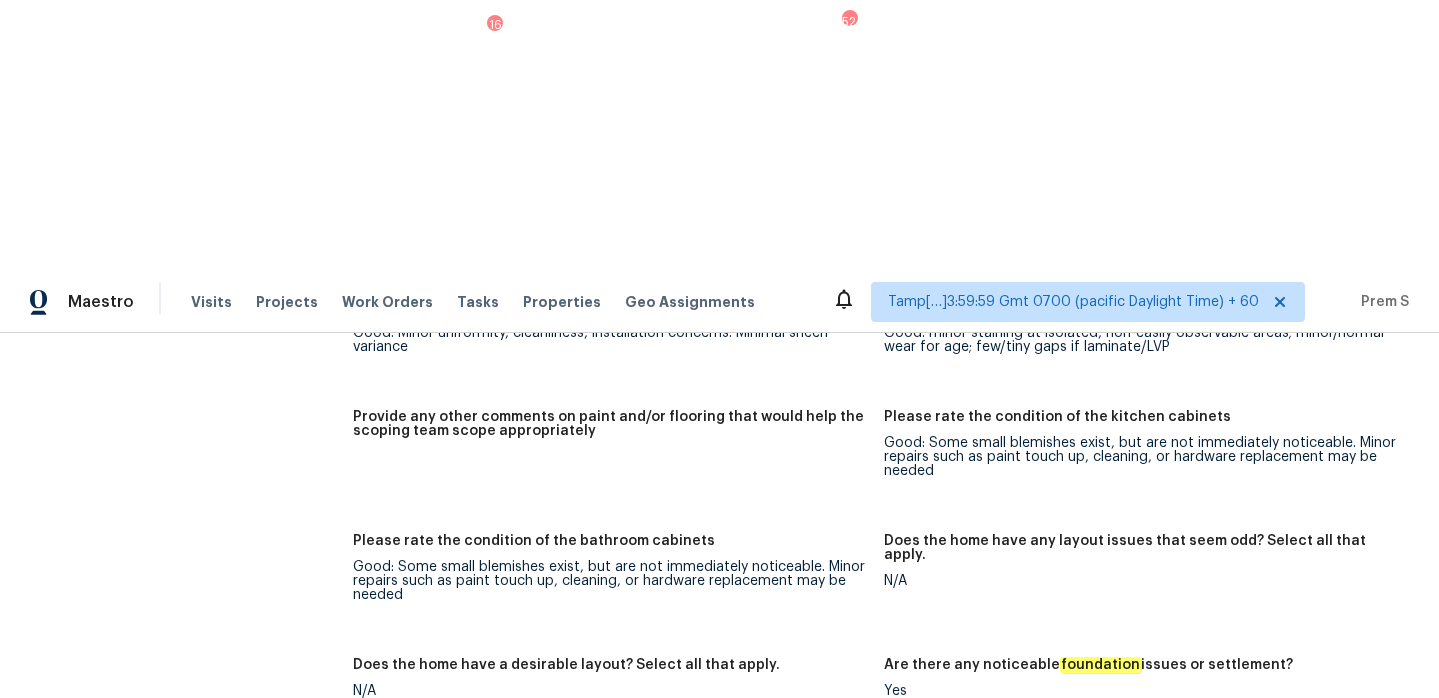 scroll, scrollTop: 3560, scrollLeft: 0, axis: vertical 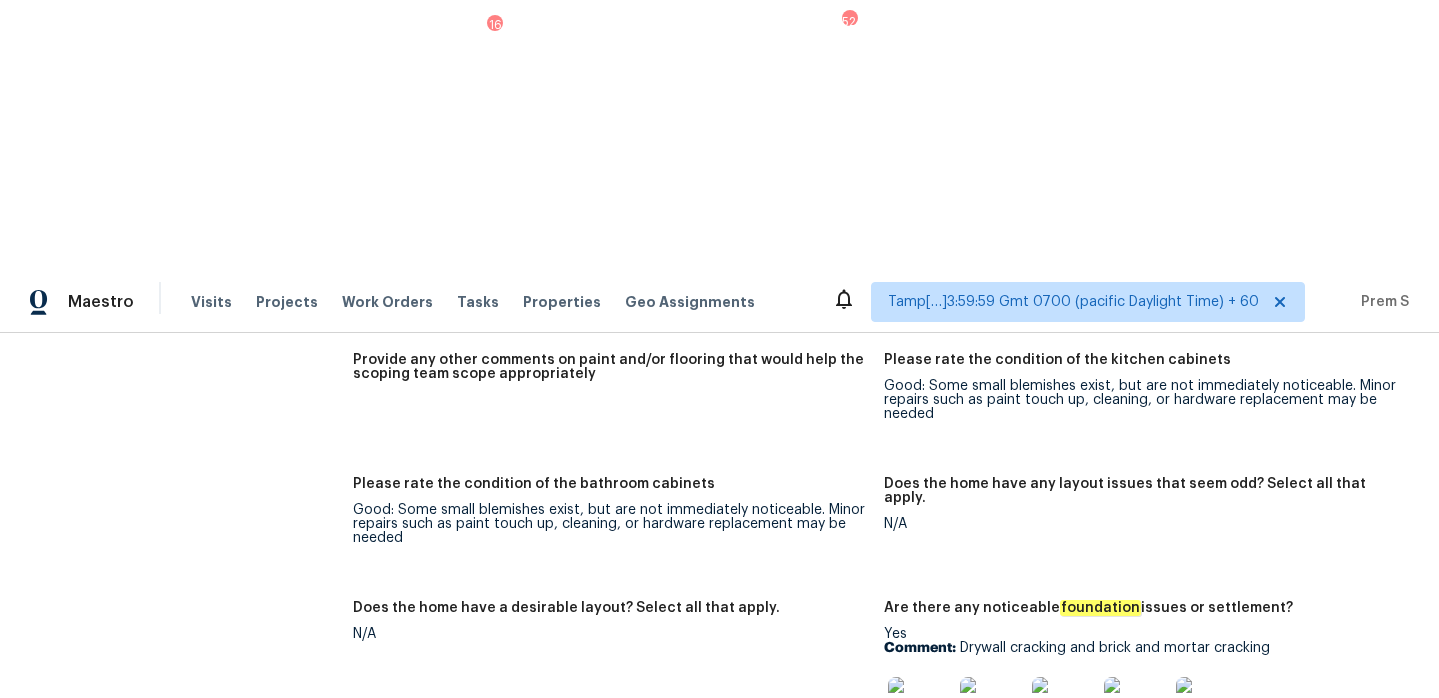 click at bounding box center (920, 709) 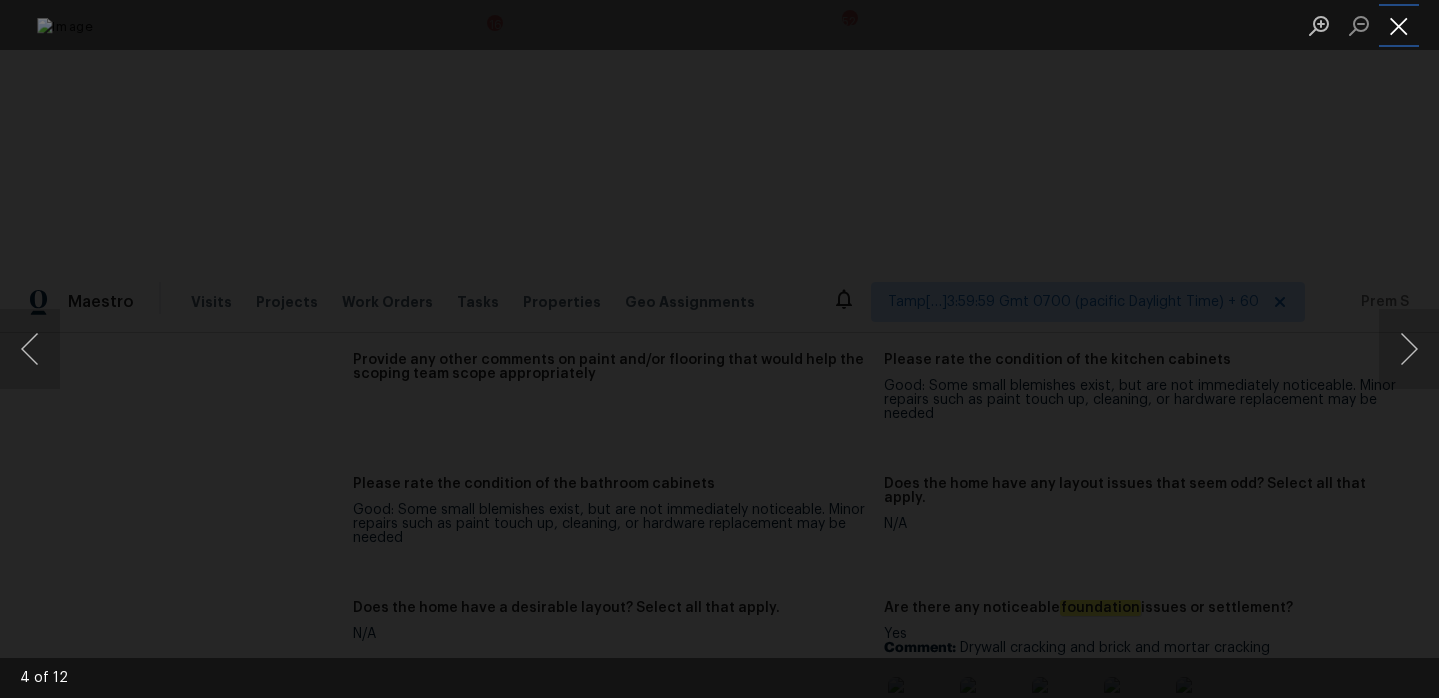 click at bounding box center [1399, 25] 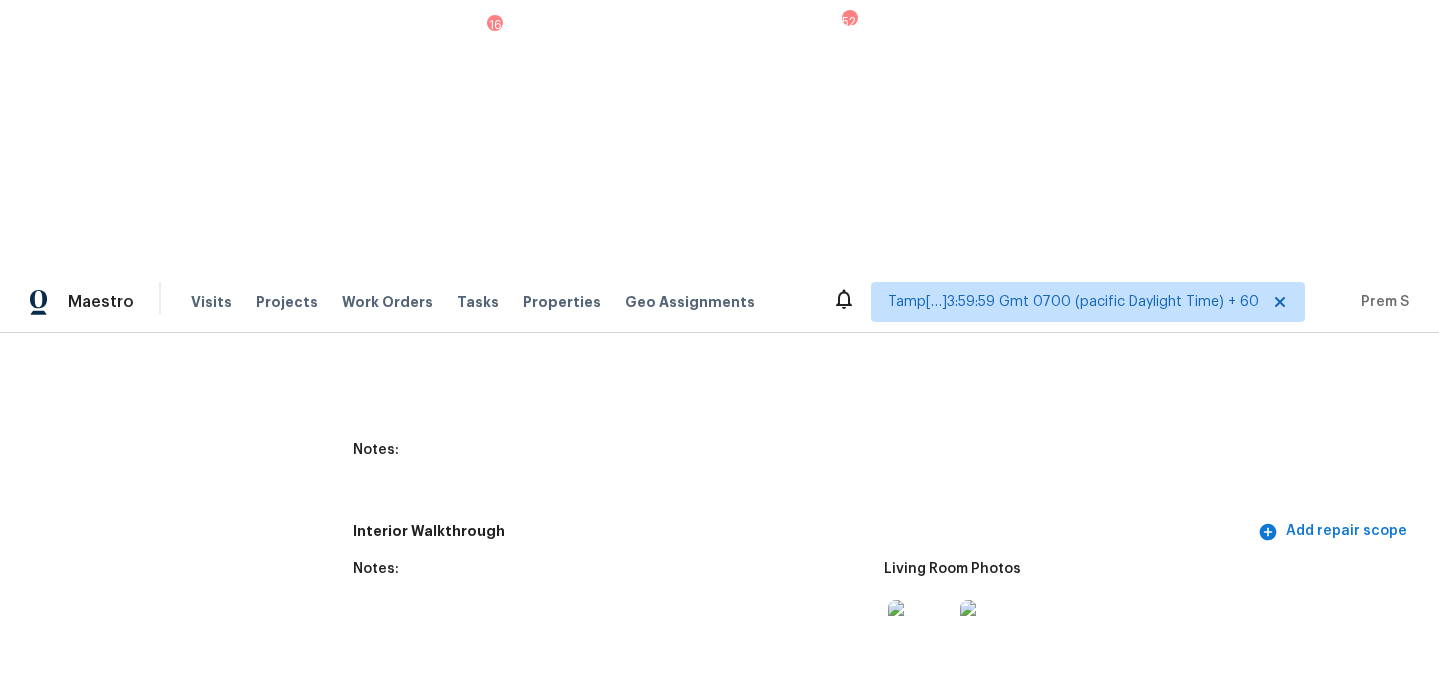 scroll, scrollTop: 2581, scrollLeft: 0, axis: vertical 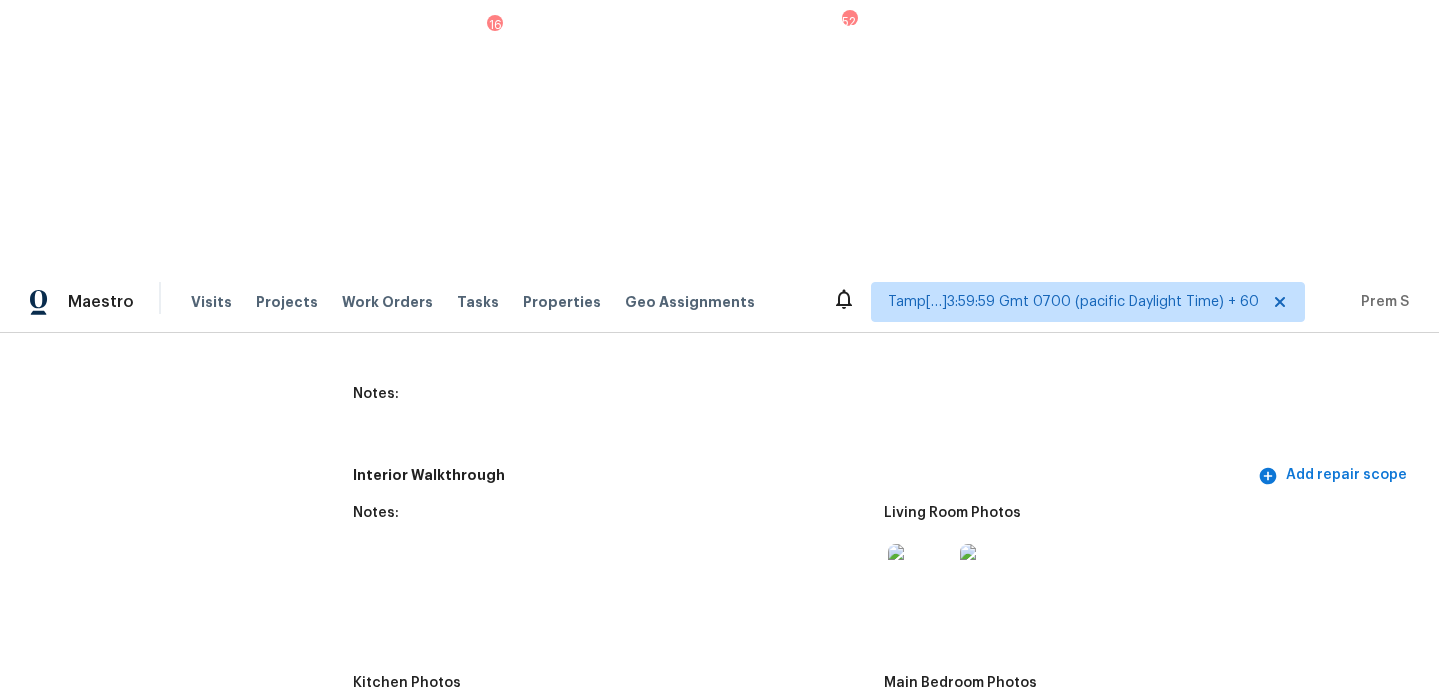 click at bounding box center (920, 576) 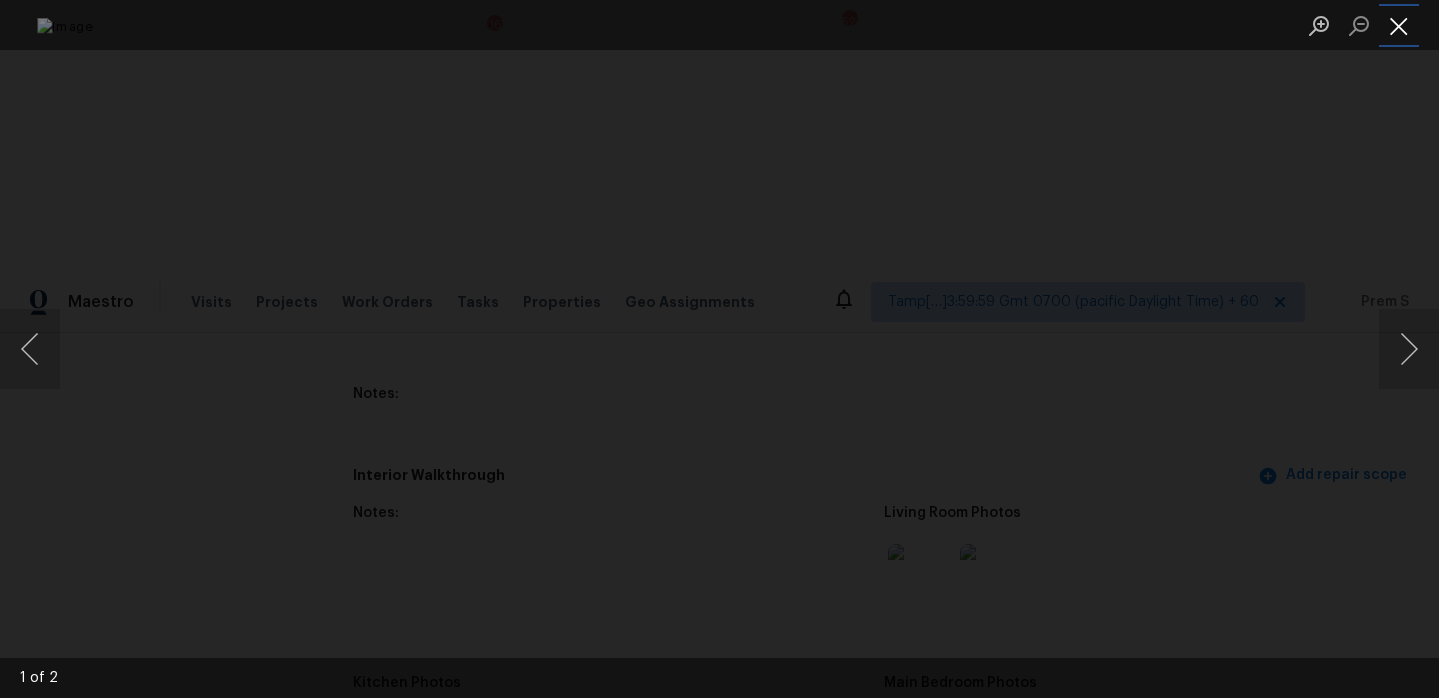 click at bounding box center (1399, 25) 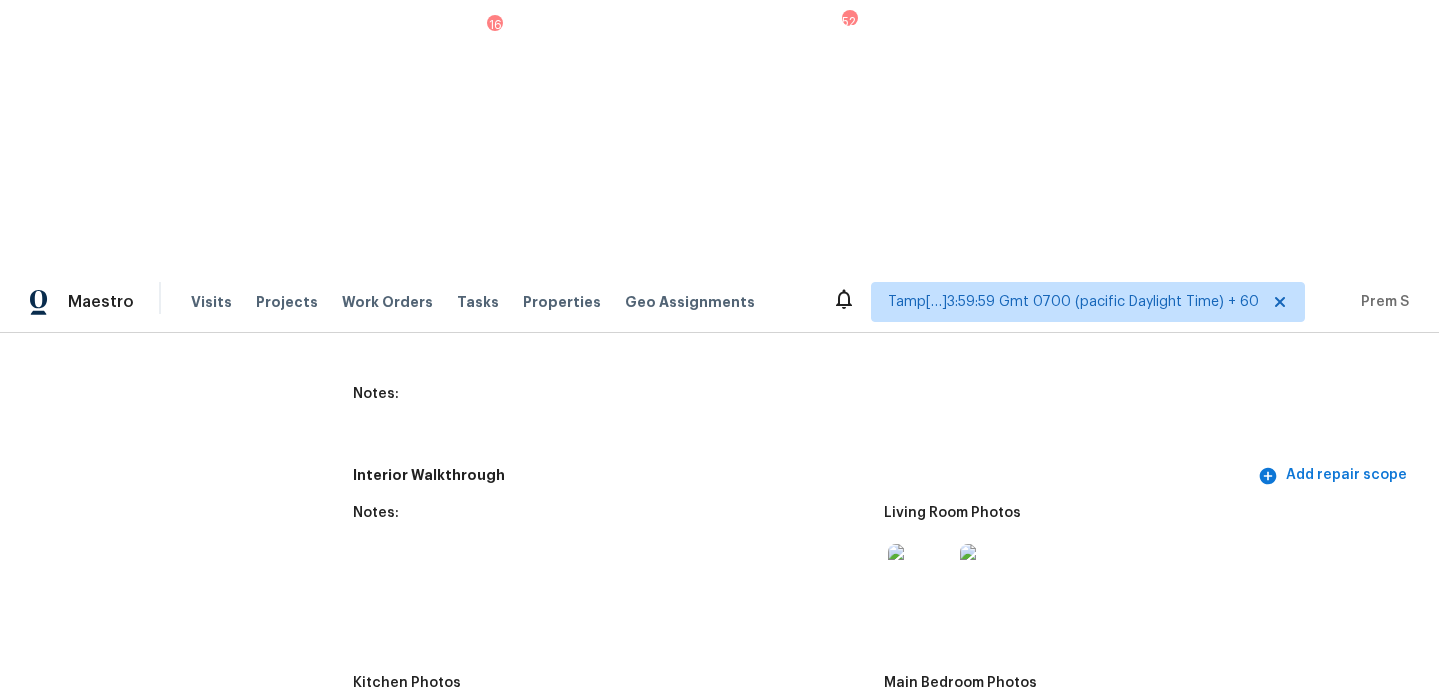 click at bounding box center [920, 746] 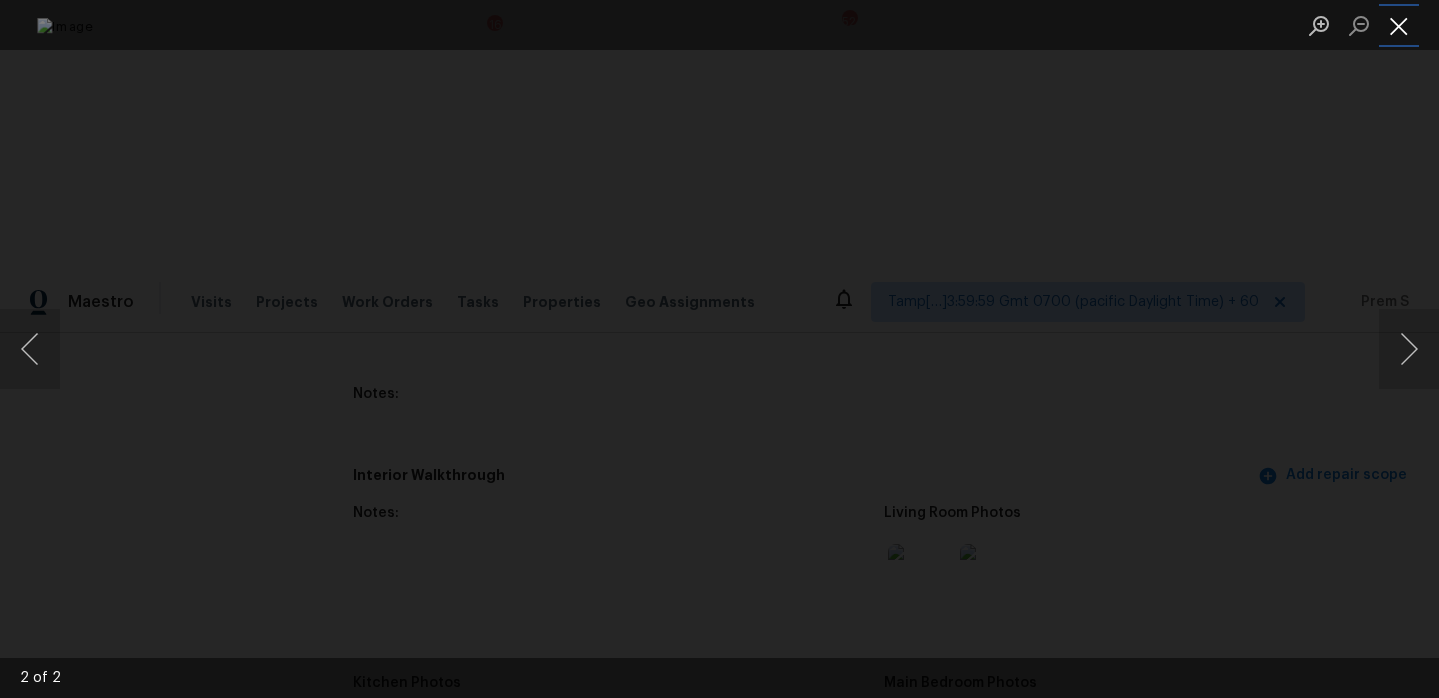 click at bounding box center (1399, 25) 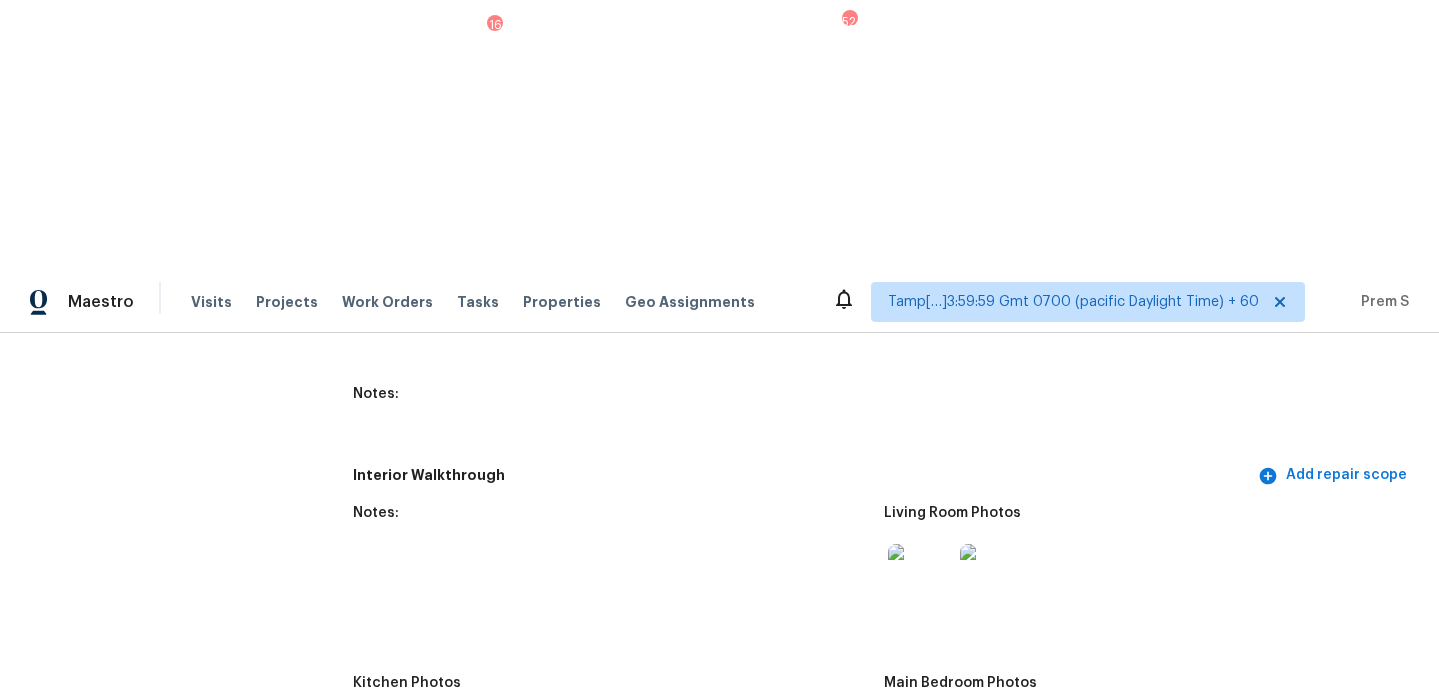 click at bounding box center (920, 916) 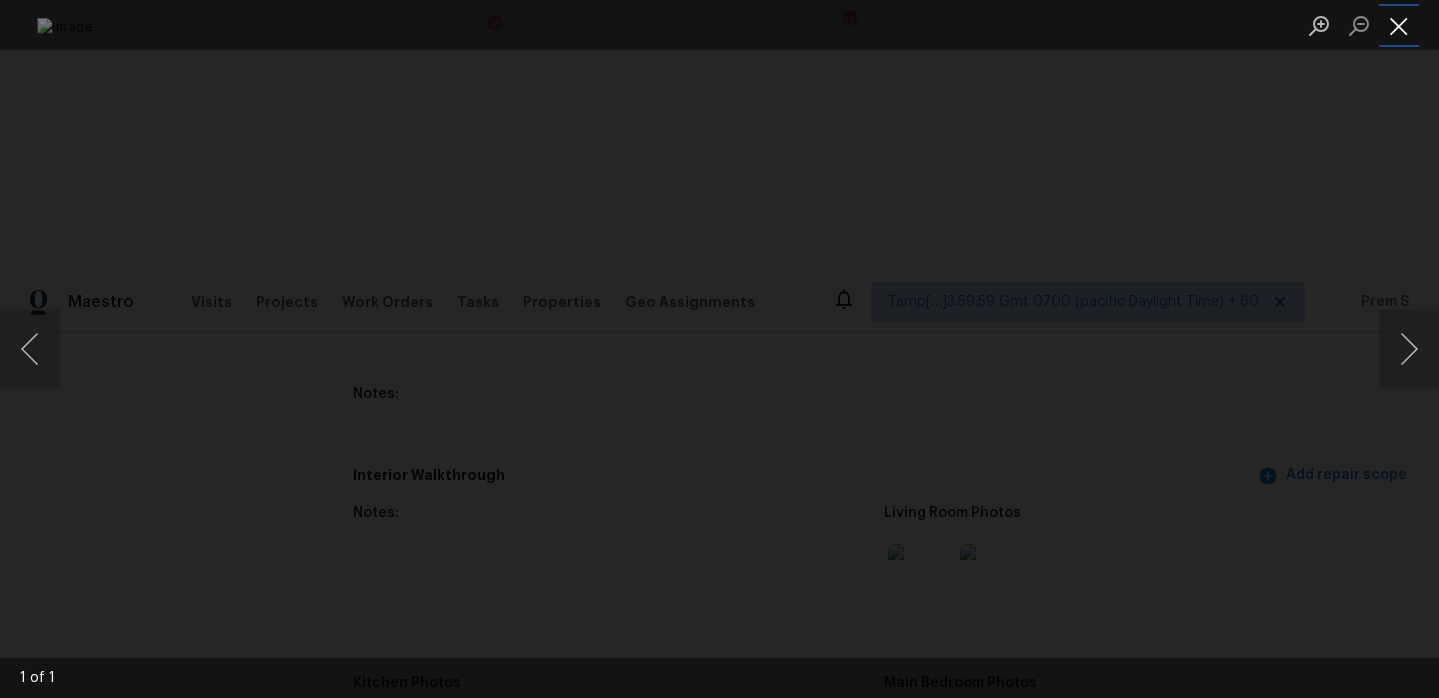 click at bounding box center (1399, 25) 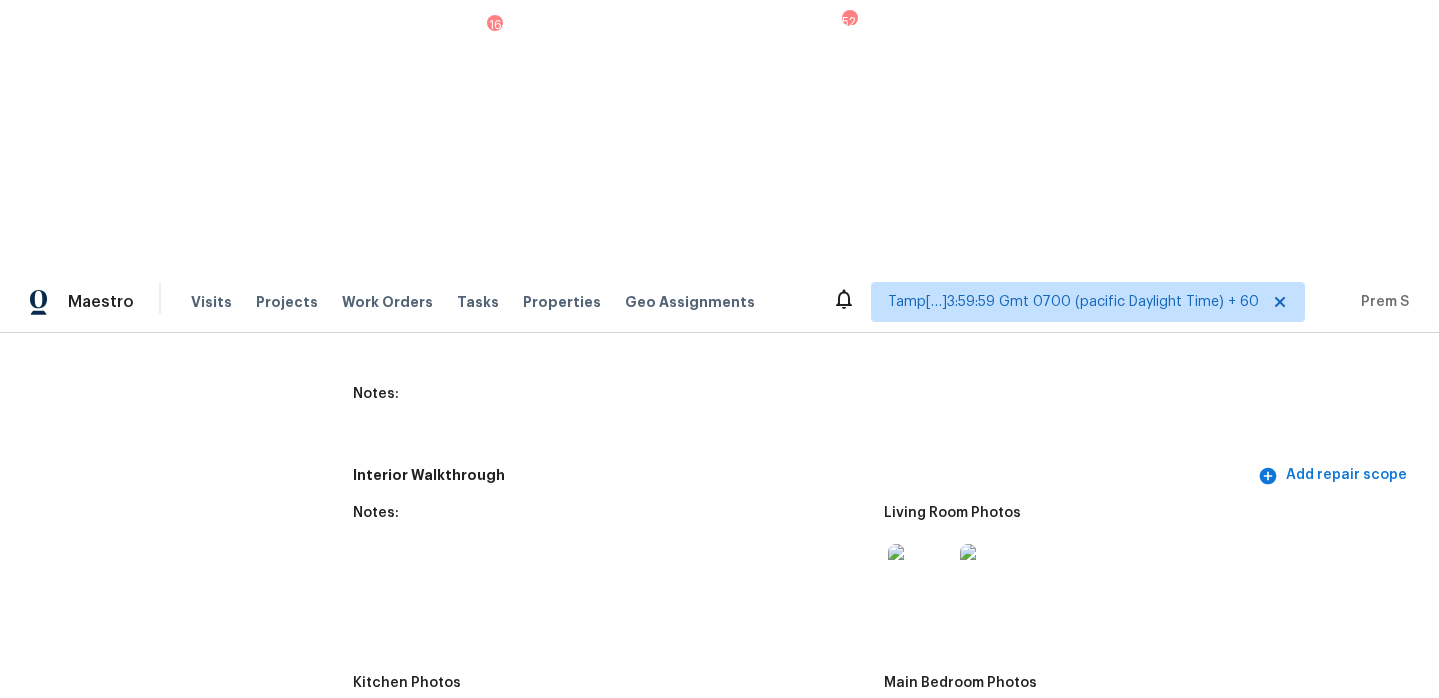 click at bounding box center [389, 916] 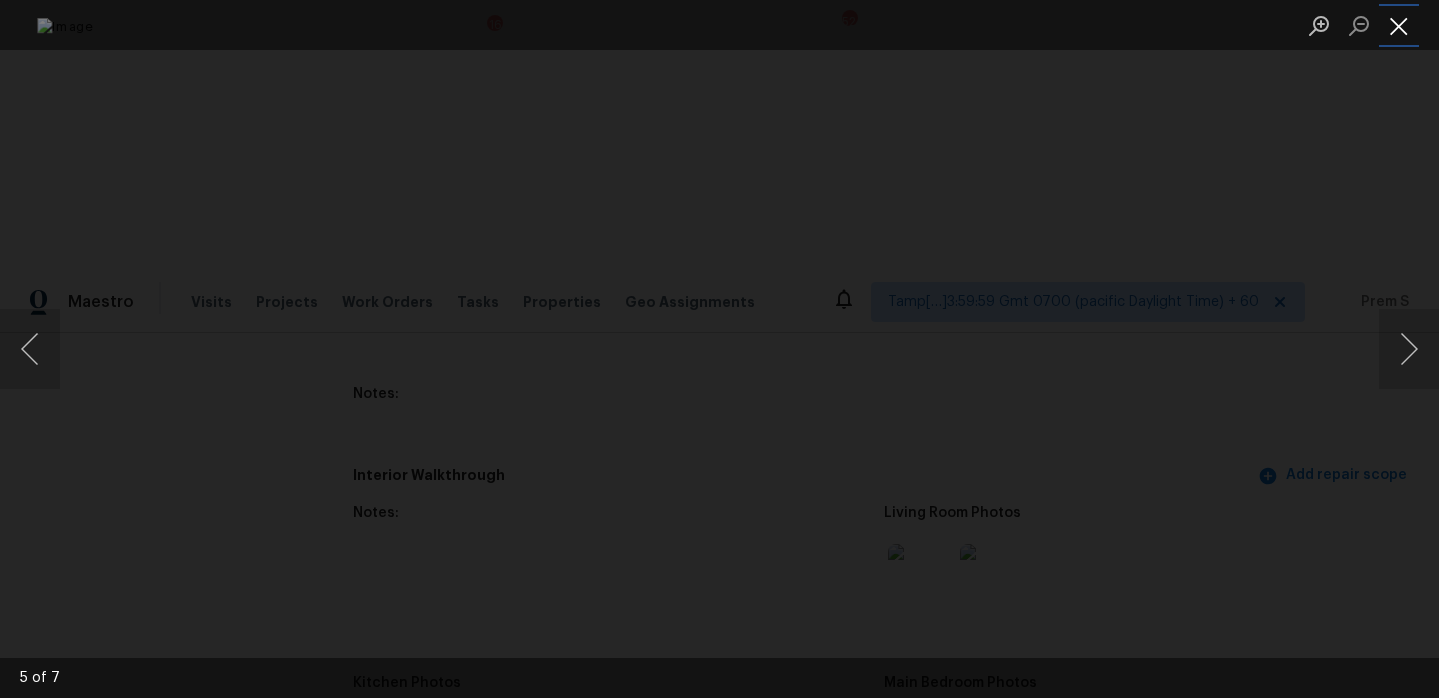 click at bounding box center [1399, 25] 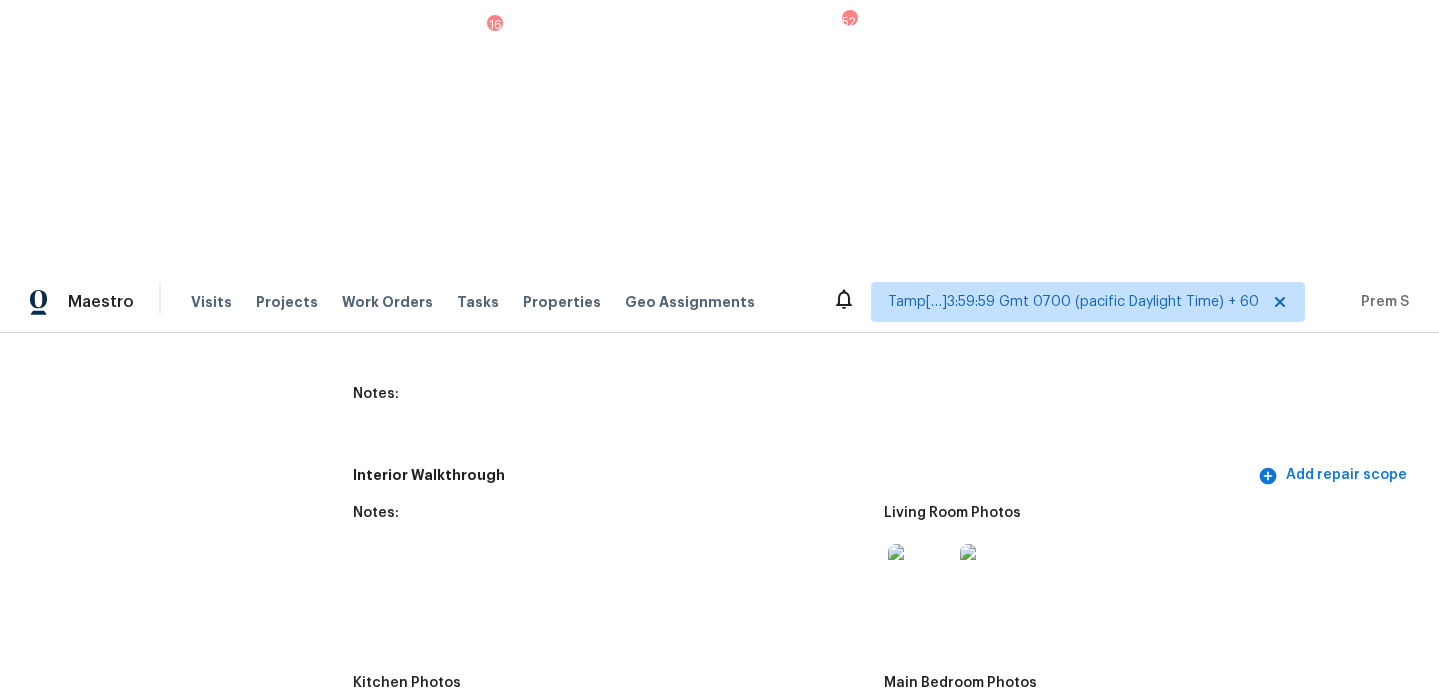 scroll, scrollTop: 2596, scrollLeft: 0, axis: vertical 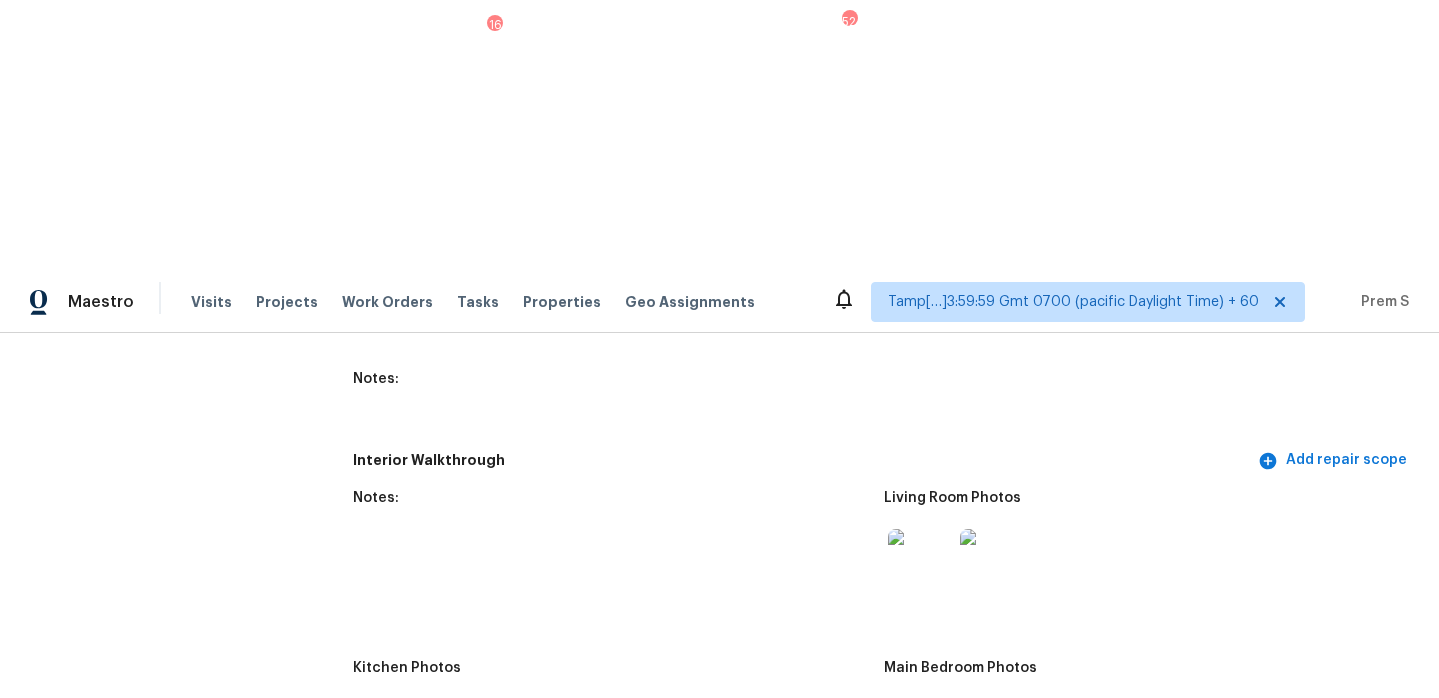 click at bounding box center (389, 731) 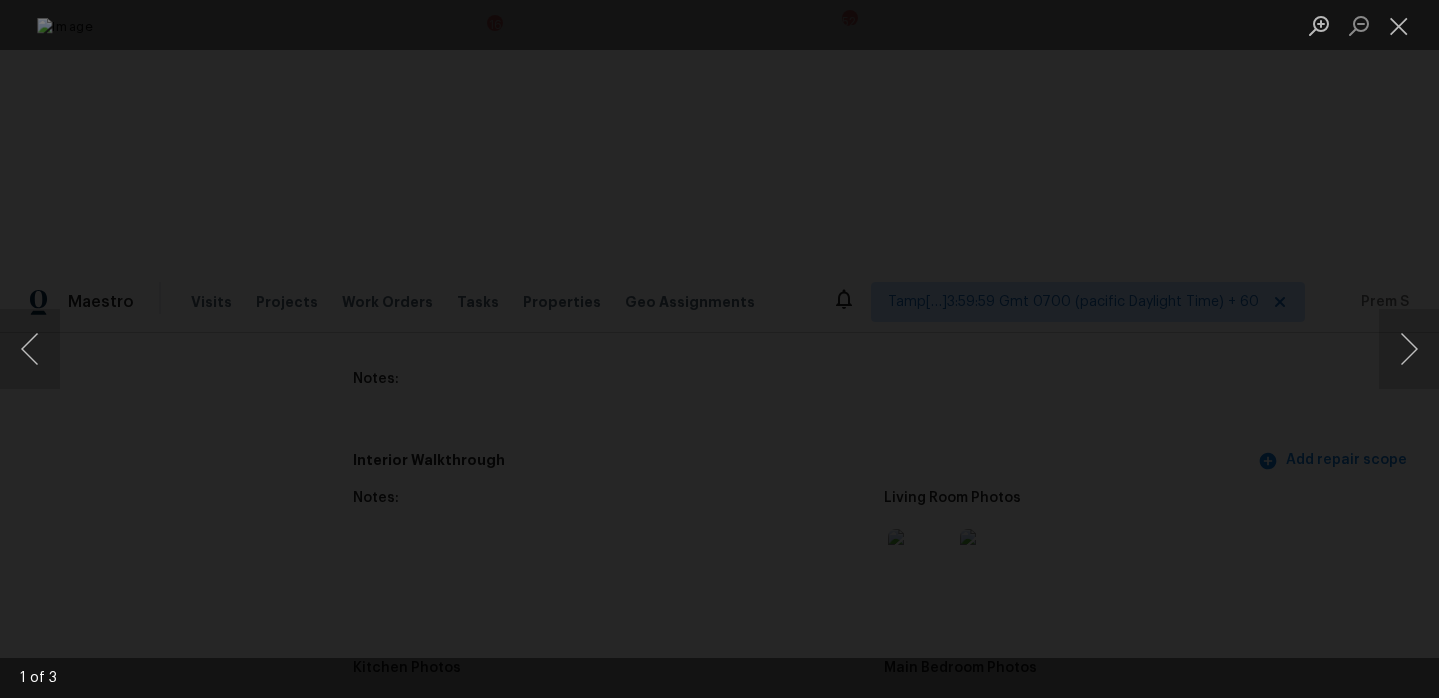 scroll, scrollTop: 230, scrollLeft: 0, axis: vertical 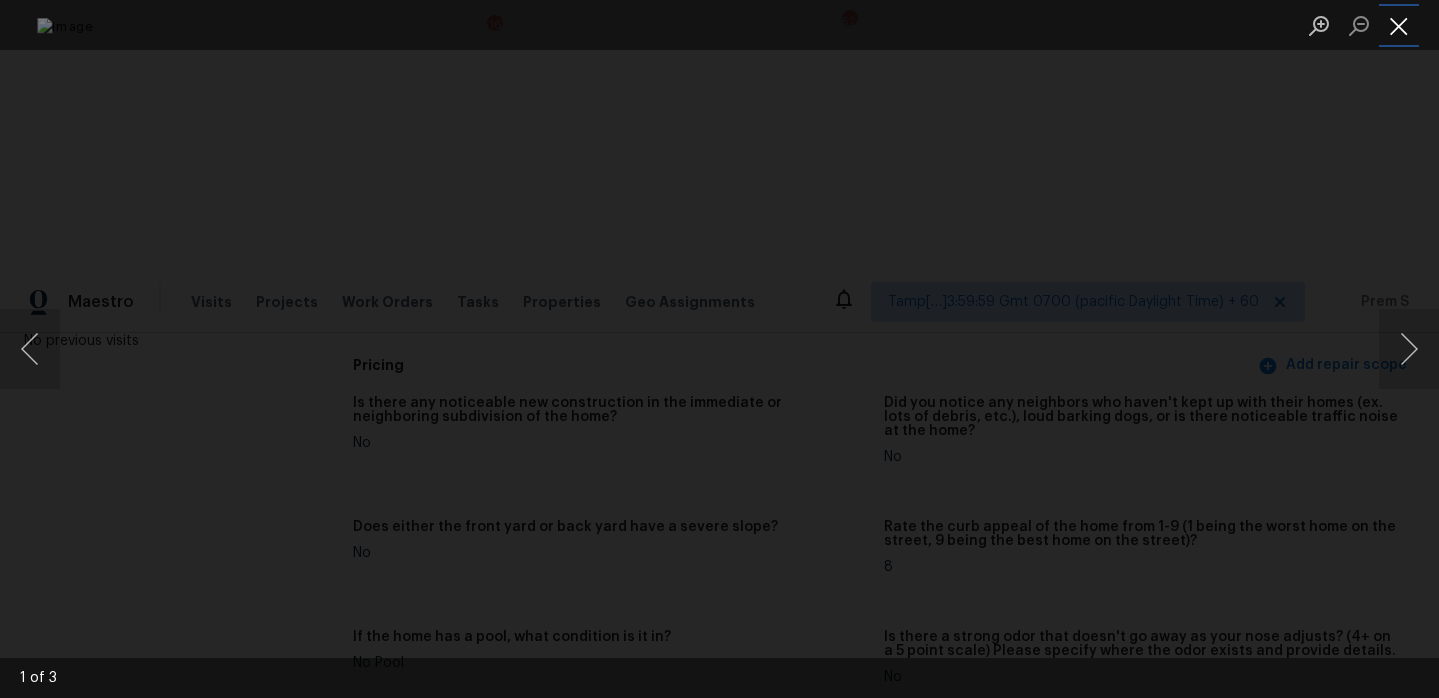 click at bounding box center [1399, 25] 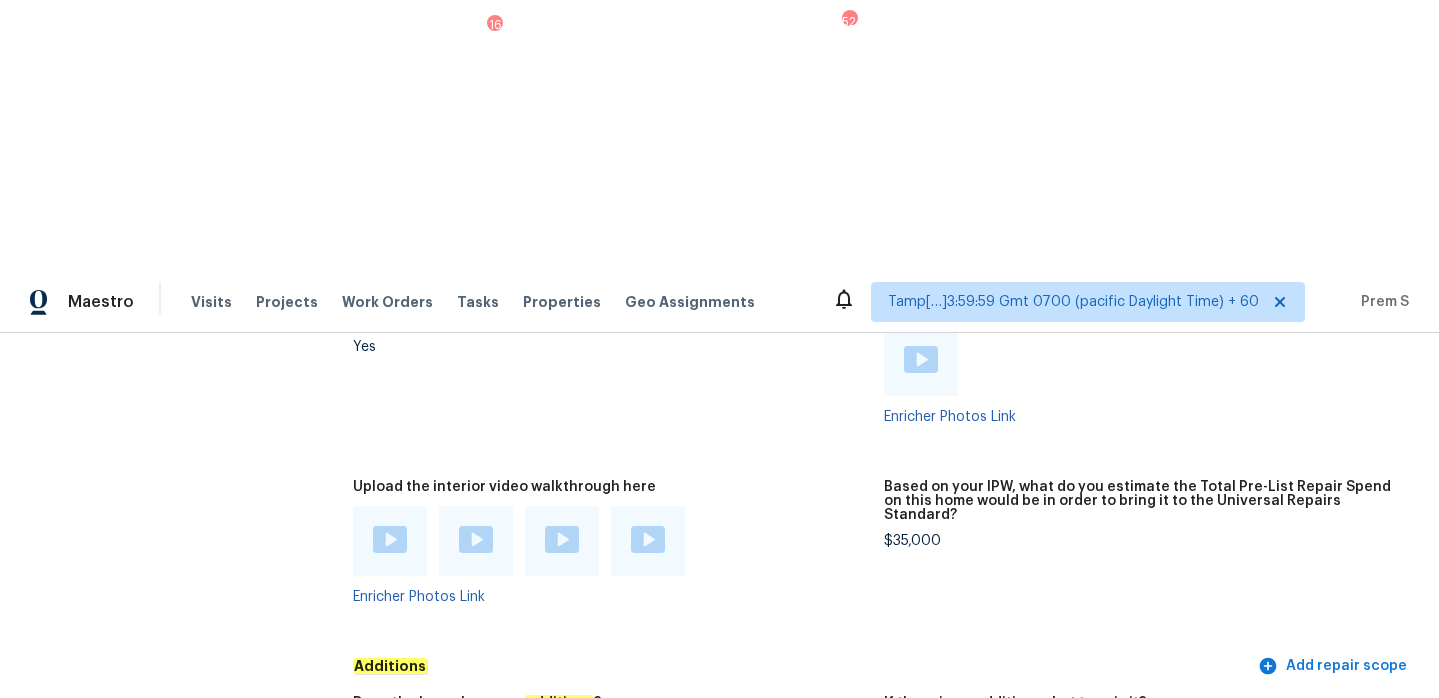 scroll, scrollTop: 4480, scrollLeft: 0, axis: vertical 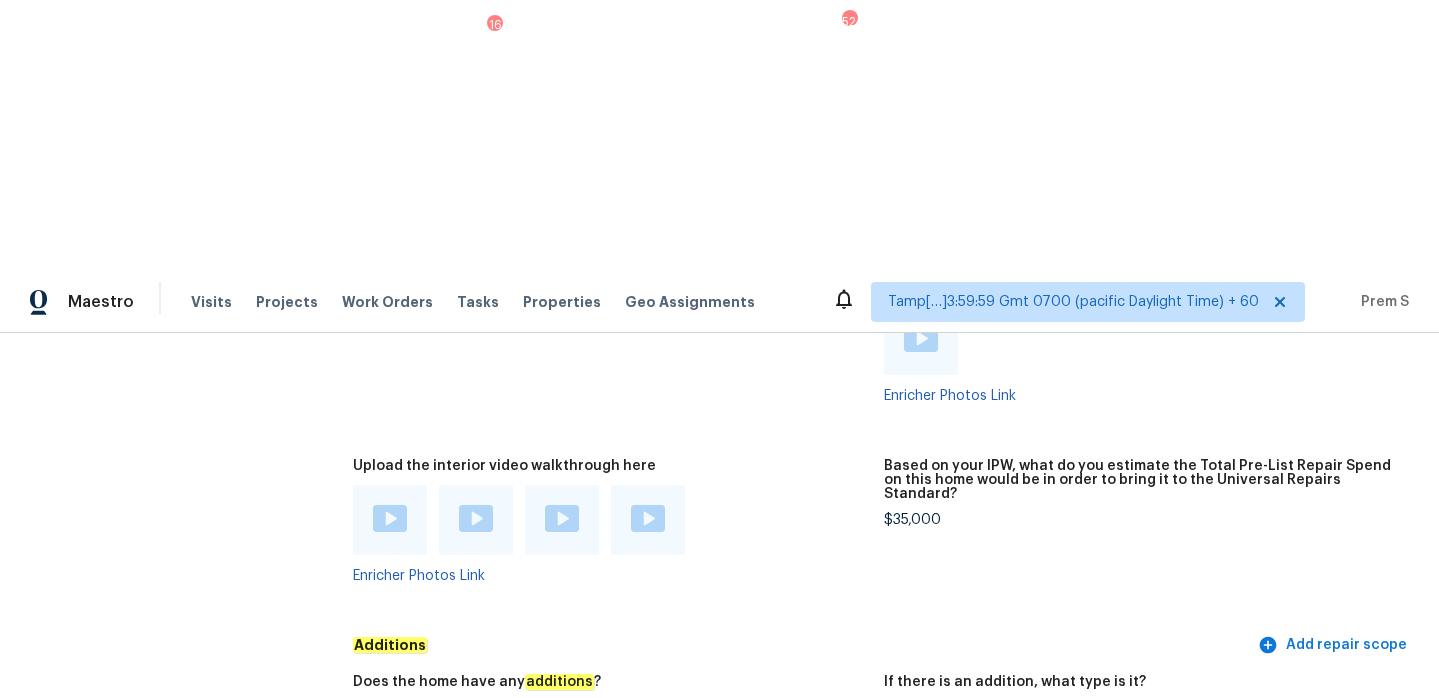 click on "$35,000" at bounding box center [1141, 520] 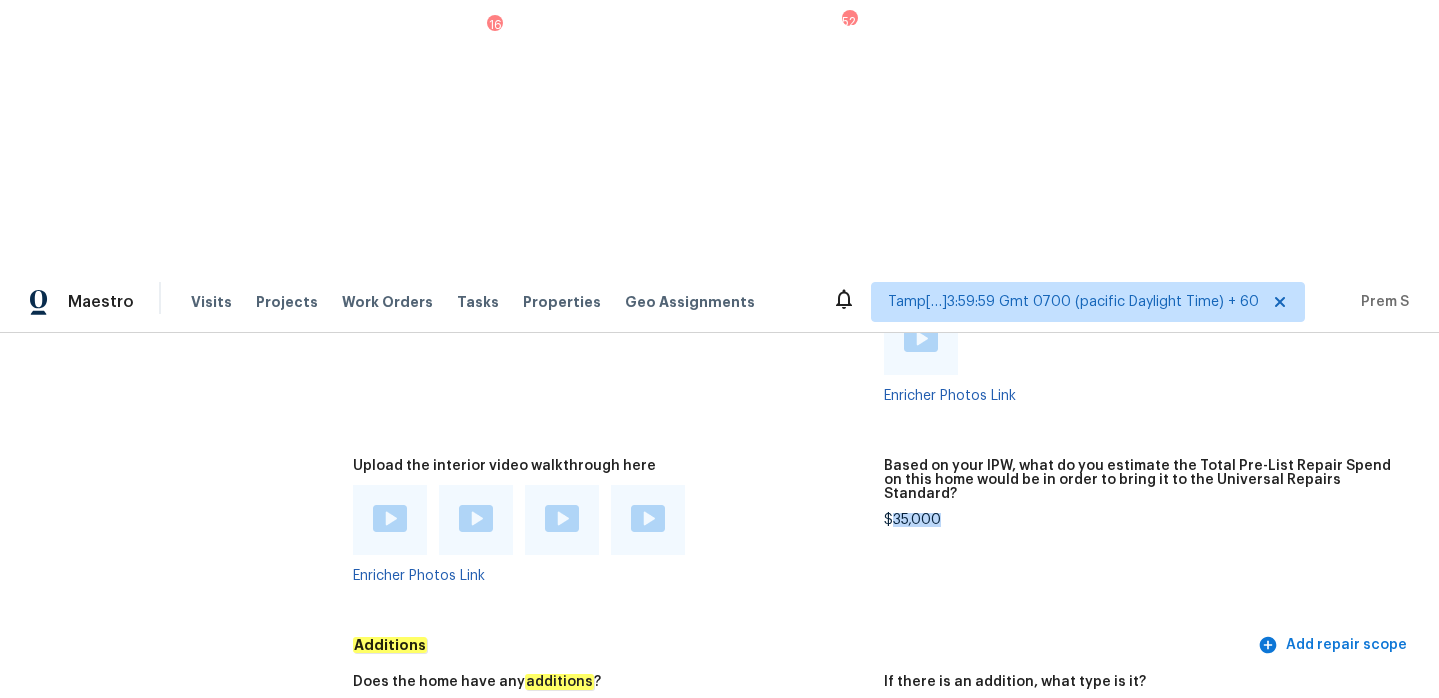 click on "$35,000" at bounding box center [1141, 520] 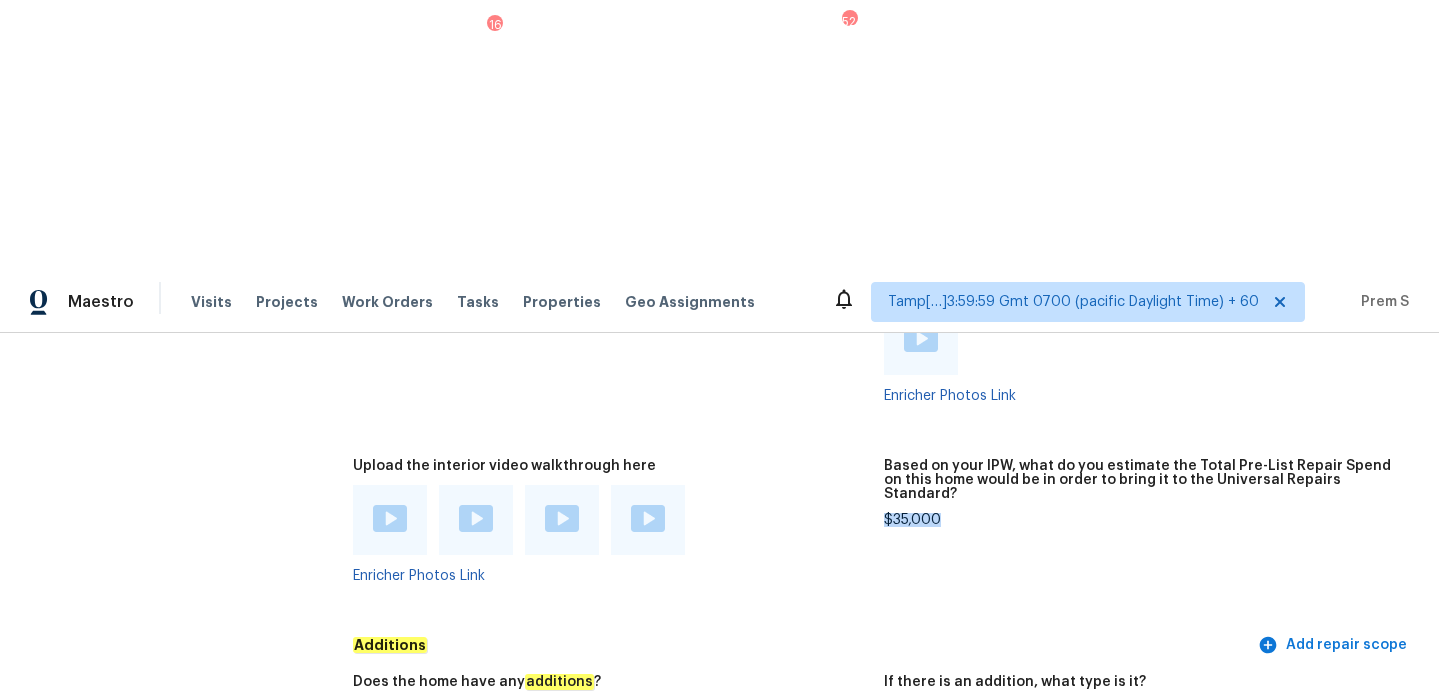 copy on "$35,000" 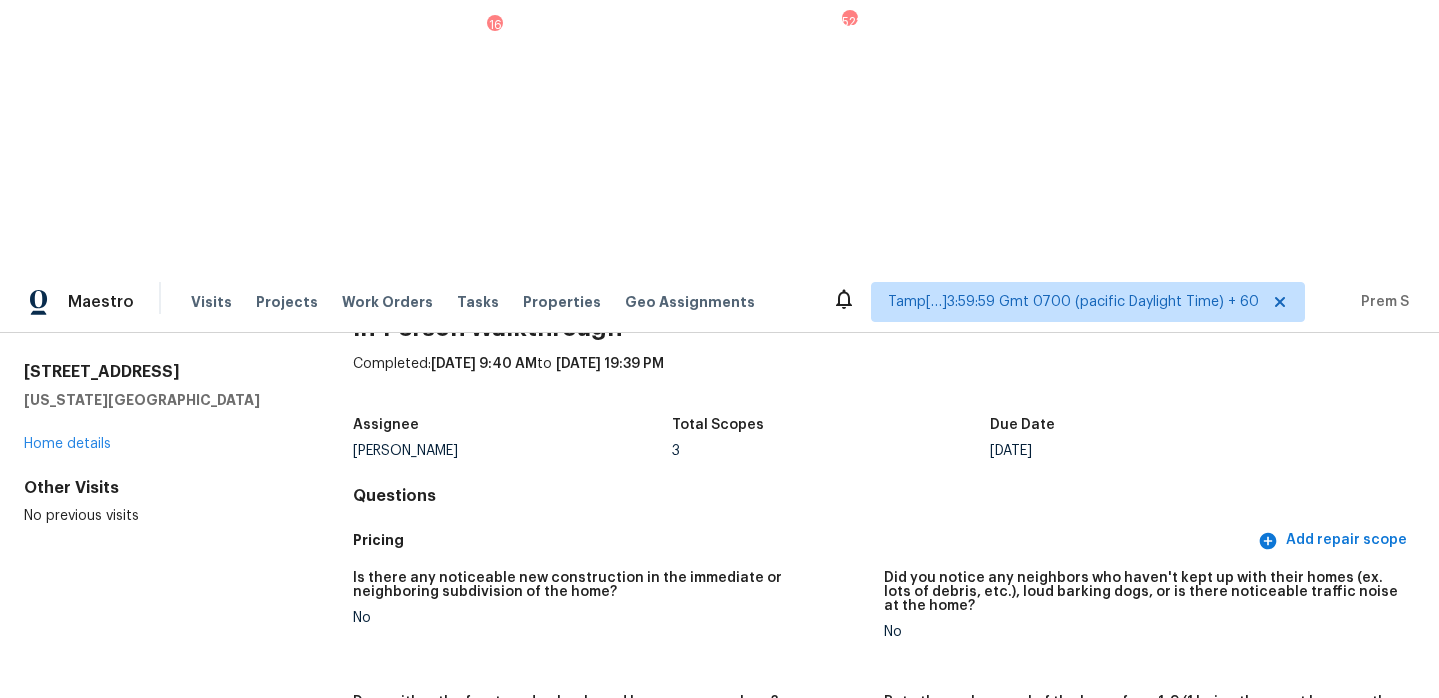 scroll, scrollTop: 0, scrollLeft: 0, axis: both 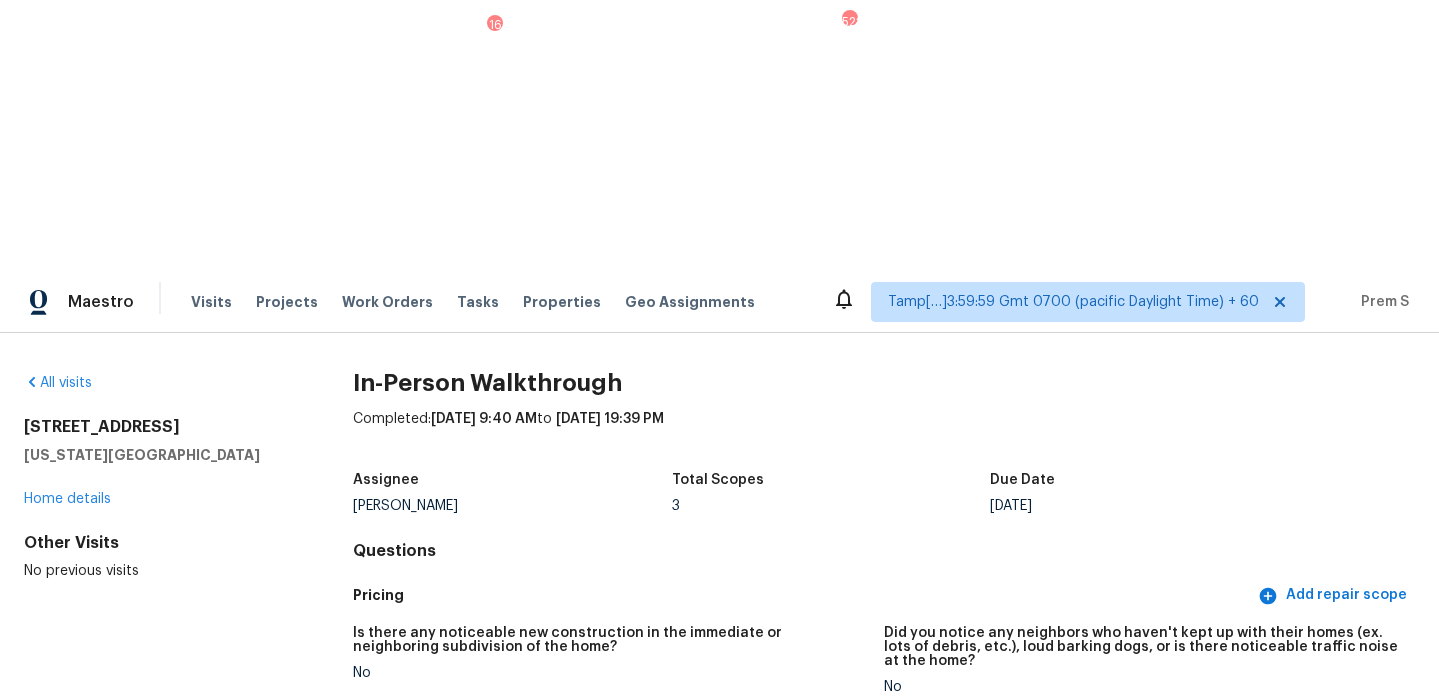 click on "All visits" at bounding box center [156, 383] 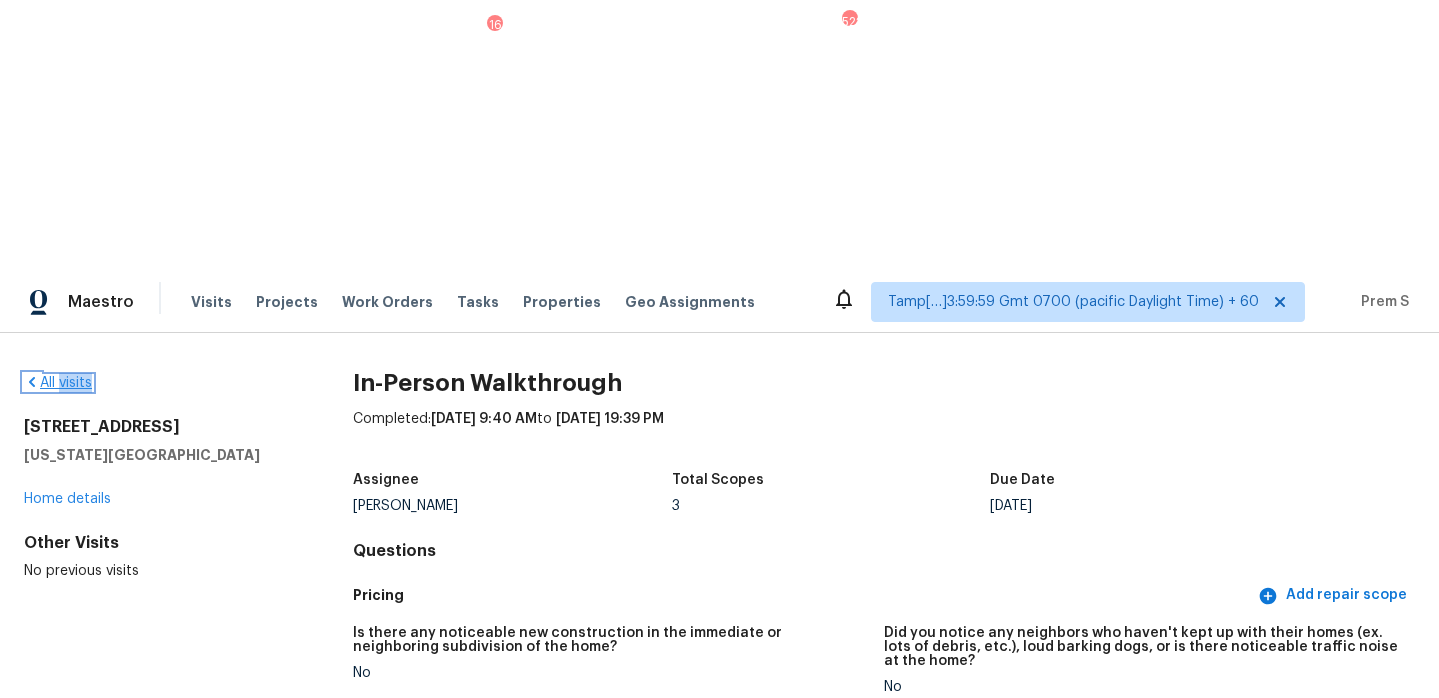 click on "All visits" at bounding box center [58, 383] 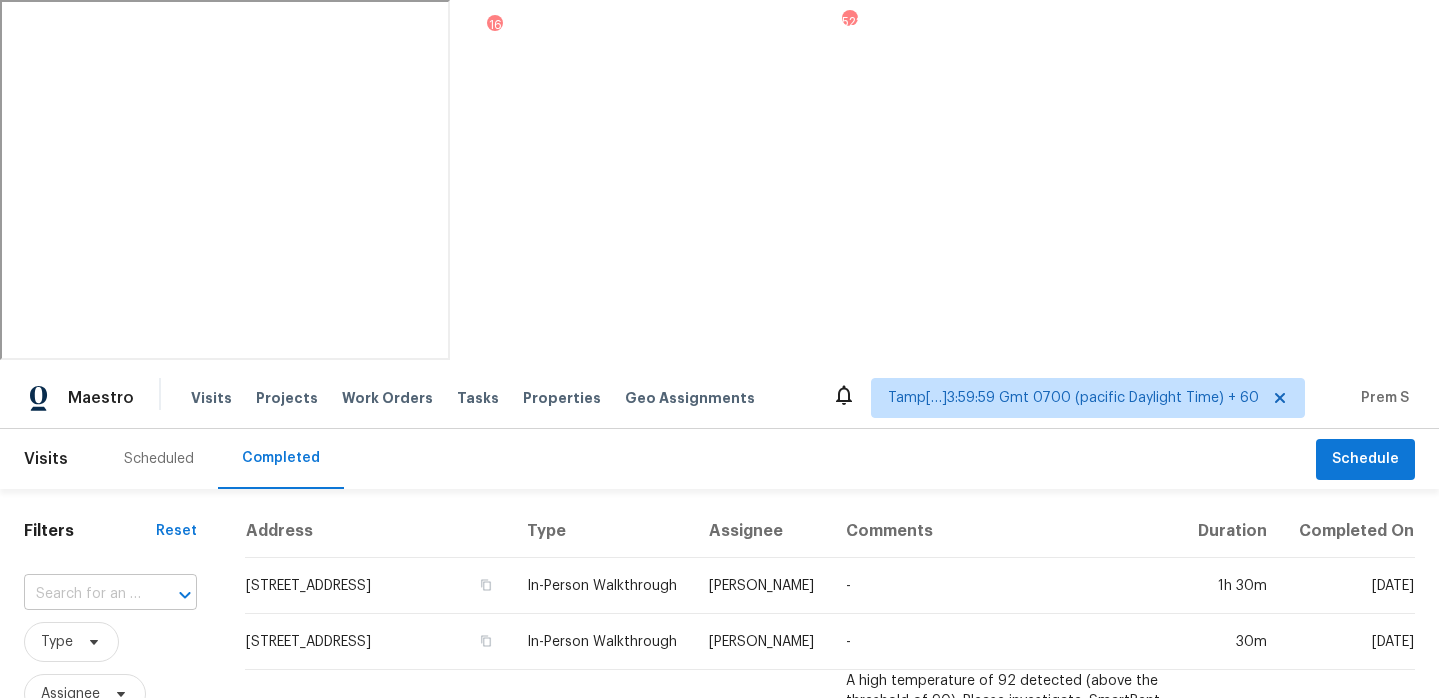 click at bounding box center [82, 594] 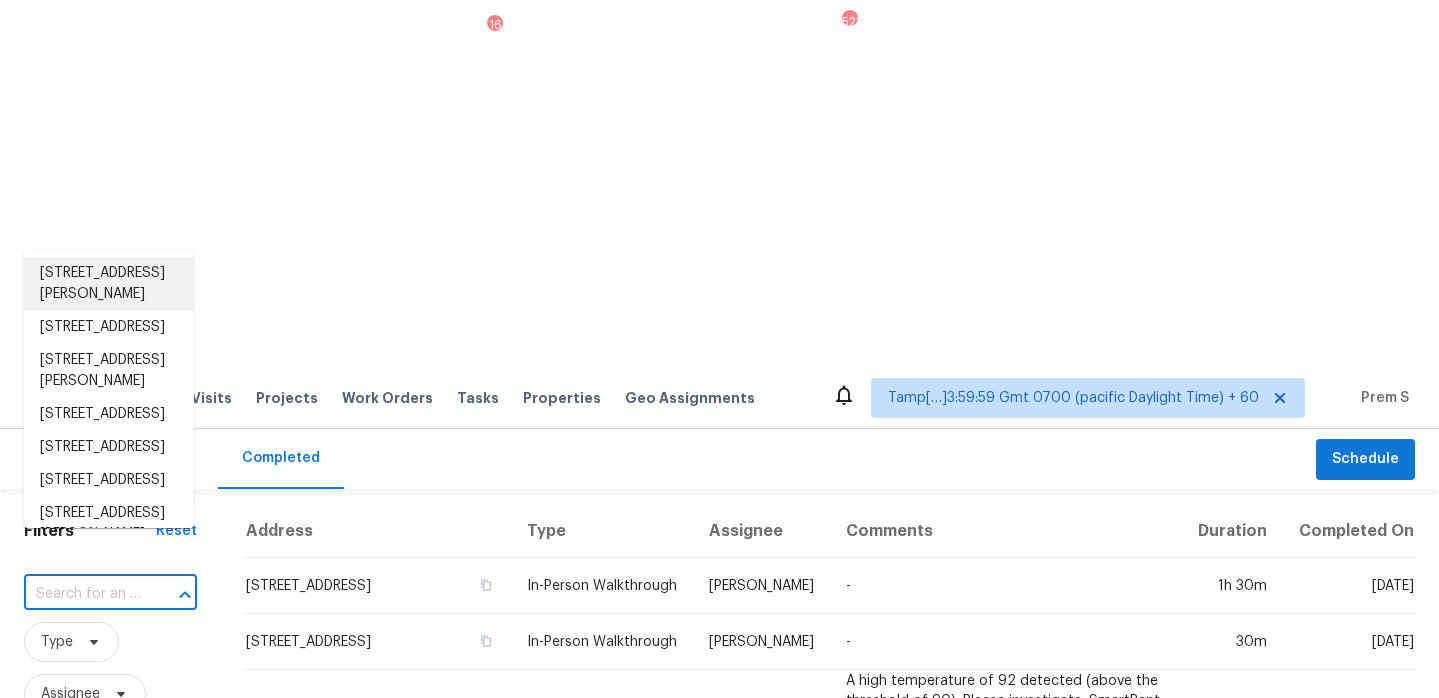 paste on "14851 W Larkspur Dr, Surprise, AZ 85379" 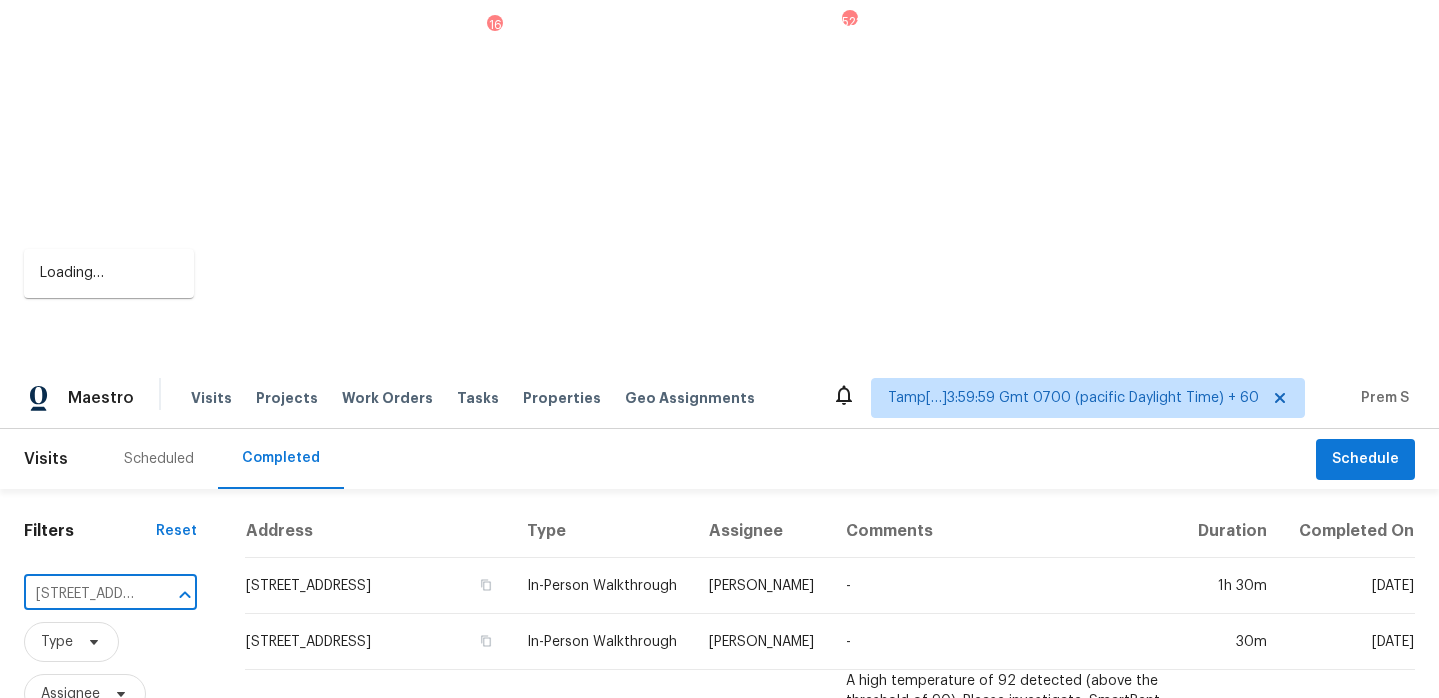 scroll, scrollTop: 0, scrollLeft: 160, axis: horizontal 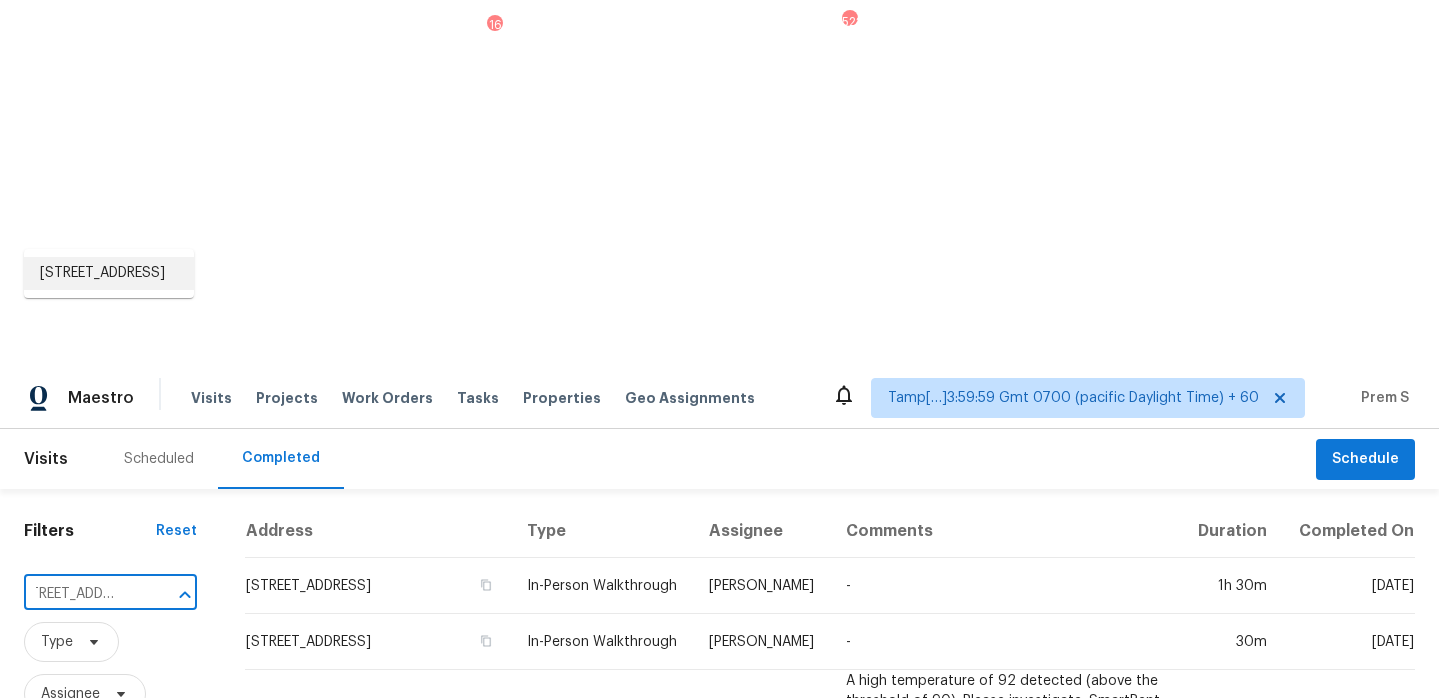 click on "14851 W Larkspur Dr, Surprise, AZ 85379" at bounding box center [109, 273] 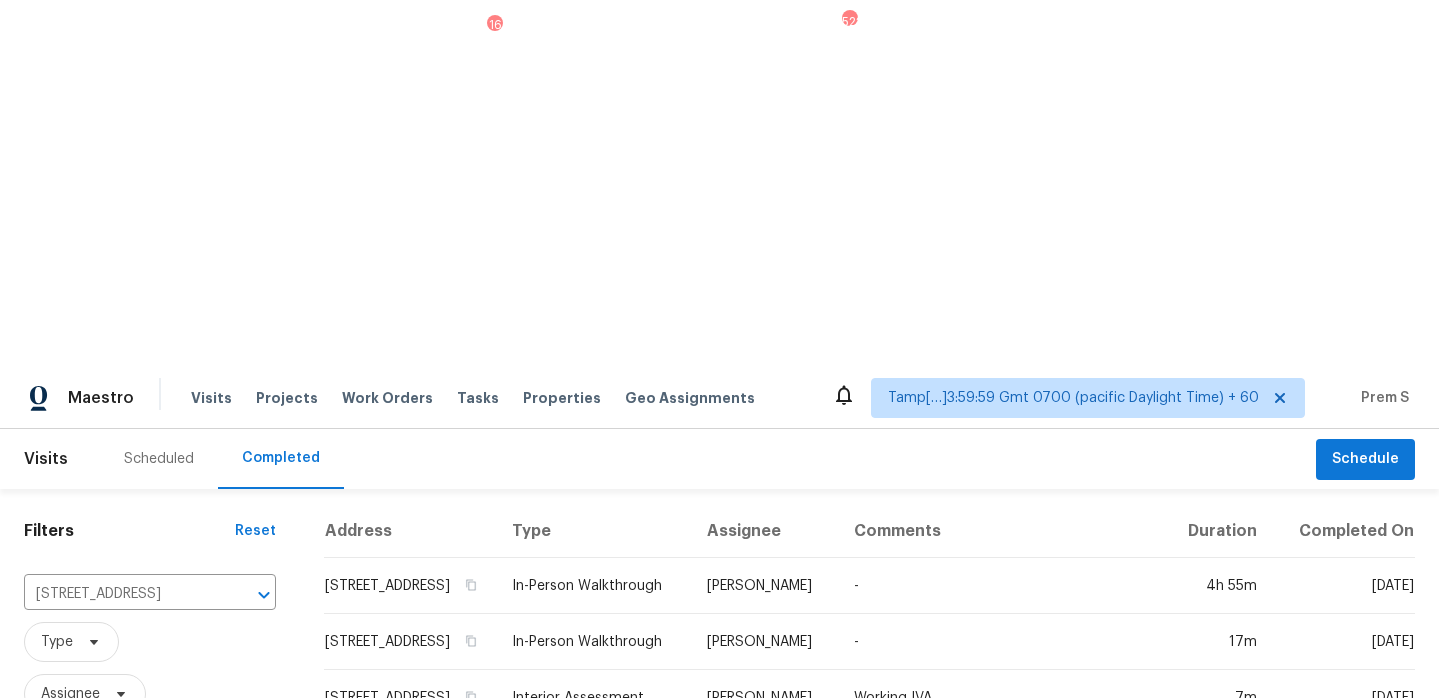 click on "14851 W Larkspur Dr, Surprise, AZ 85379" at bounding box center (410, 586) 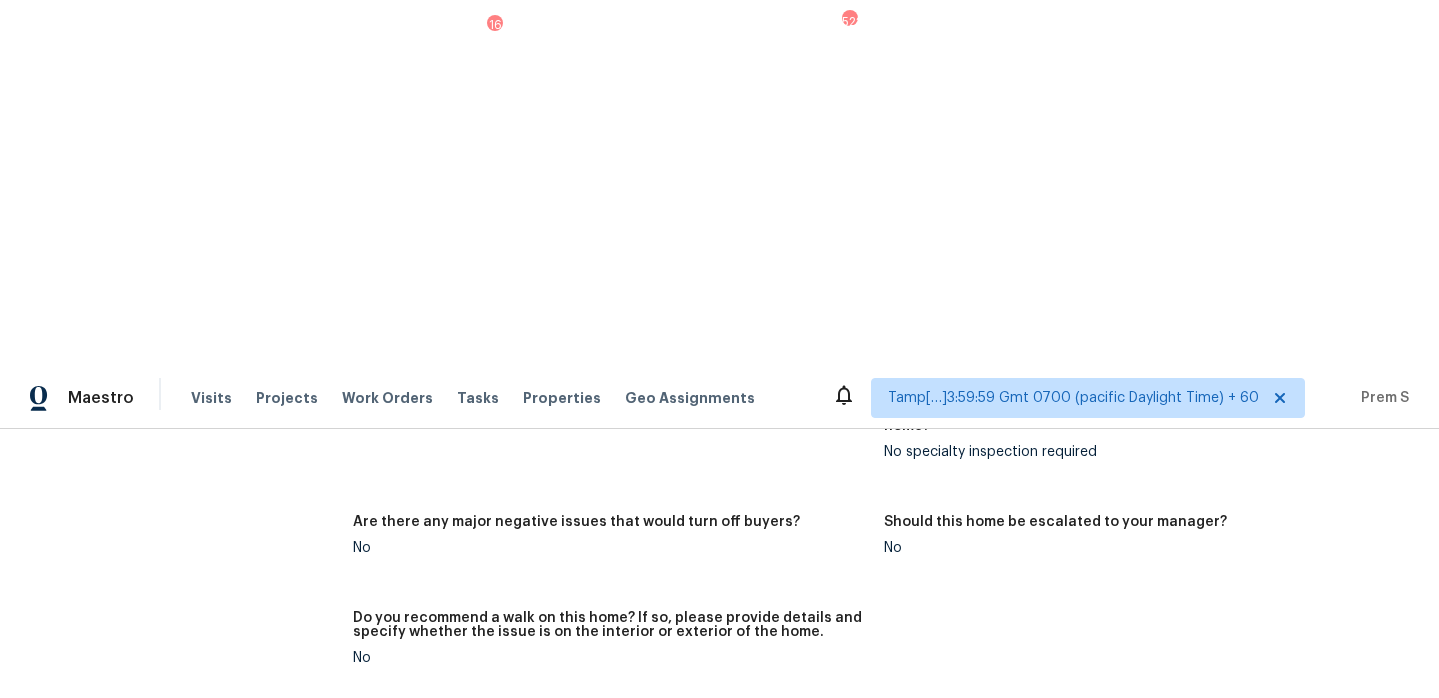 scroll, scrollTop: 4162, scrollLeft: 0, axis: vertical 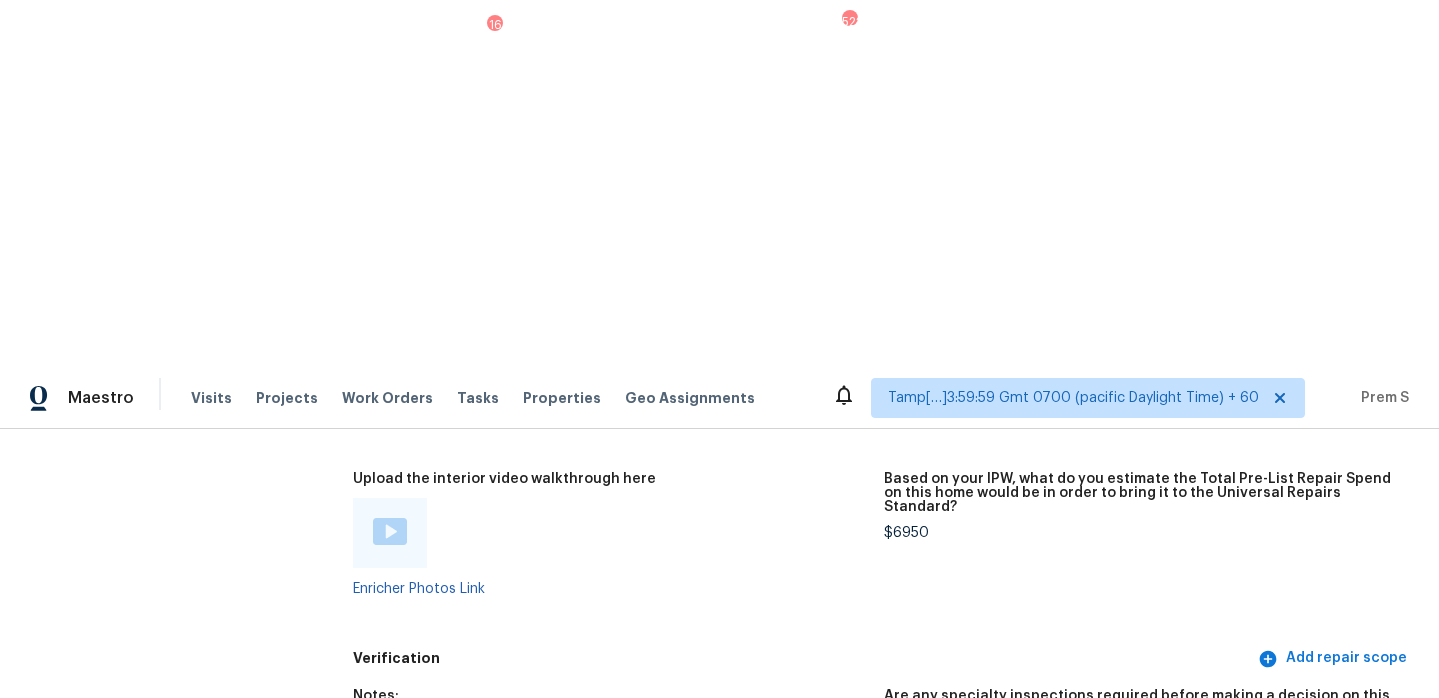 click at bounding box center (390, 531) 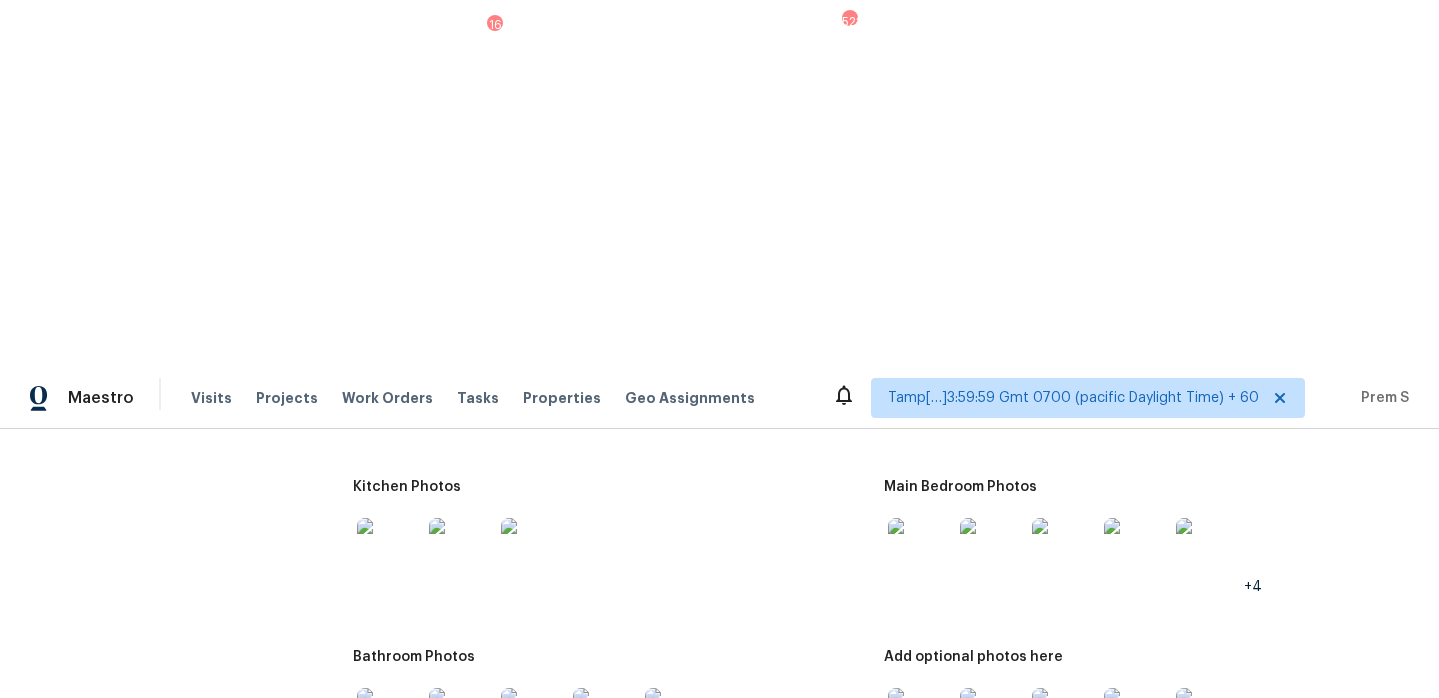 scroll, scrollTop: 2491, scrollLeft: 0, axis: vertical 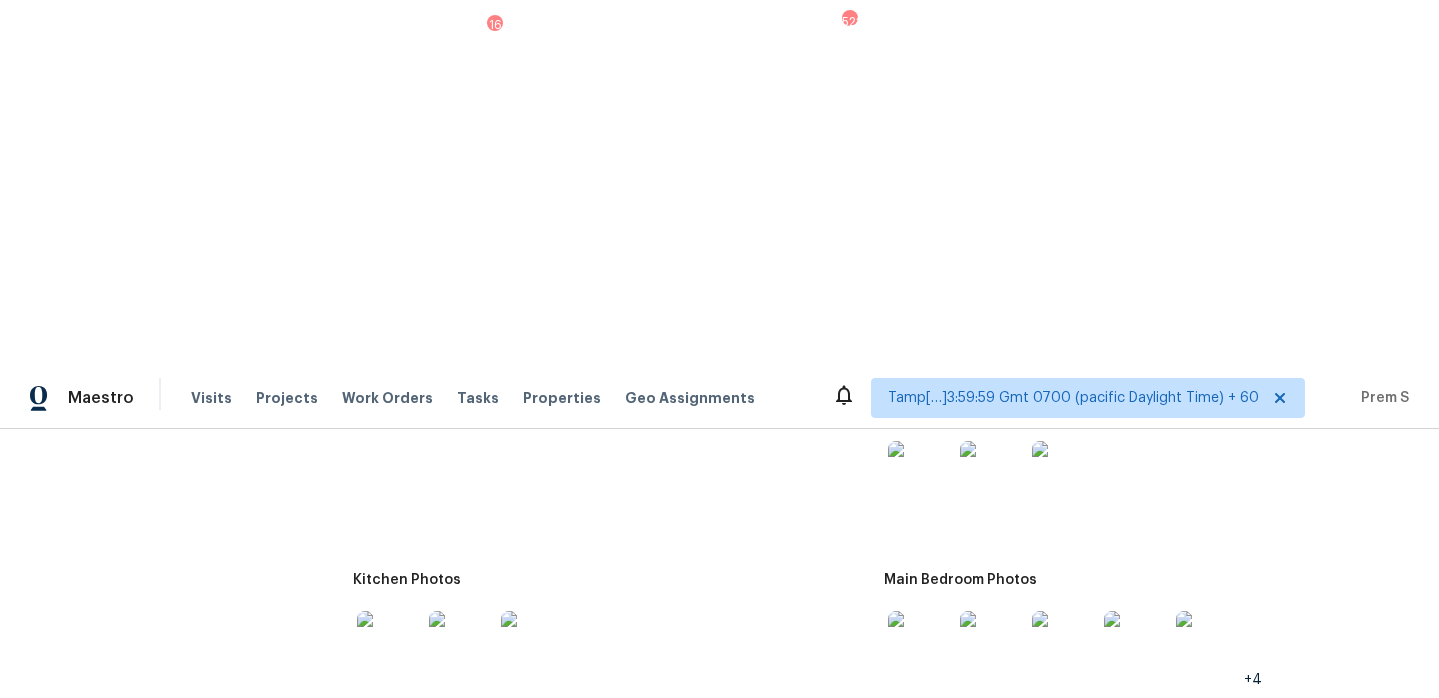 click at bounding box center [920, 473] 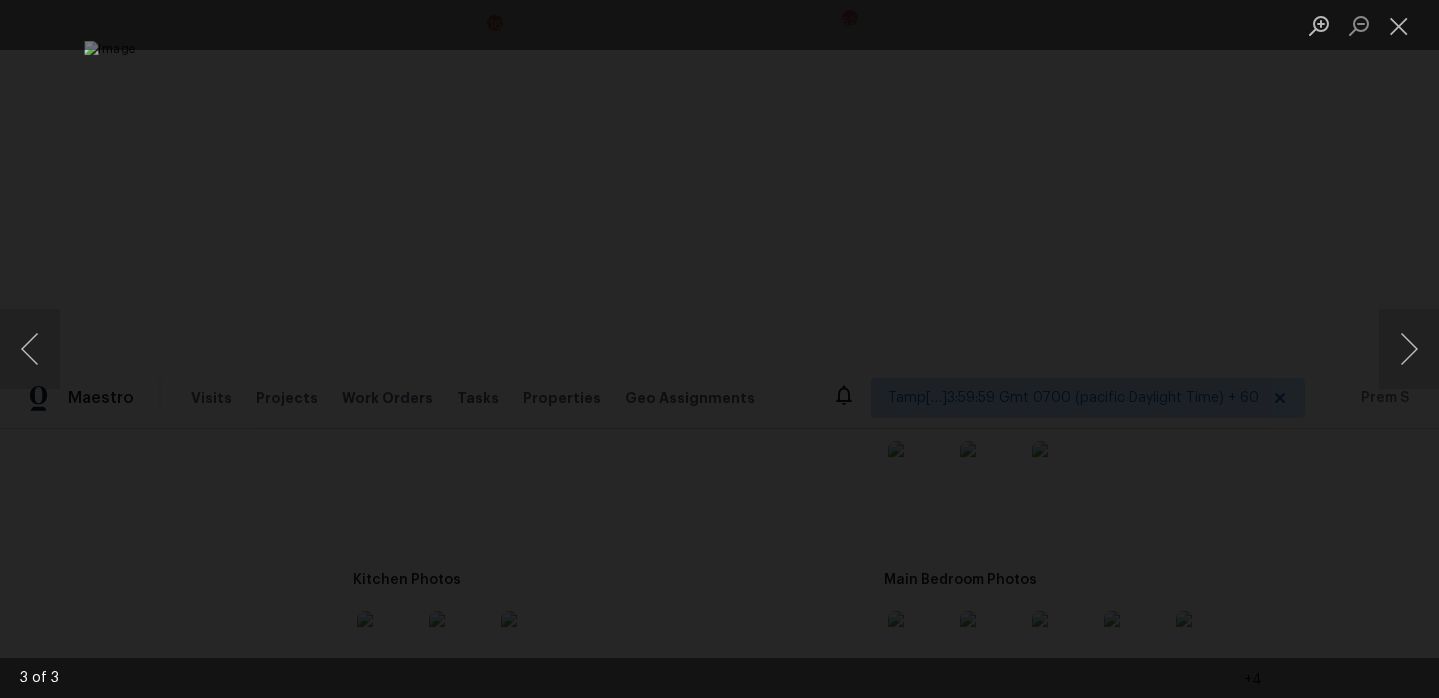 click at bounding box center (1399, 25) 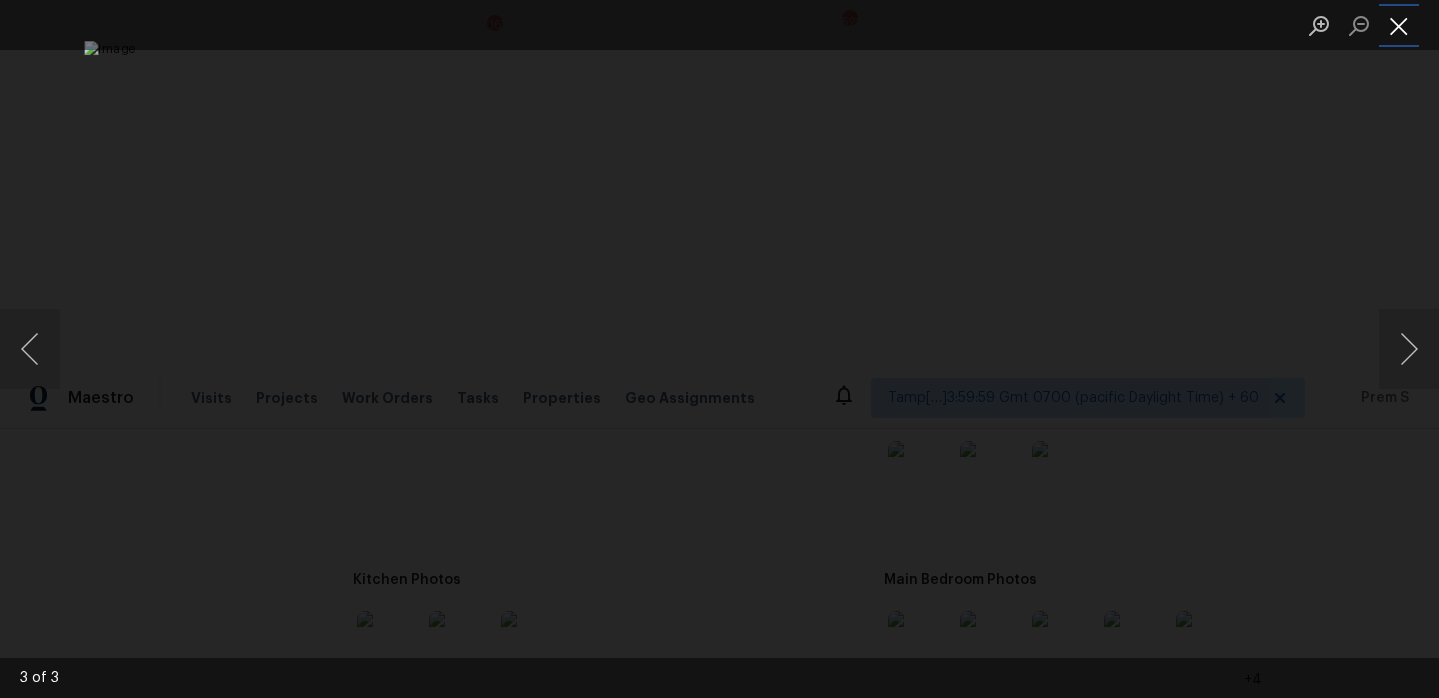 click at bounding box center (1399, 25) 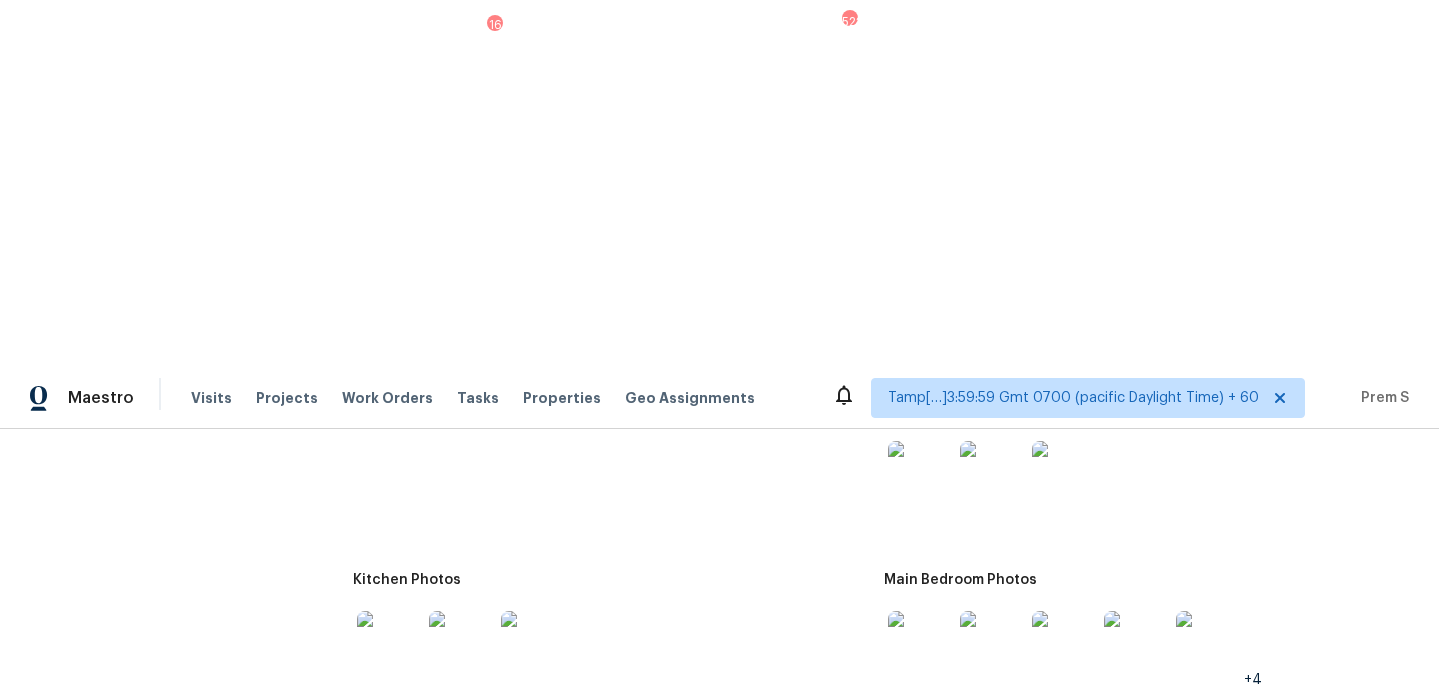 click at bounding box center (920, 643) 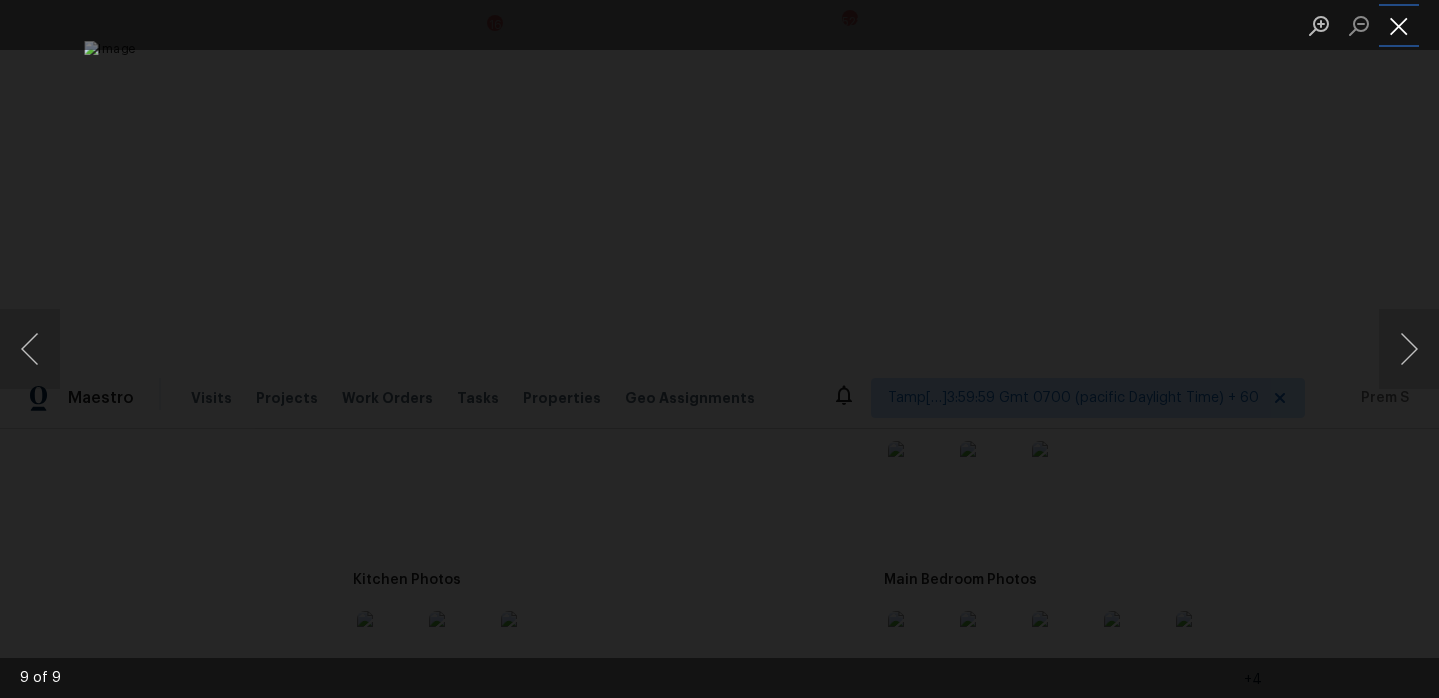 click at bounding box center [1399, 25] 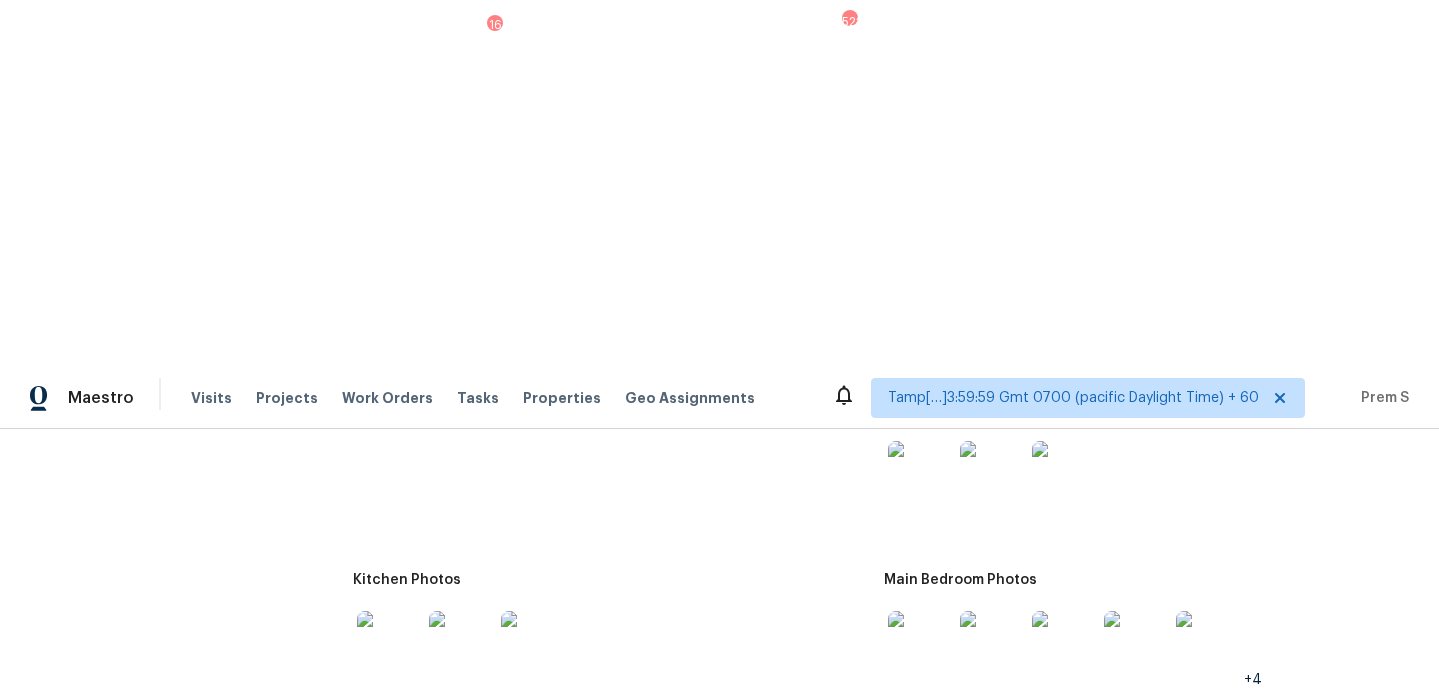 click at bounding box center (920, 813) 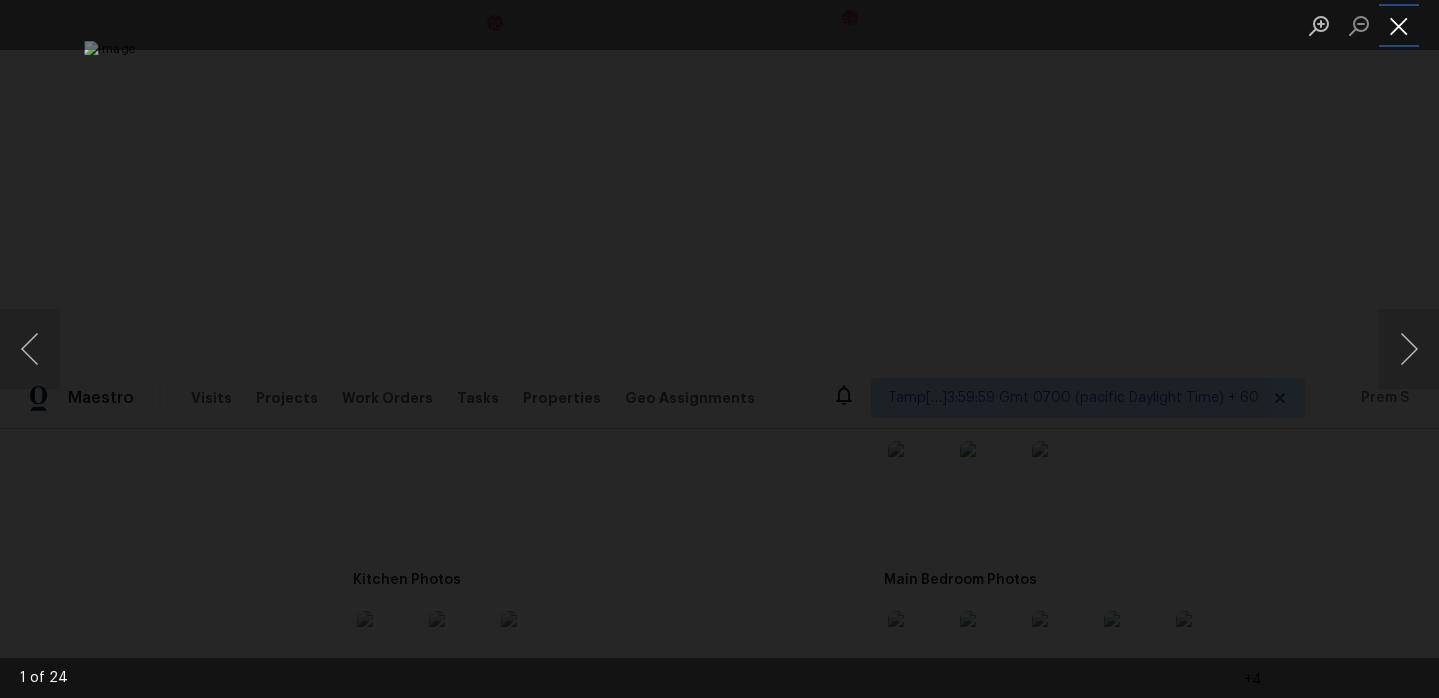 click at bounding box center [1399, 25] 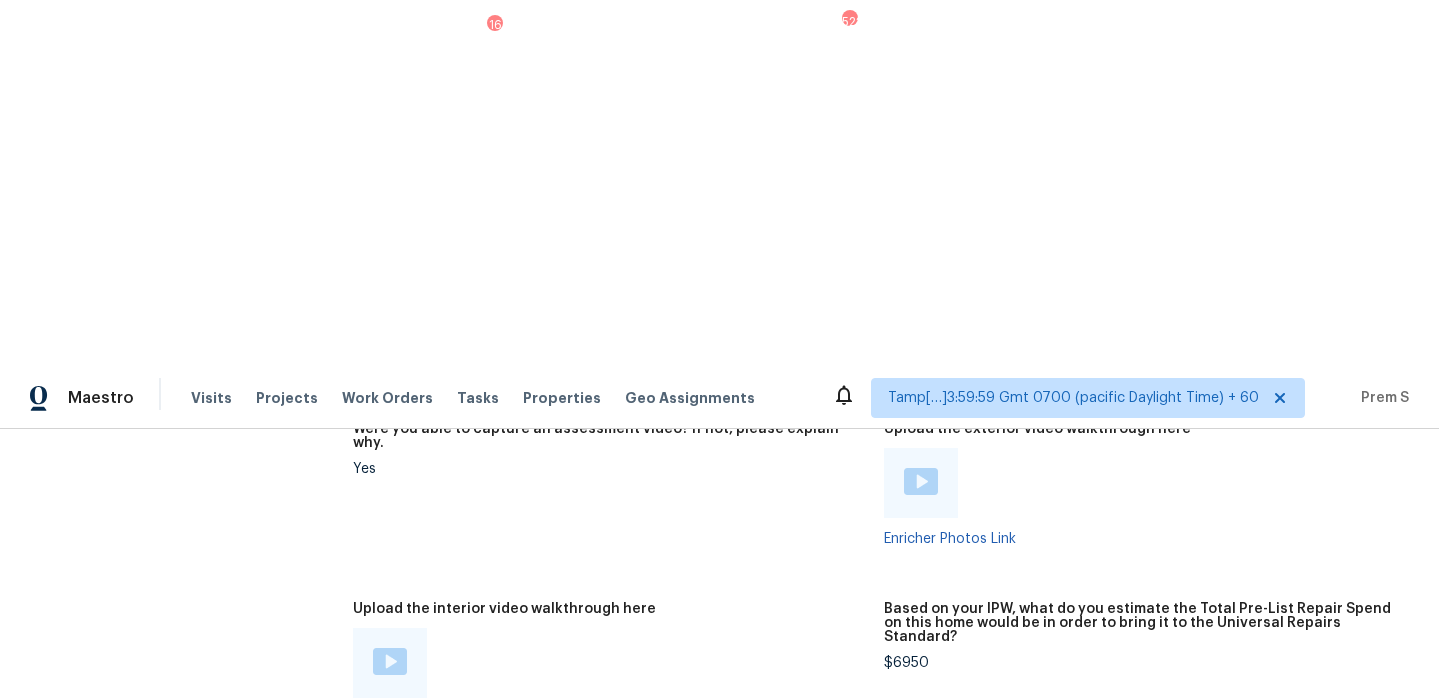 scroll, scrollTop: 4129, scrollLeft: 0, axis: vertical 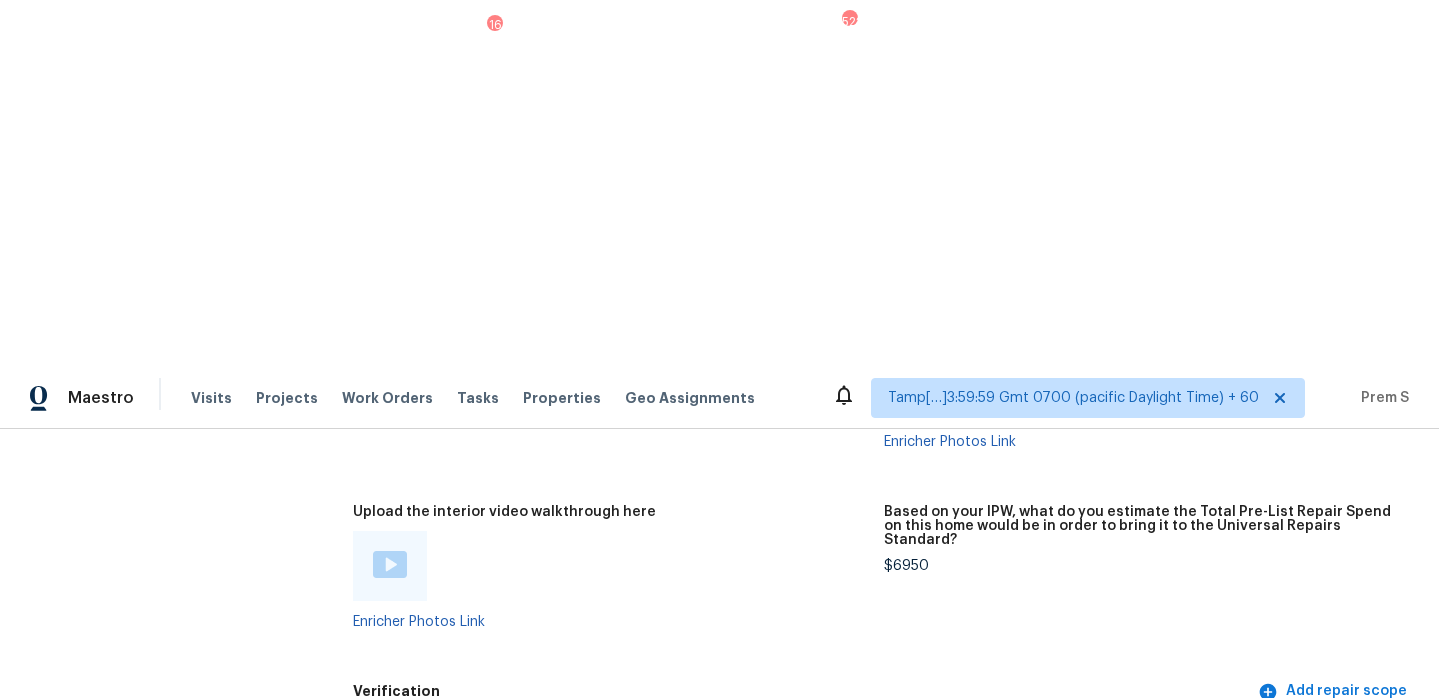 click on "$6950" at bounding box center (1141, 566) 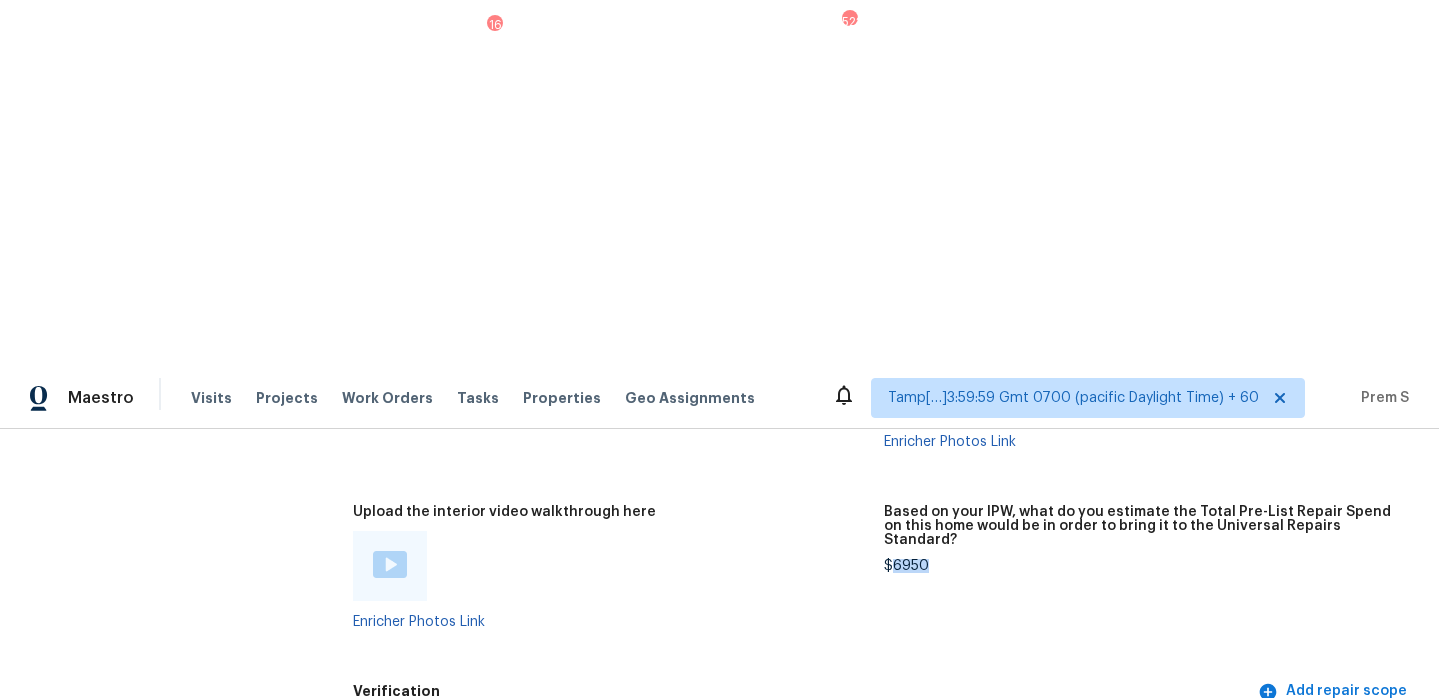click on "$6950" at bounding box center [1141, 566] 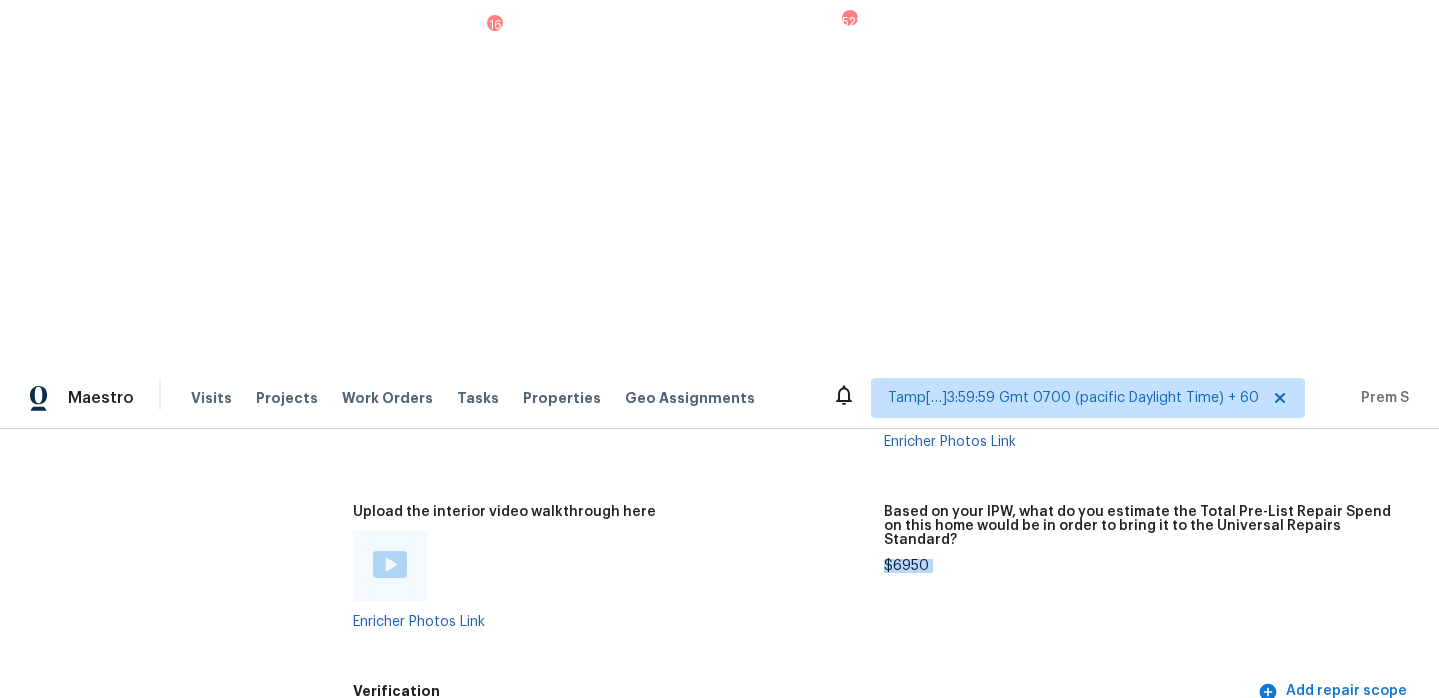 copy on "$6950" 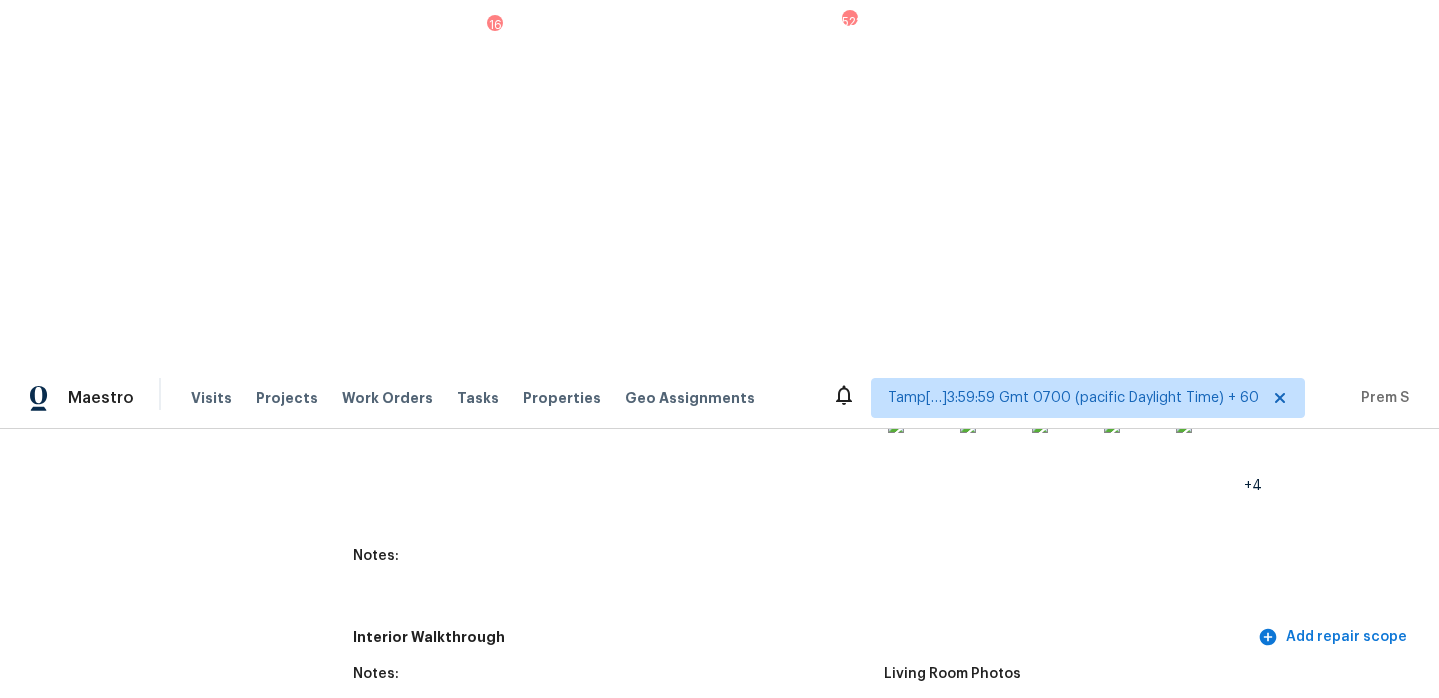 scroll, scrollTop: 0, scrollLeft: 0, axis: both 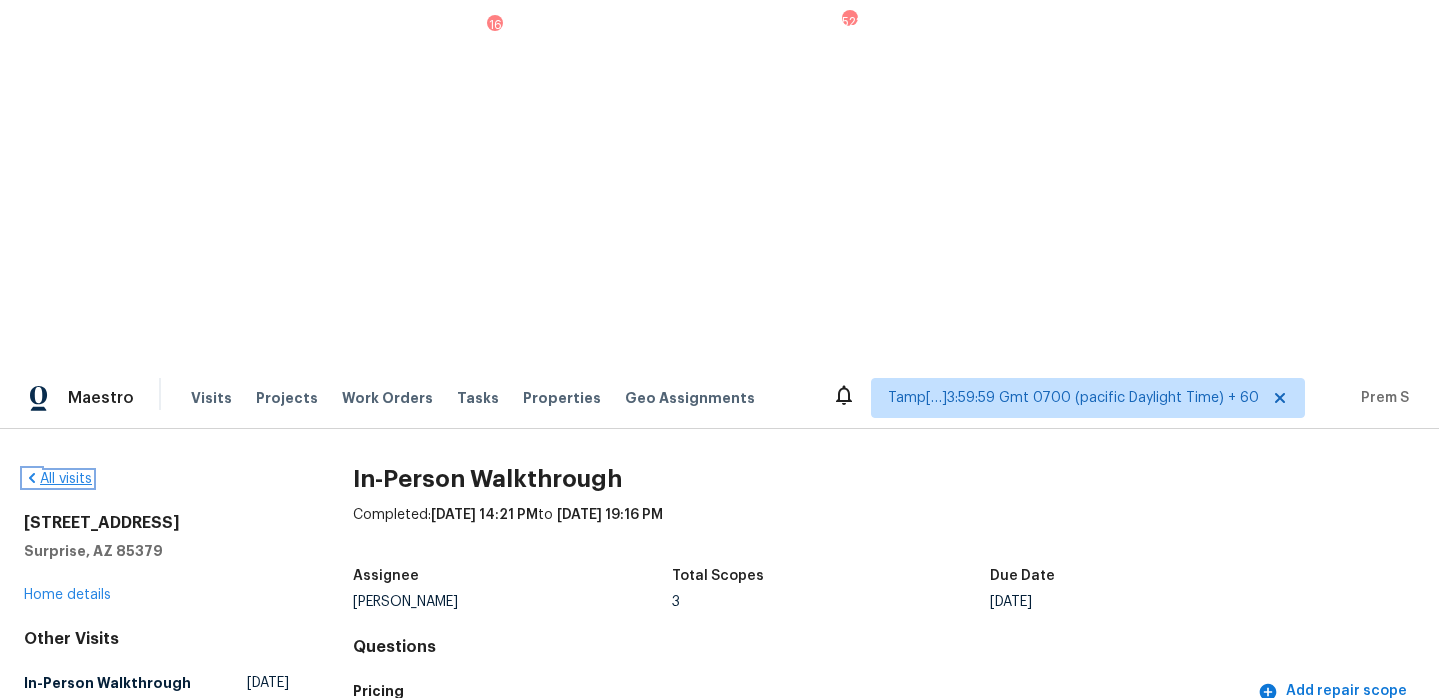 click on "All visits" at bounding box center (58, 479) 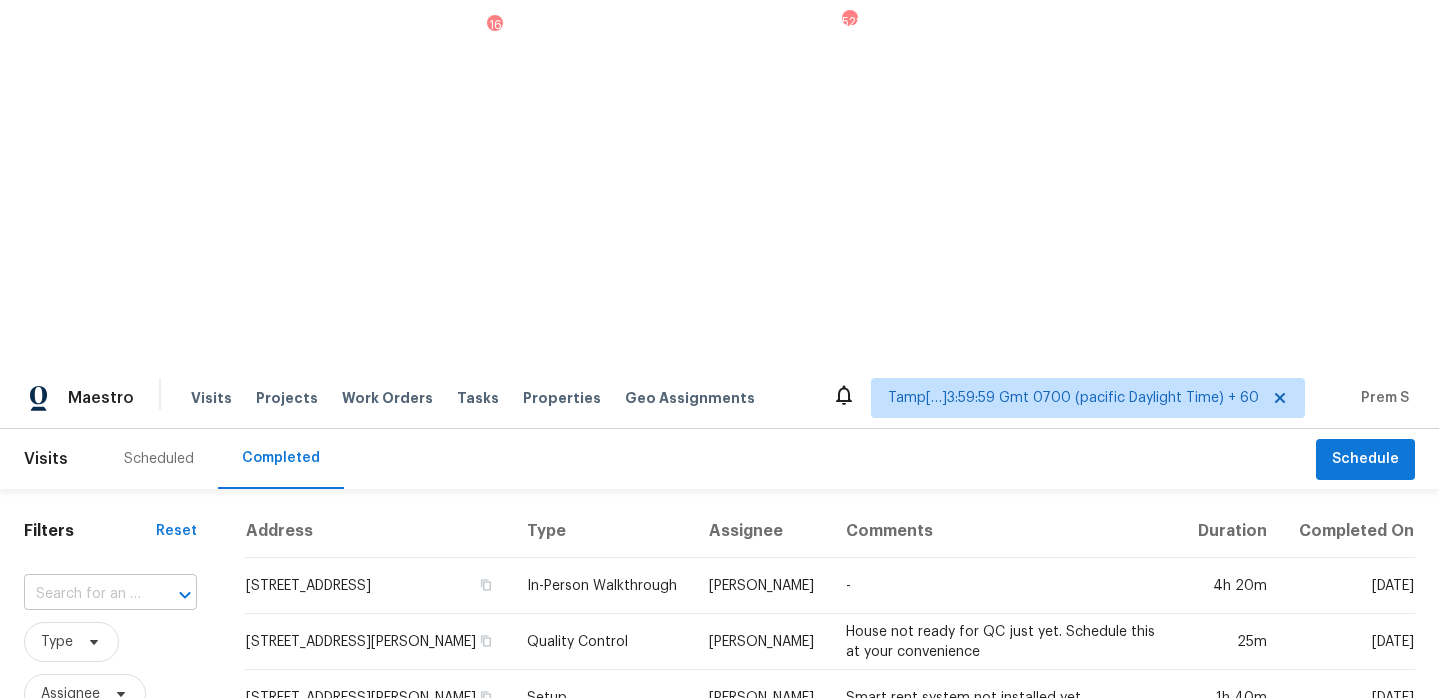 click at bounding box center (82, 594) 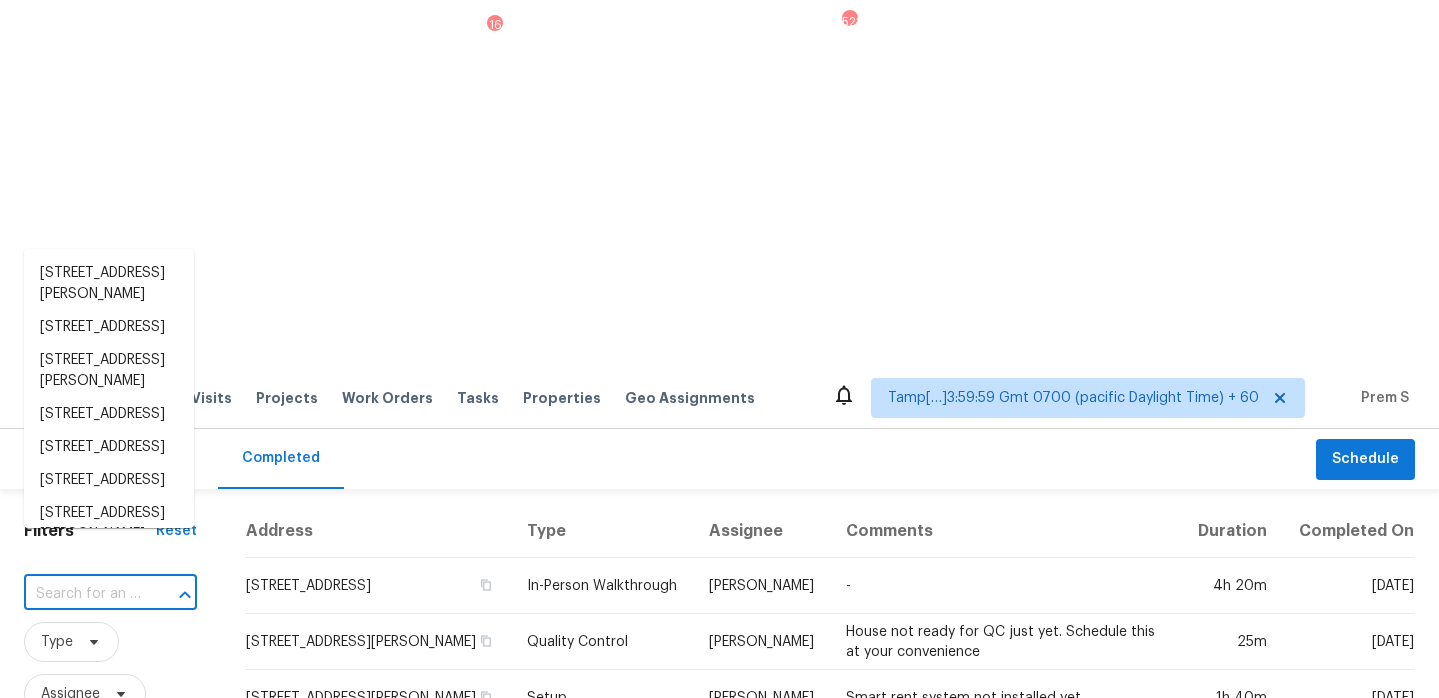 paste on "10121 Geese Trail Cir Sun City Center, FL, 33573" 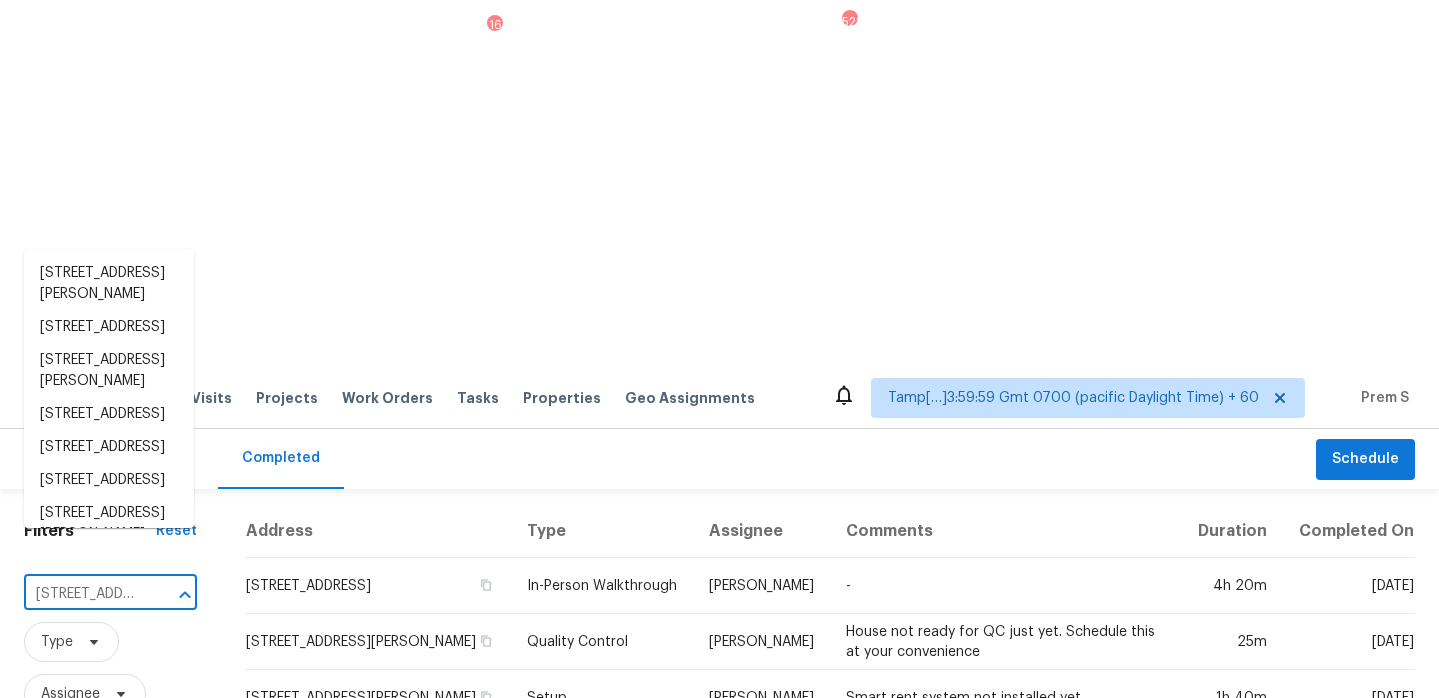 scroll, scrollTop: 0, scrollLeft: 207, axis: horizontal 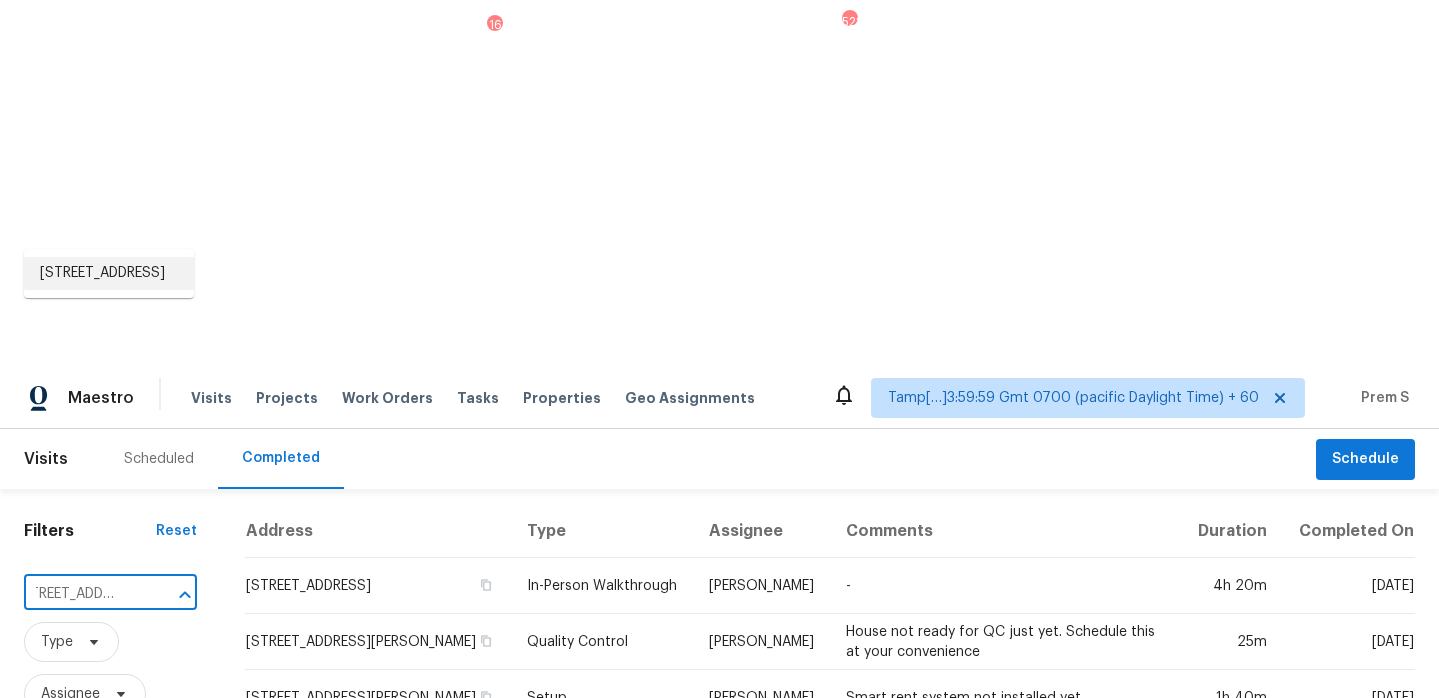 click on "10121 Geese Trail Cir, Sun City Center, FL 33573" at bounding box center [109, 273] 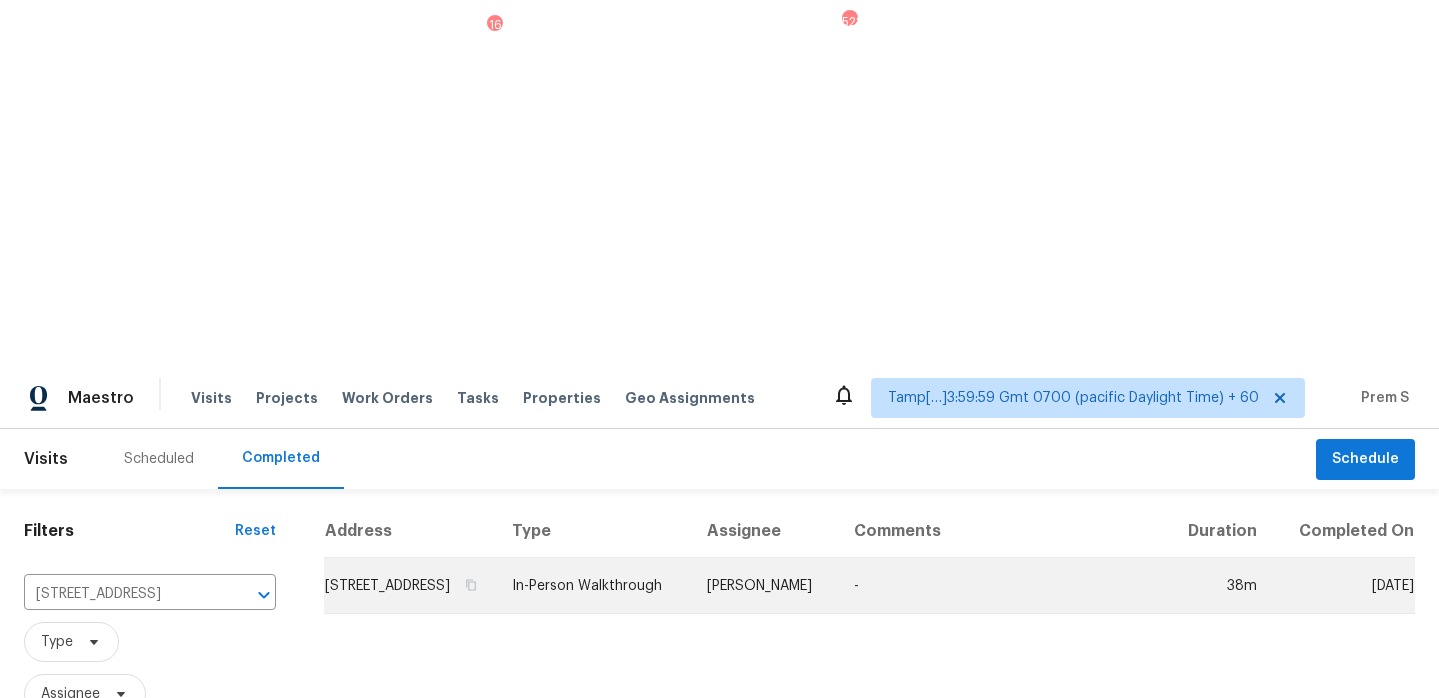 click on "10121 Geese Trail Cir, Sun City Center, FL 33573" at bounding box center [410, 586] 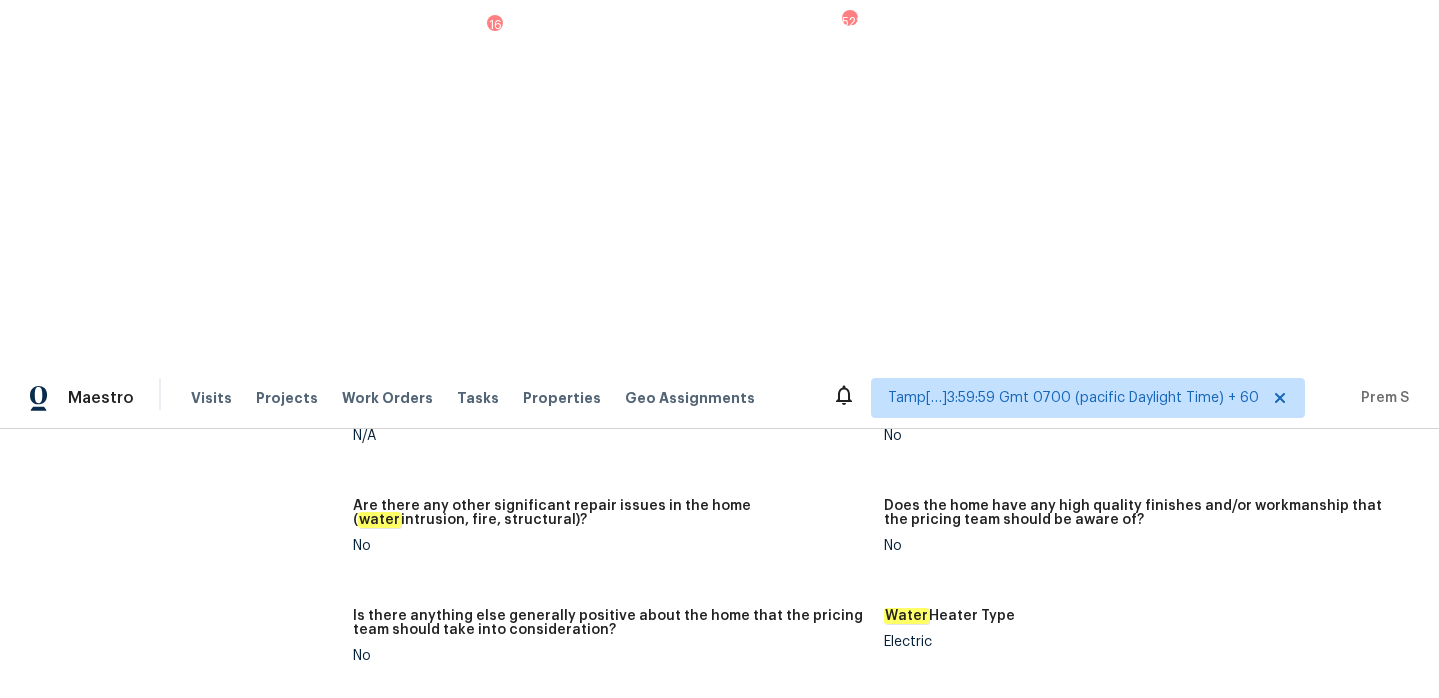 scroll, scrollTop: 4112, scrollLeft: 0, axis: vertical 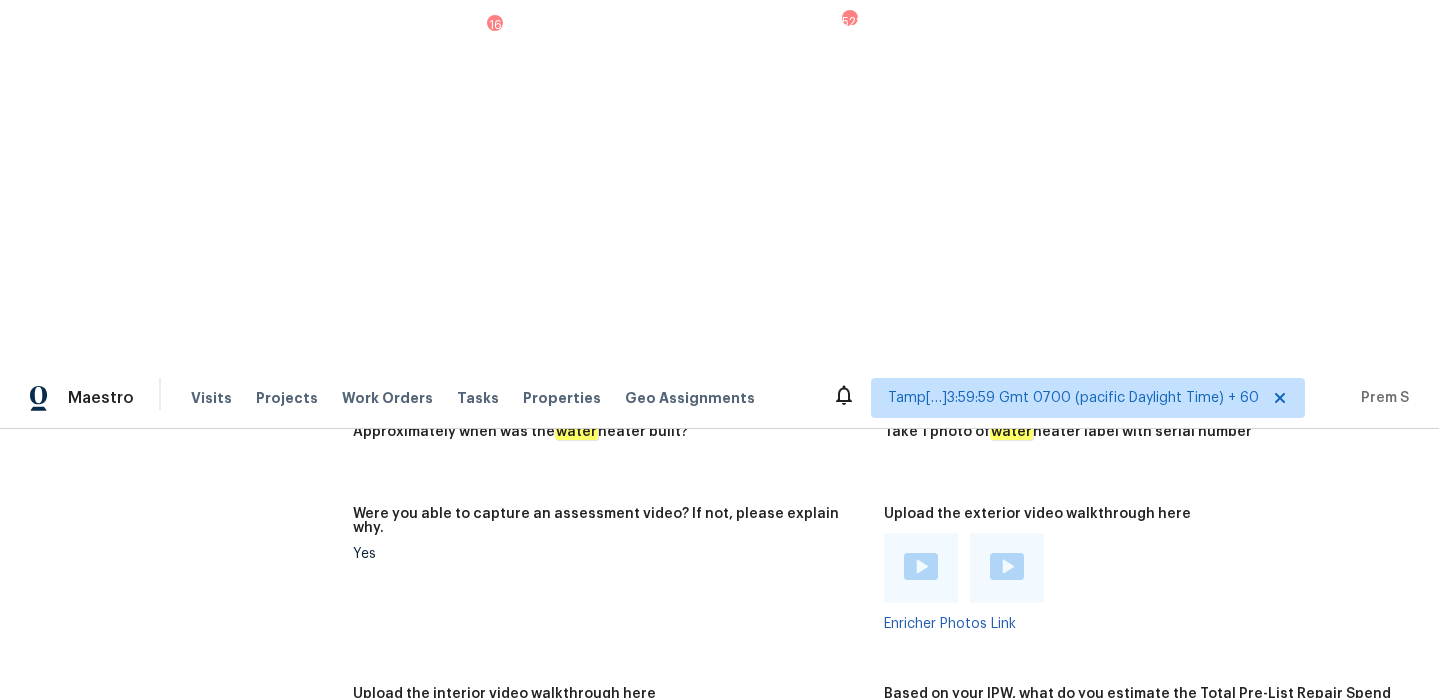 click at bounding box center [390, 746] 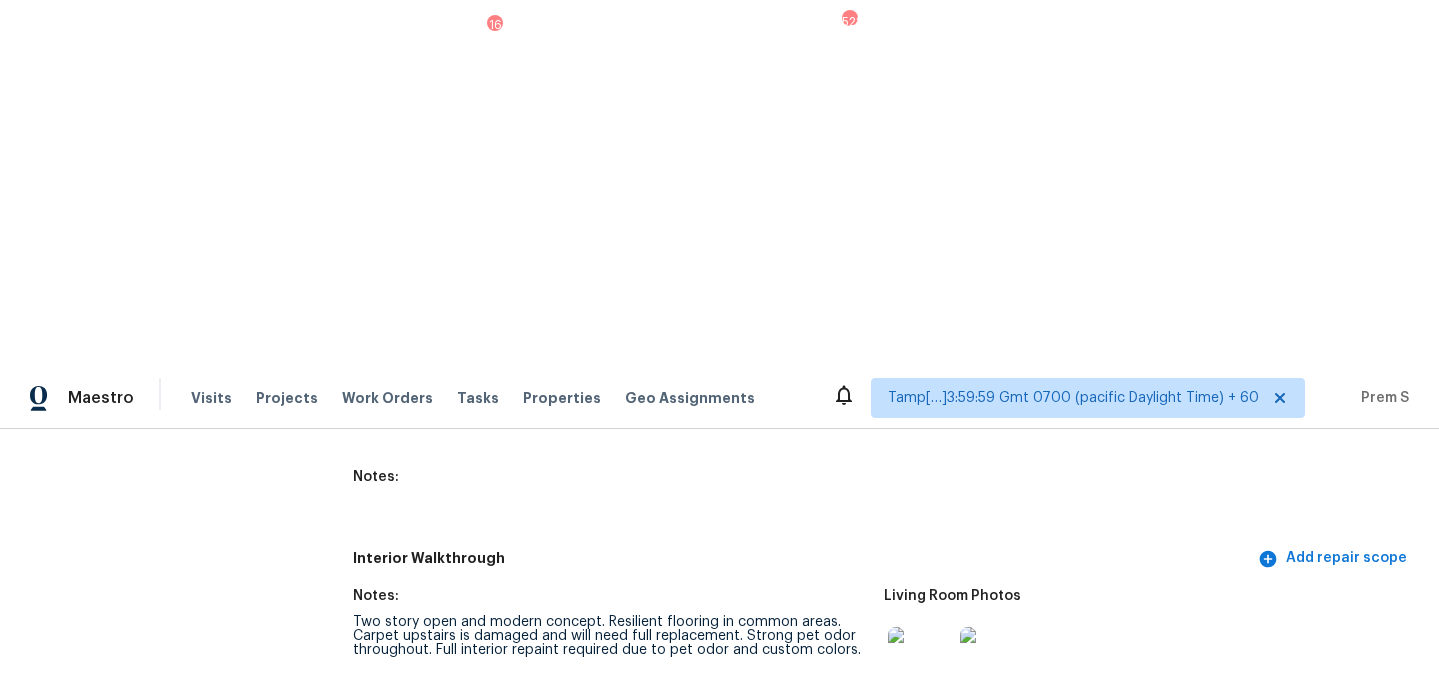 scroll, scrollTop: 2614, scrollLeft: 0, axis: vertical 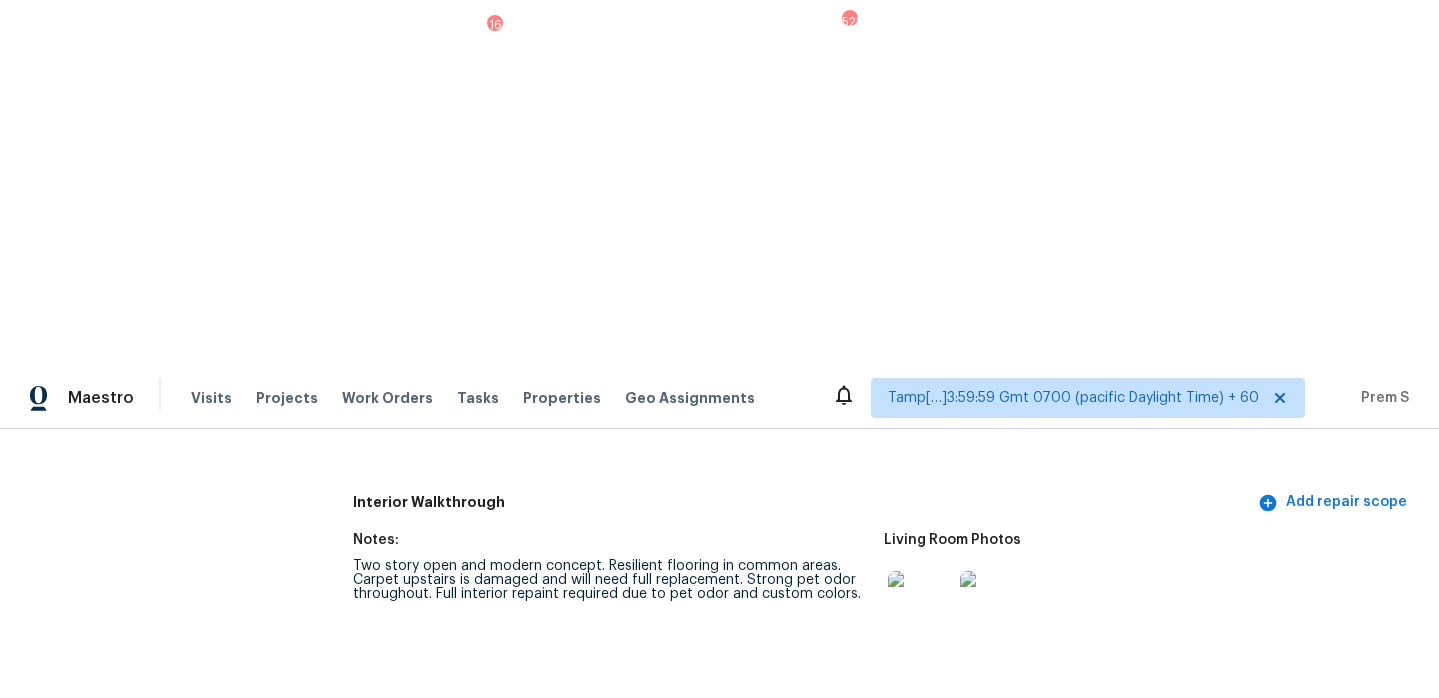 click at bounding box center [920, 603] 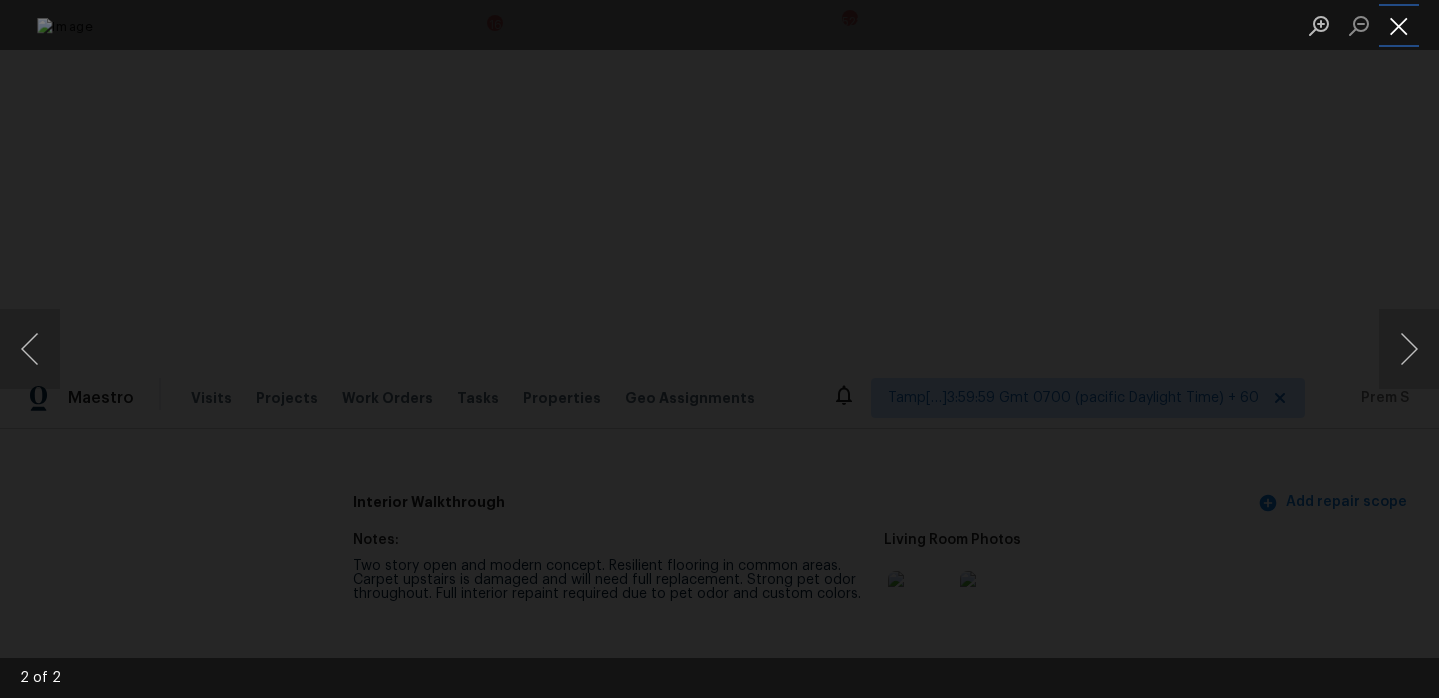 click at bounding box center [1399, 25] 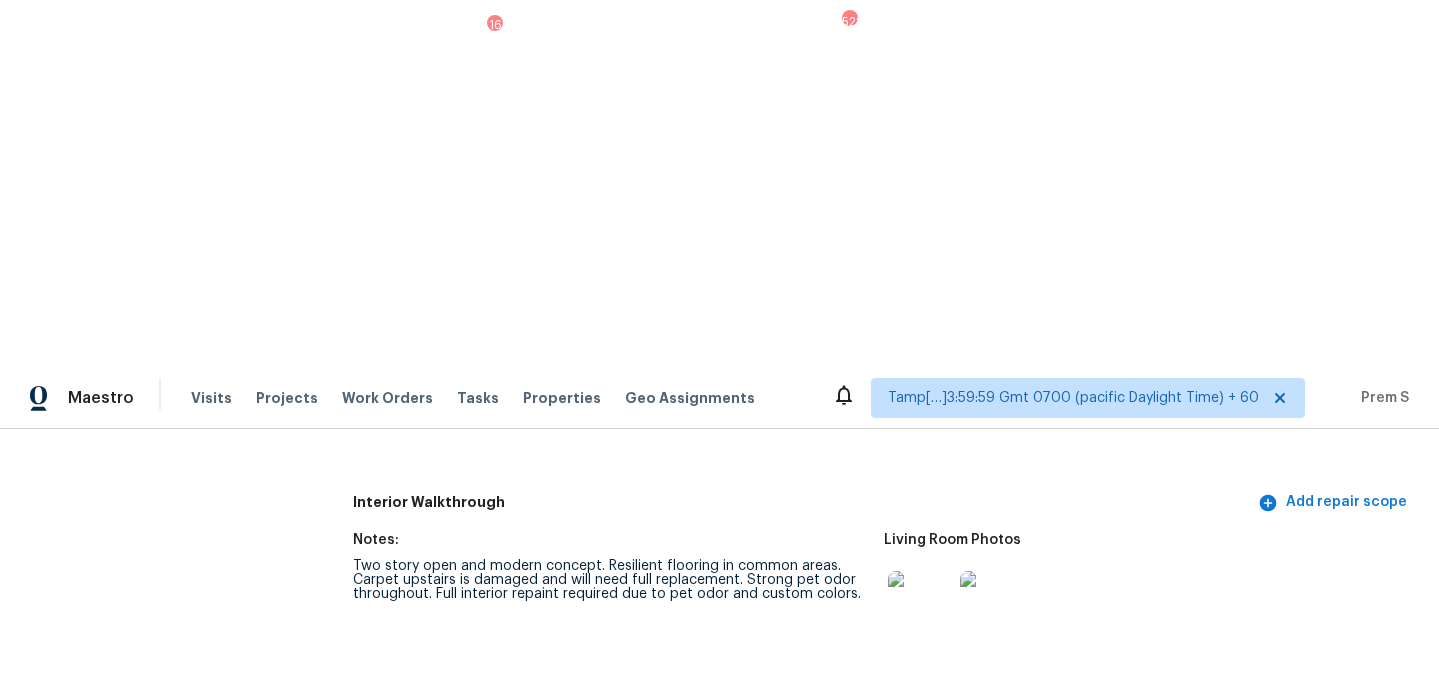 click on "Notes: Two story open and modern concept. Resilient flooring in common areas. Carpet upstairs is damaged and will need full replacement. Strong pet odor throughout. Full interior repaint required due to pet odor and custom colors. Living Room Photos Kitchen Photos Main Bedroom Photos Bathroom Photos  +2 Add optional photos here Were you able to access the interior of the home and conduct a walkthrough? Yes Does the home have a basement? No basement What percentage of the basement is finished? Is there  HVAC  present in the basement? N/A Please rate the condition of the paint including walls, ceilings, and trim. Good: Minor uniformity, cleanliness, installation concerns. Minimal sheen variance Please rate the condition of the flooring Good: minor staining at isolated, non-easily observable areas; minor/normal wear for age; few/tiny gaps if laminate/LVP Provide any other comments on paint and/or flooring that would help the scoping team scope appropriately Please rate the condition of the kitchen cabinets N/A" at bounding box center (884, 1437) 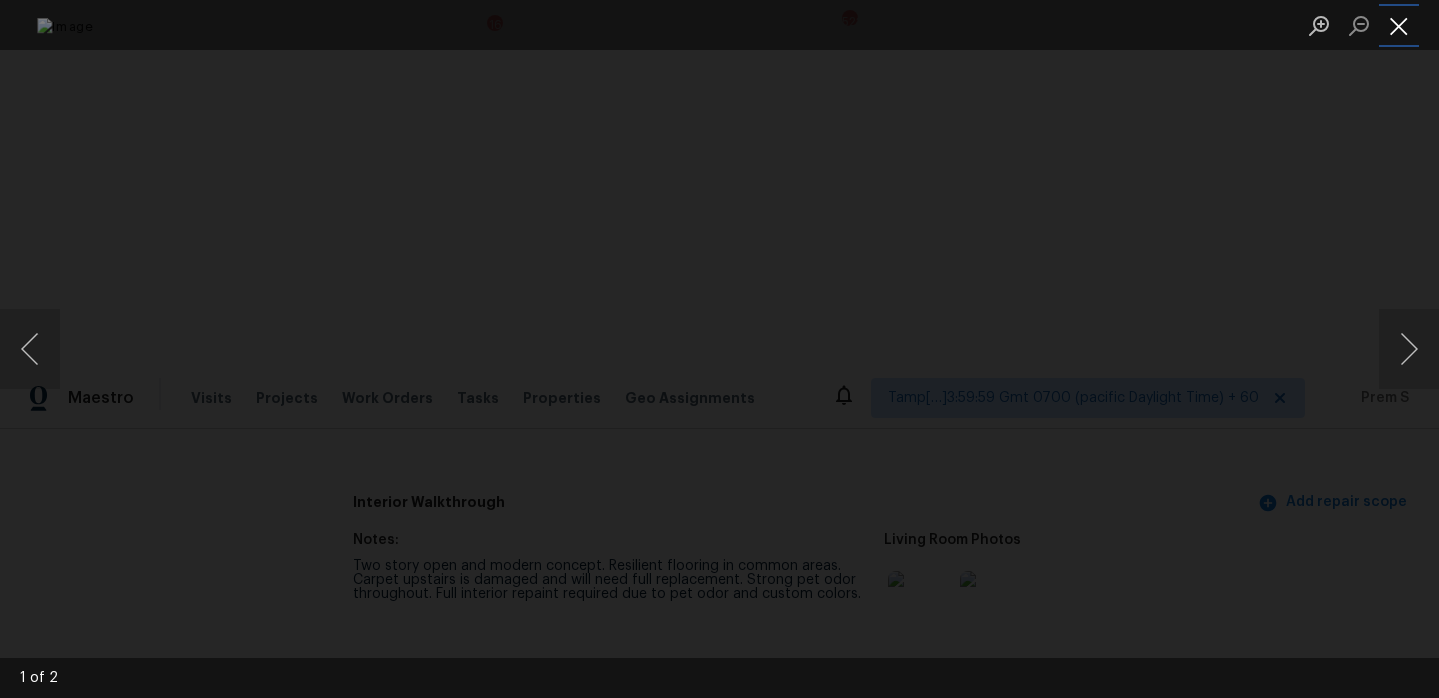 click at bounding box center [1399, 25] 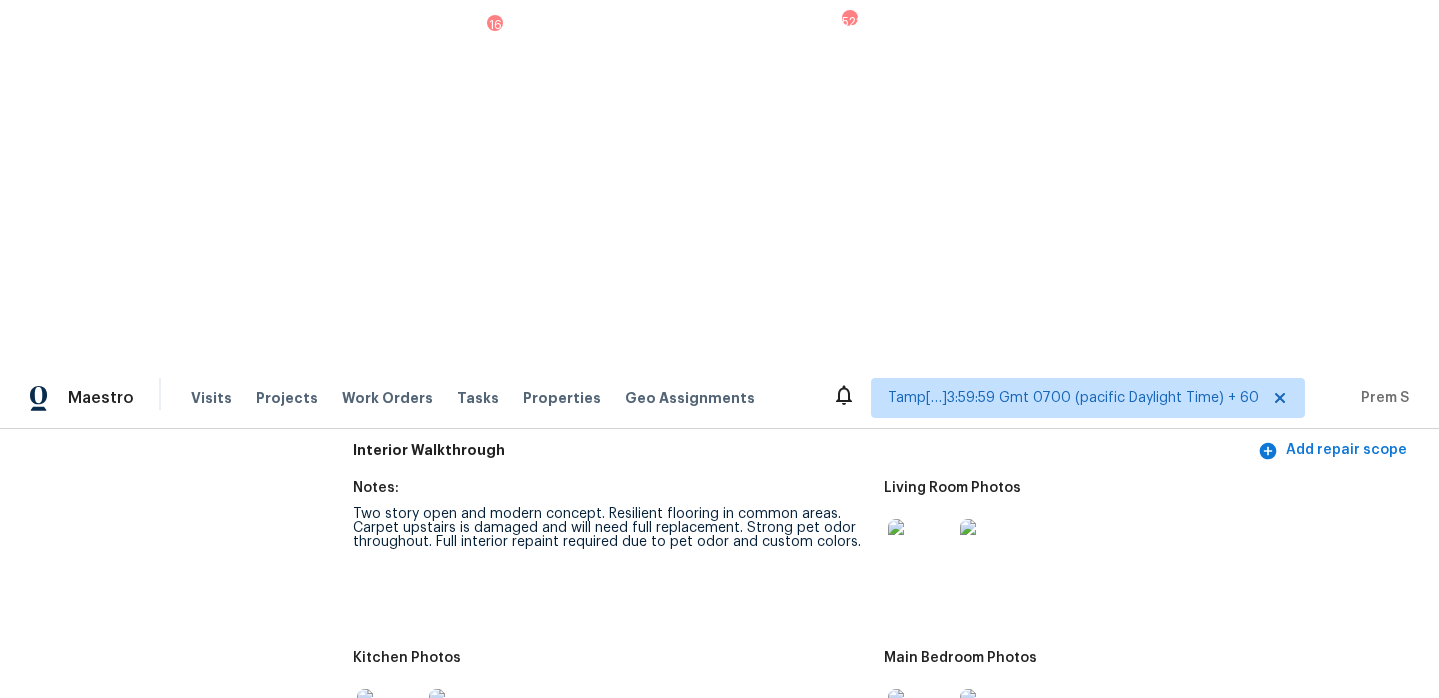scroll, scrollTop: 2727, scrollLeft: 0, axis: vertical 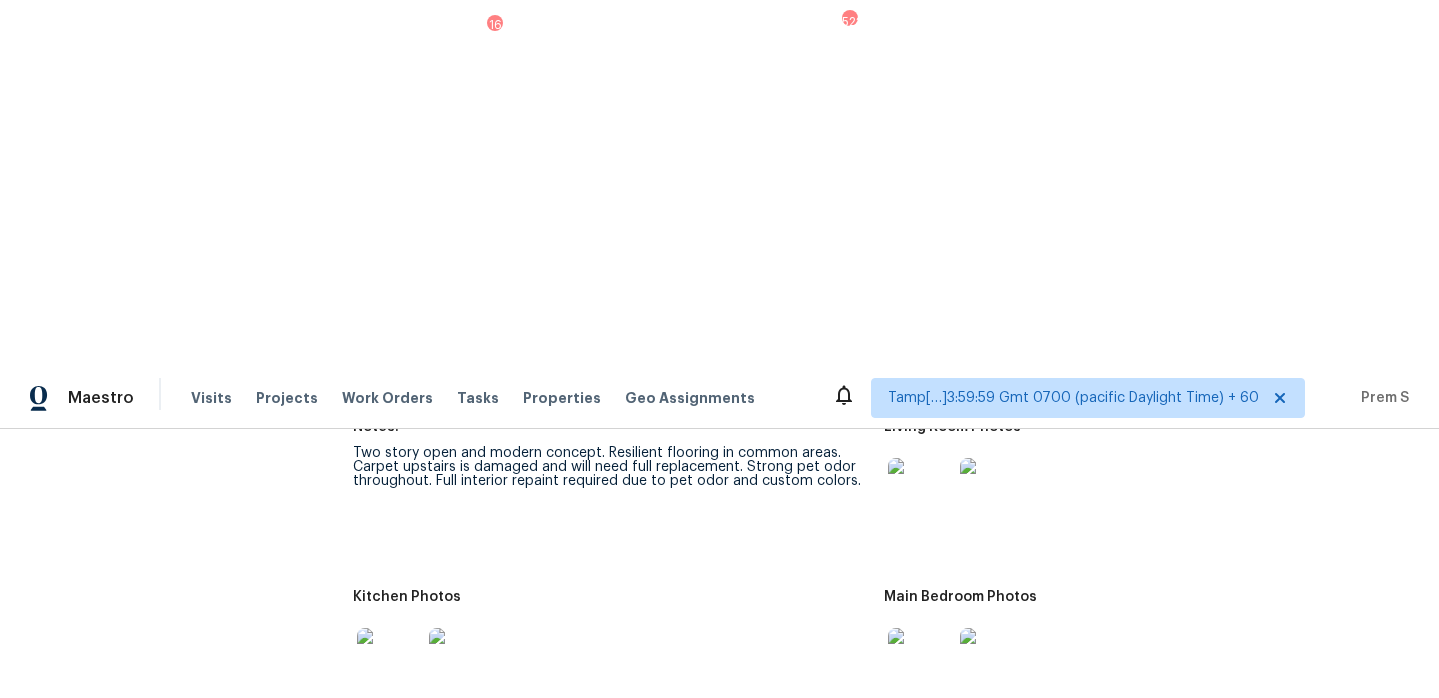 click at bounding box center (920, 830) 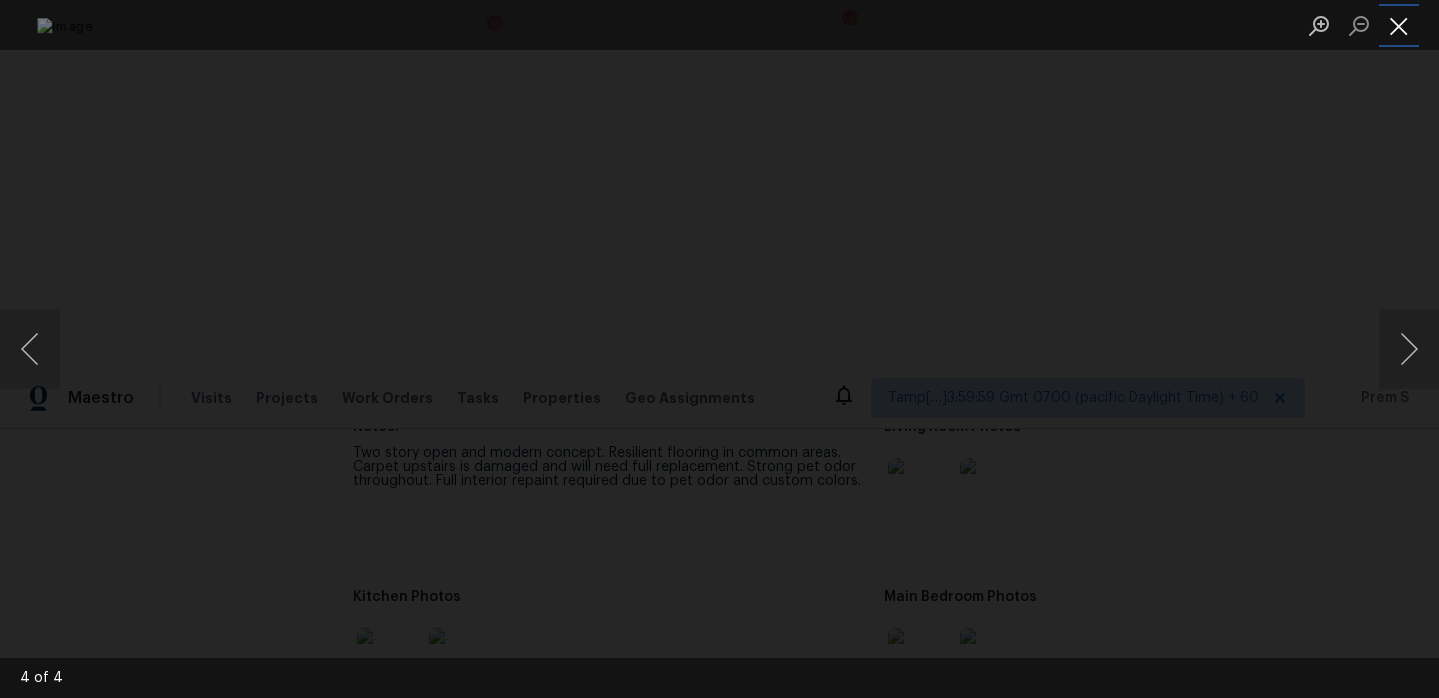 click at bounding box center (1399, 25) 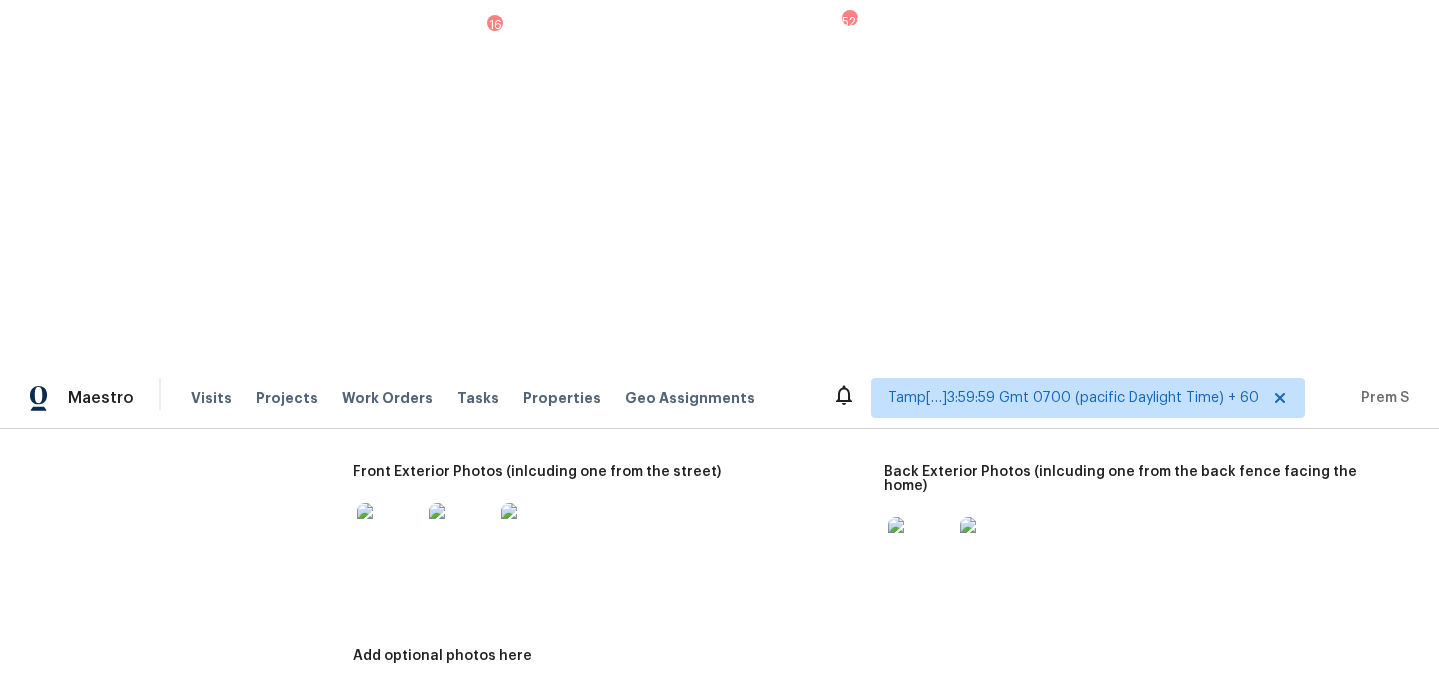 scroll, scrollTop: 980, scrollLeft: 0, axis: vertical 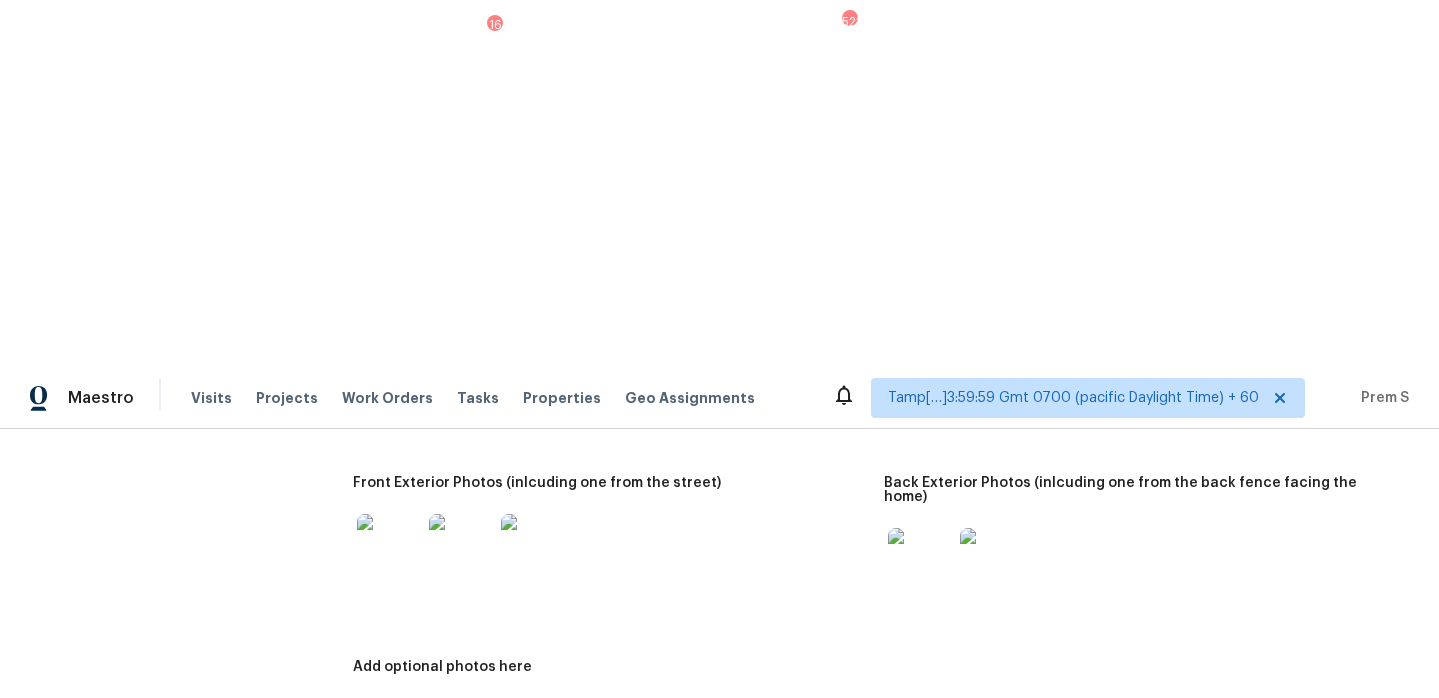 click at bounding box center [389, 546] 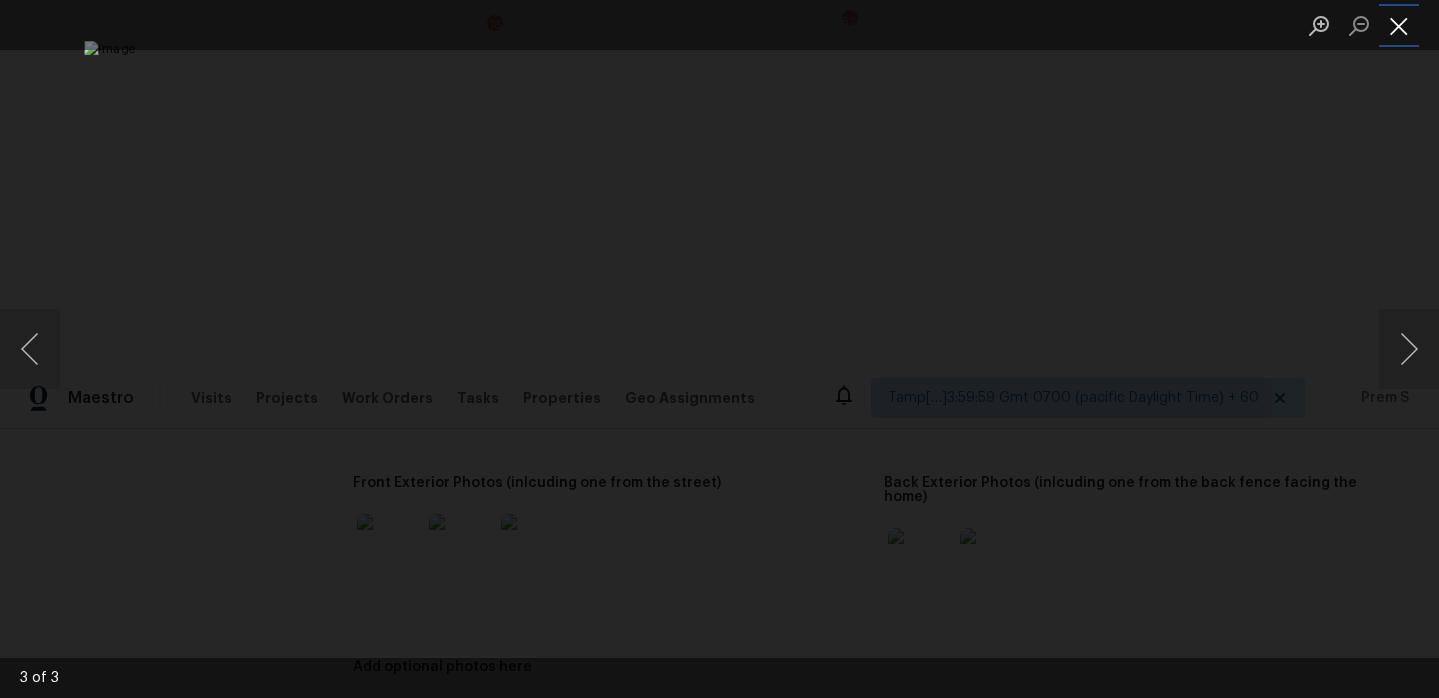 click at bounding box center [1399, 25] 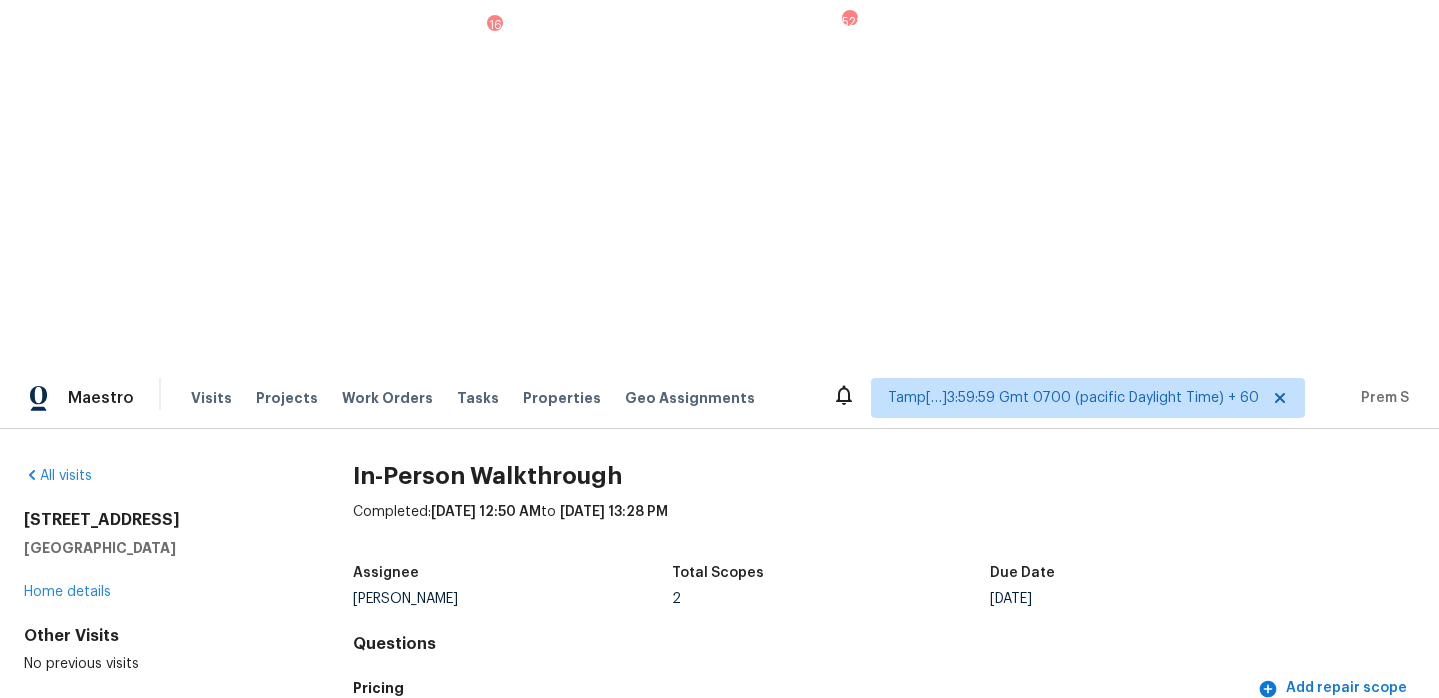 scroll, scrollTop: 0, scrollLeft: 0, axis: both 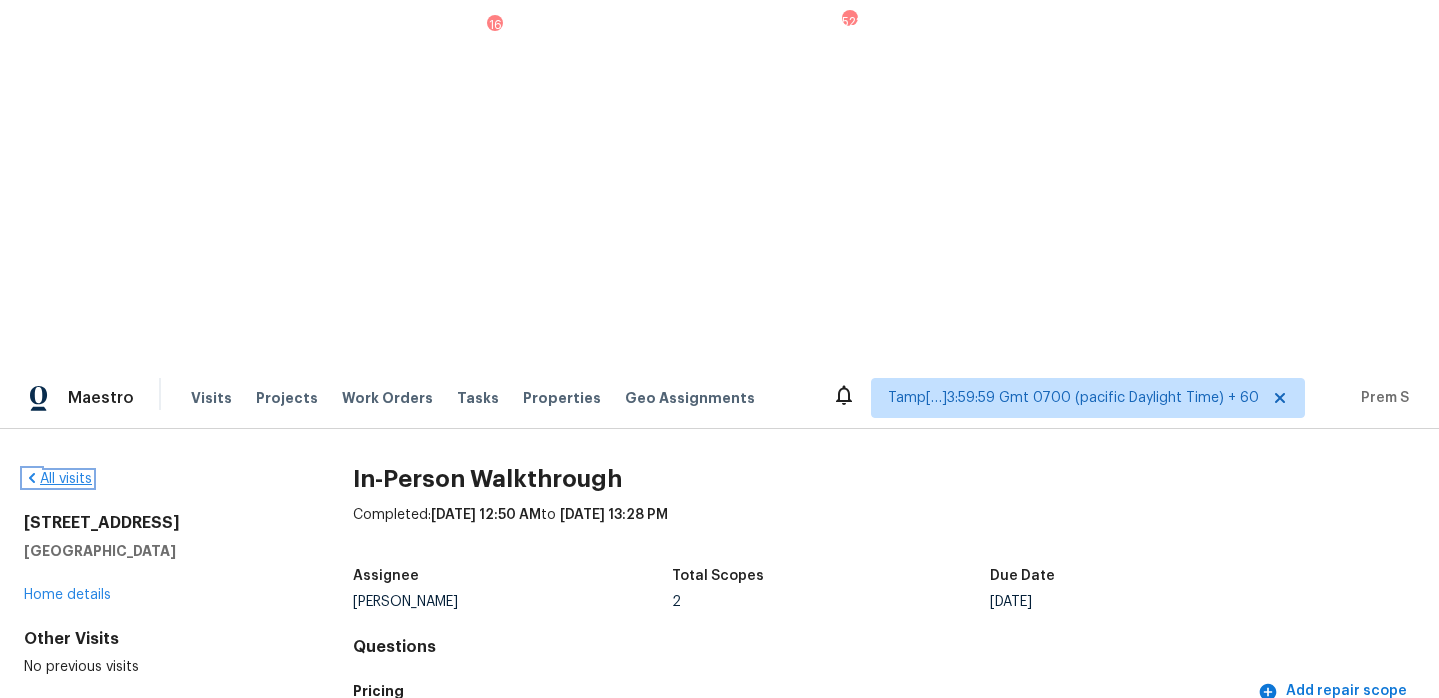 click on "All visits" at bounding box center (58, 479) 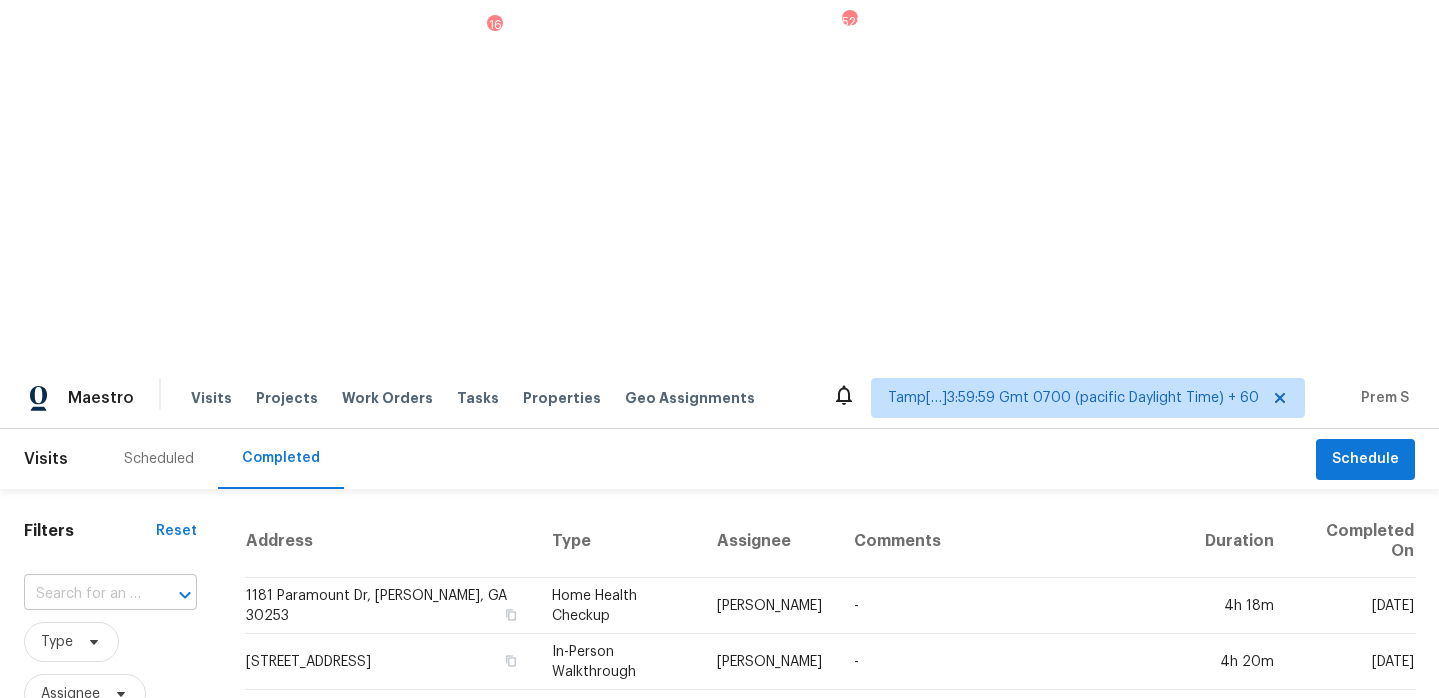 click on "​" at bounding box center [110, 594] 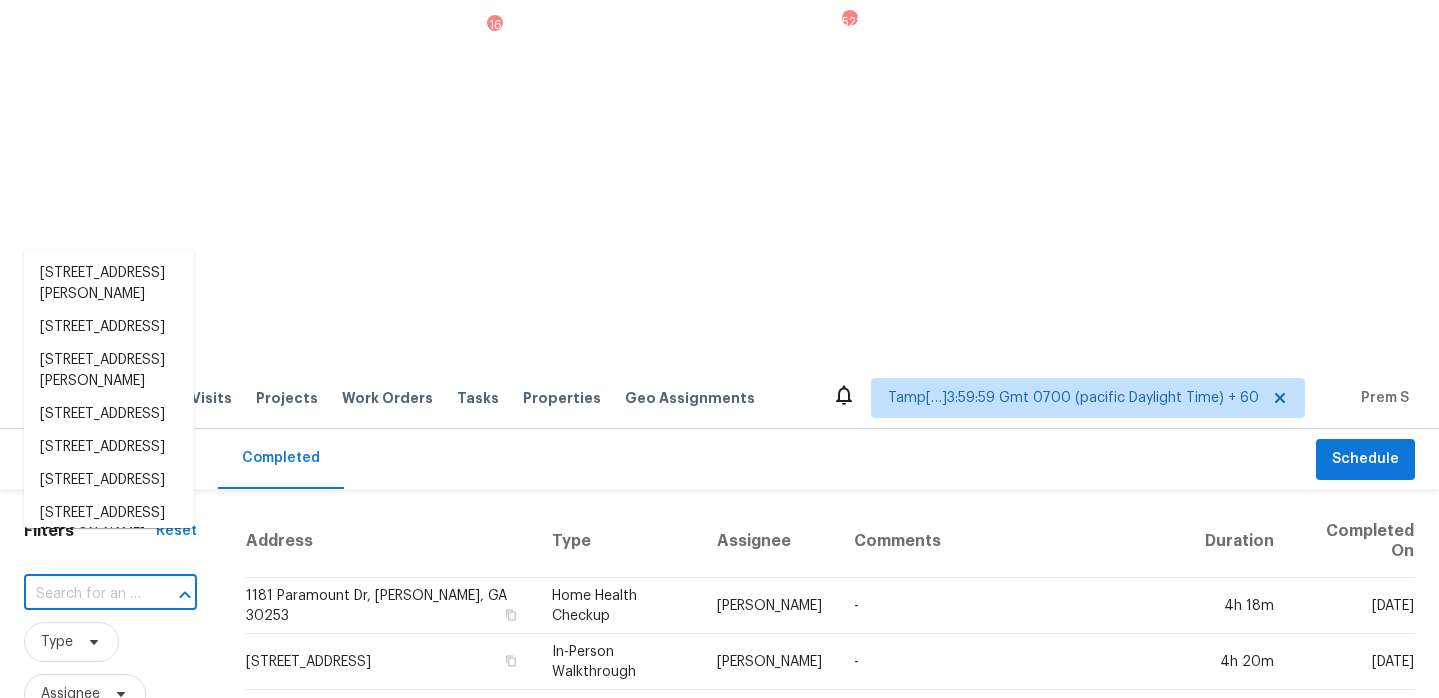 paste on "2130 Medway Dr Spring, TX, 77386" 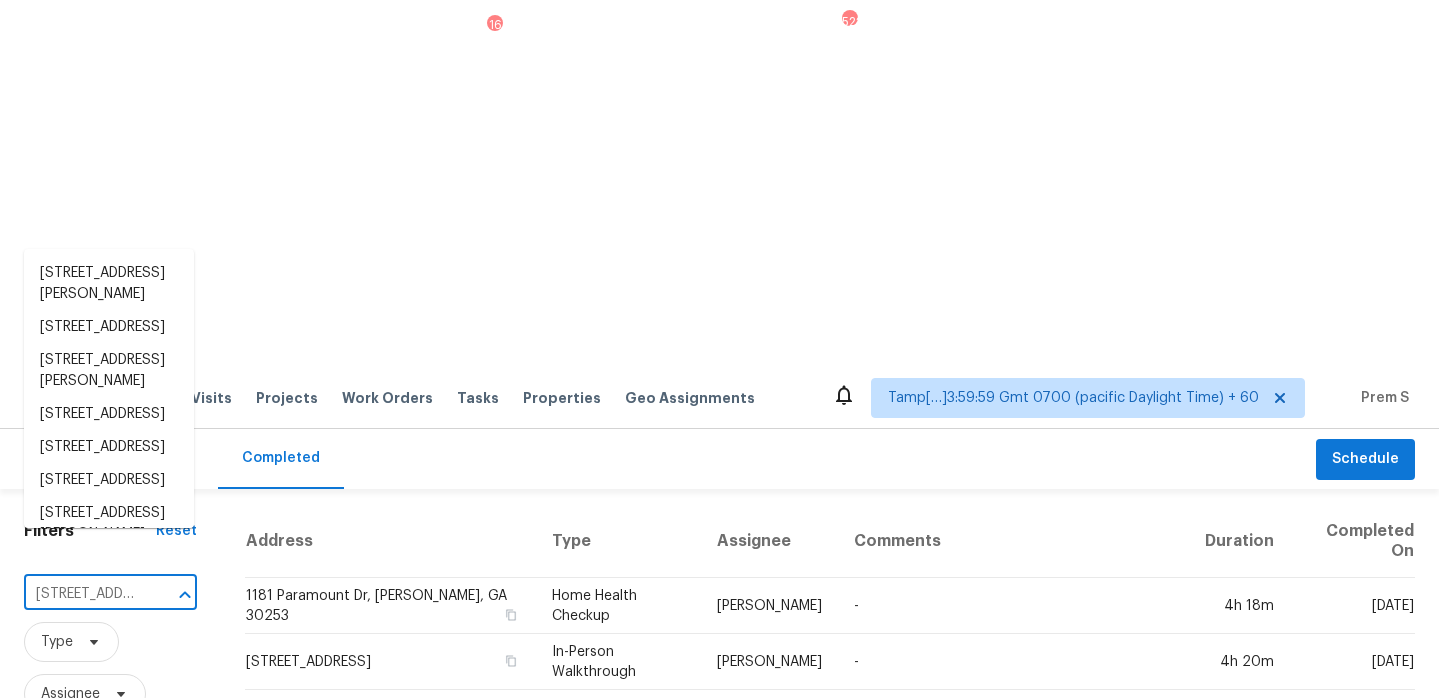 scroll, scrollTop: 0, scrollLeft: 125, axis: horizontal 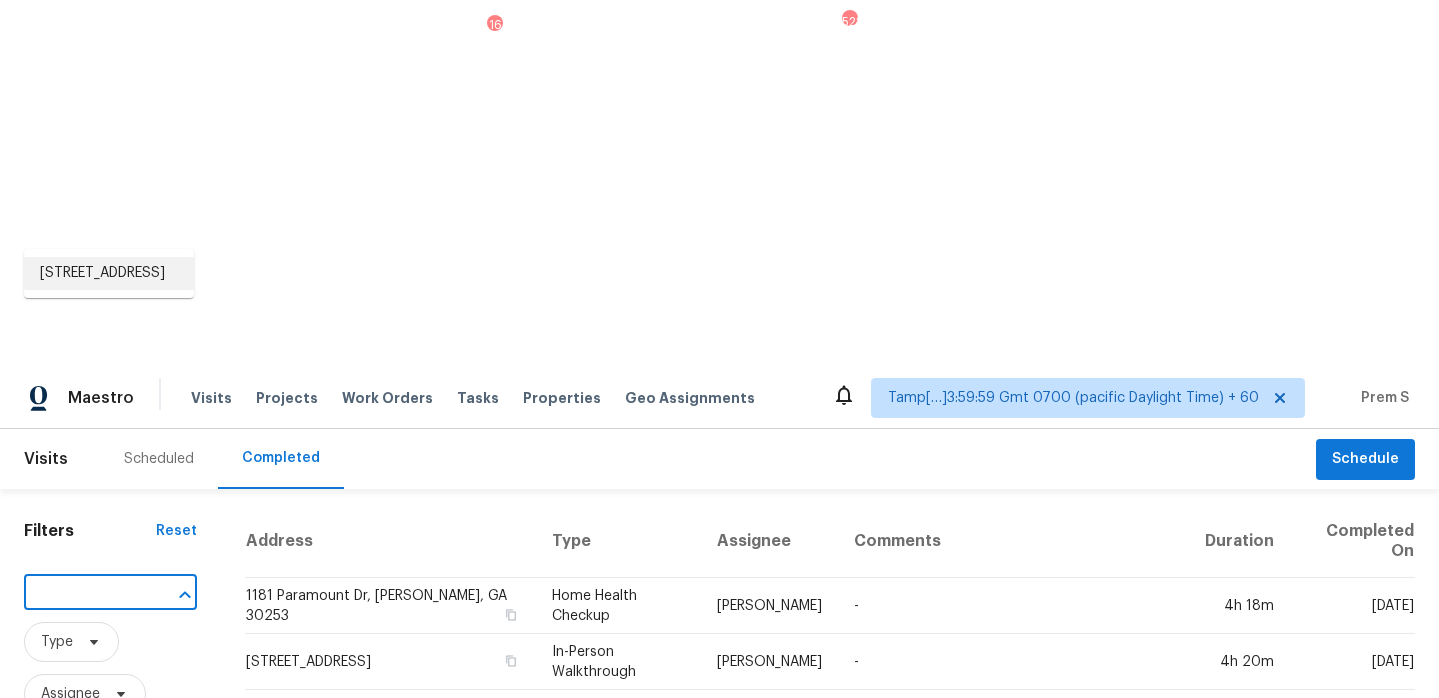 click on "2130 Medway Dr, Spring, TX 77386" at bounding box center [109, 273] 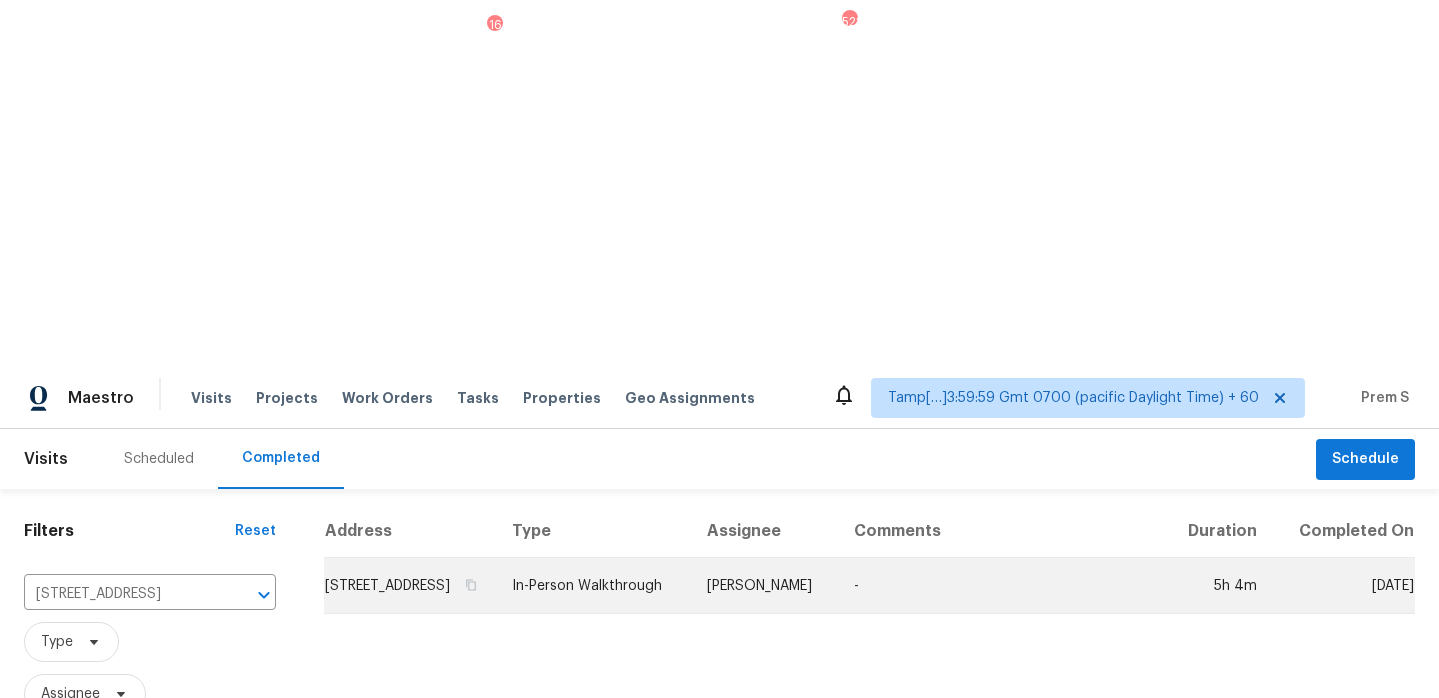 click on "2130 Medway Dr, Spring, TX 77386" at bounding box center [410, 586] 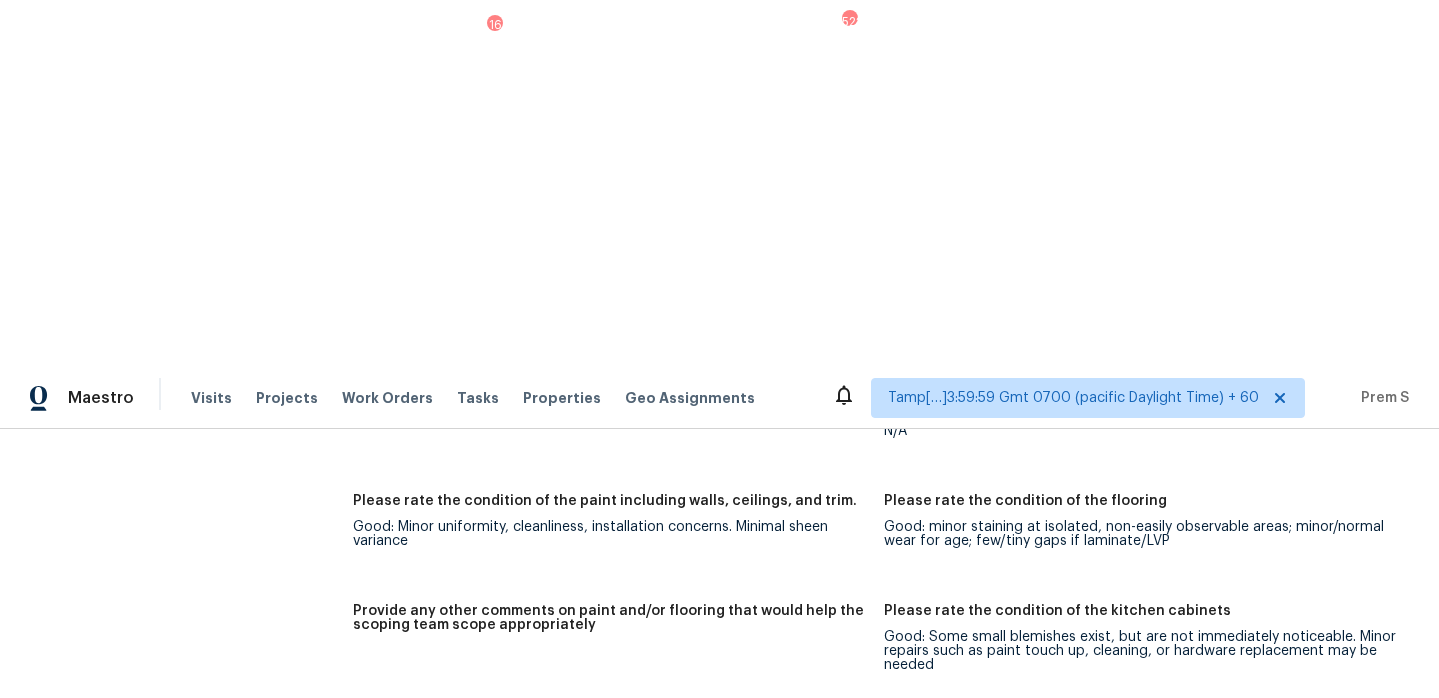 scroll, scrollTop: 3599, scrollLeft: 0, axis: vertical 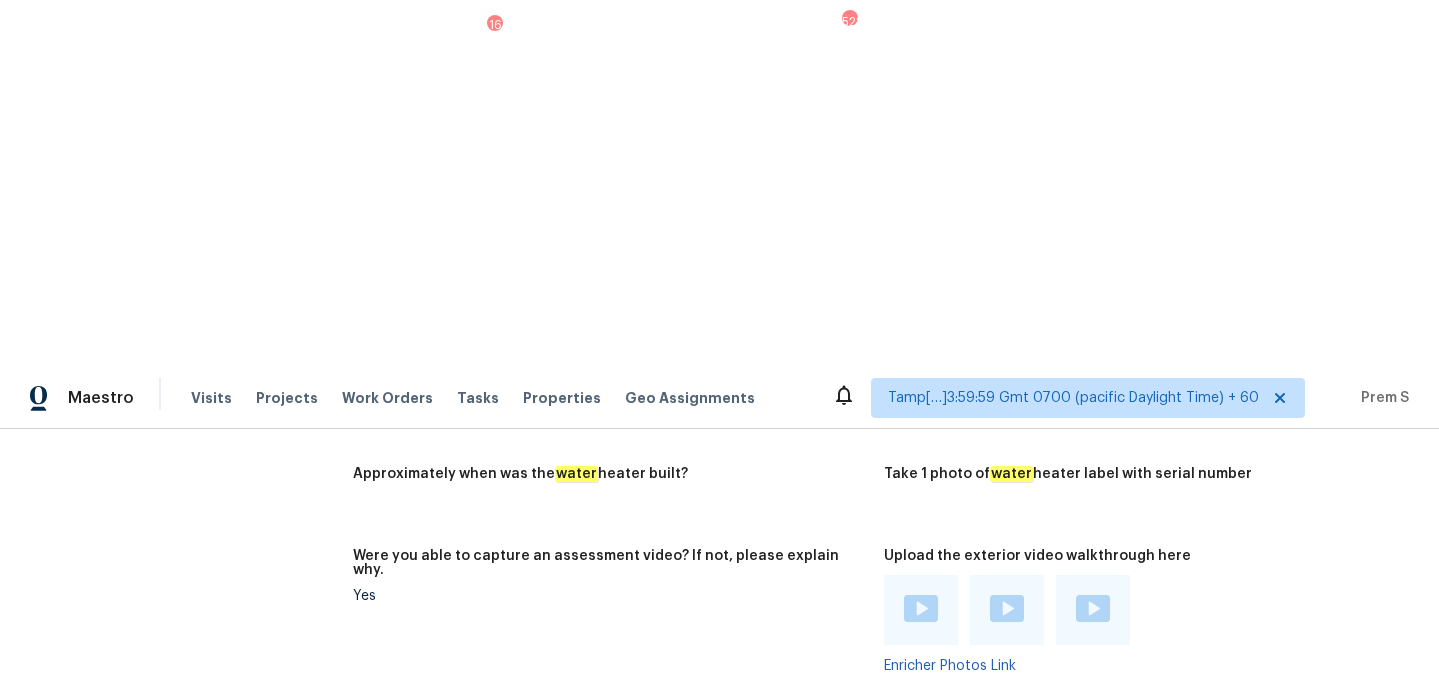 click at bounding box center [390, 788] 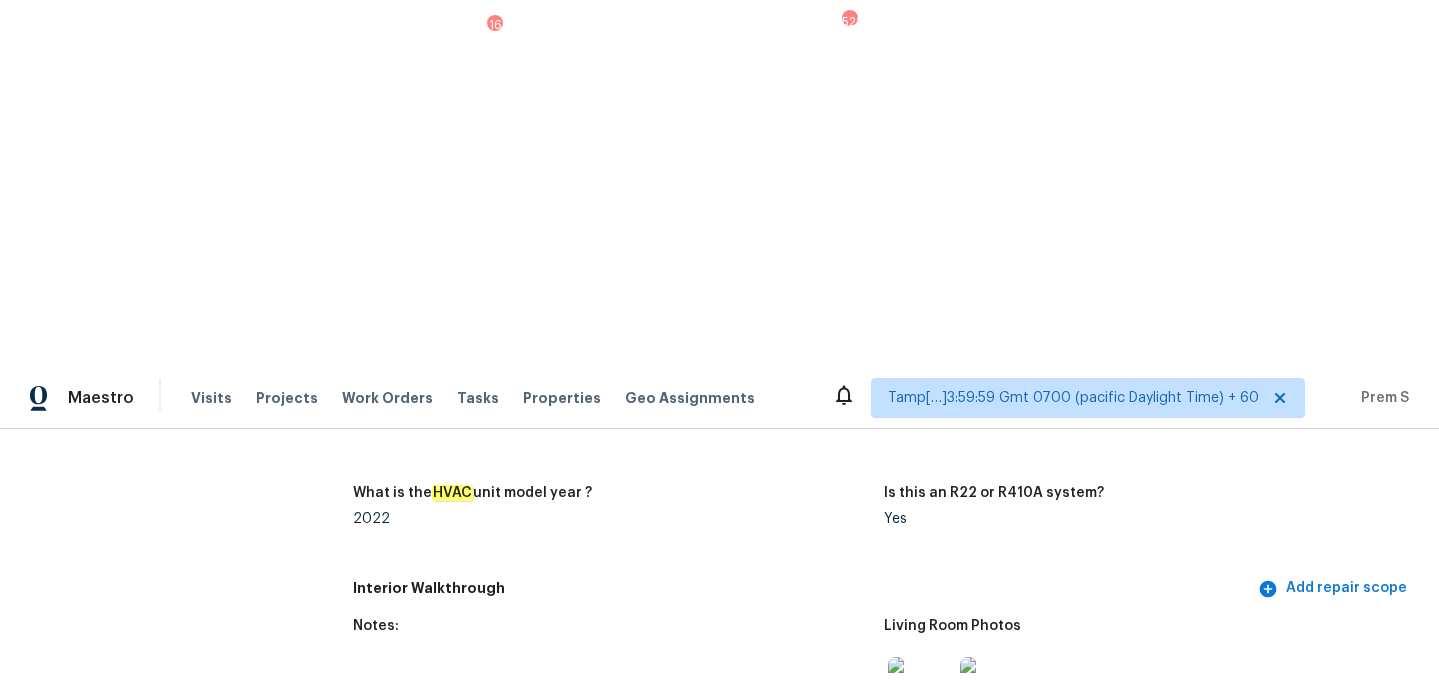 scroll, scrollTop: 2092, scrollLeft: 0, axis: vertical 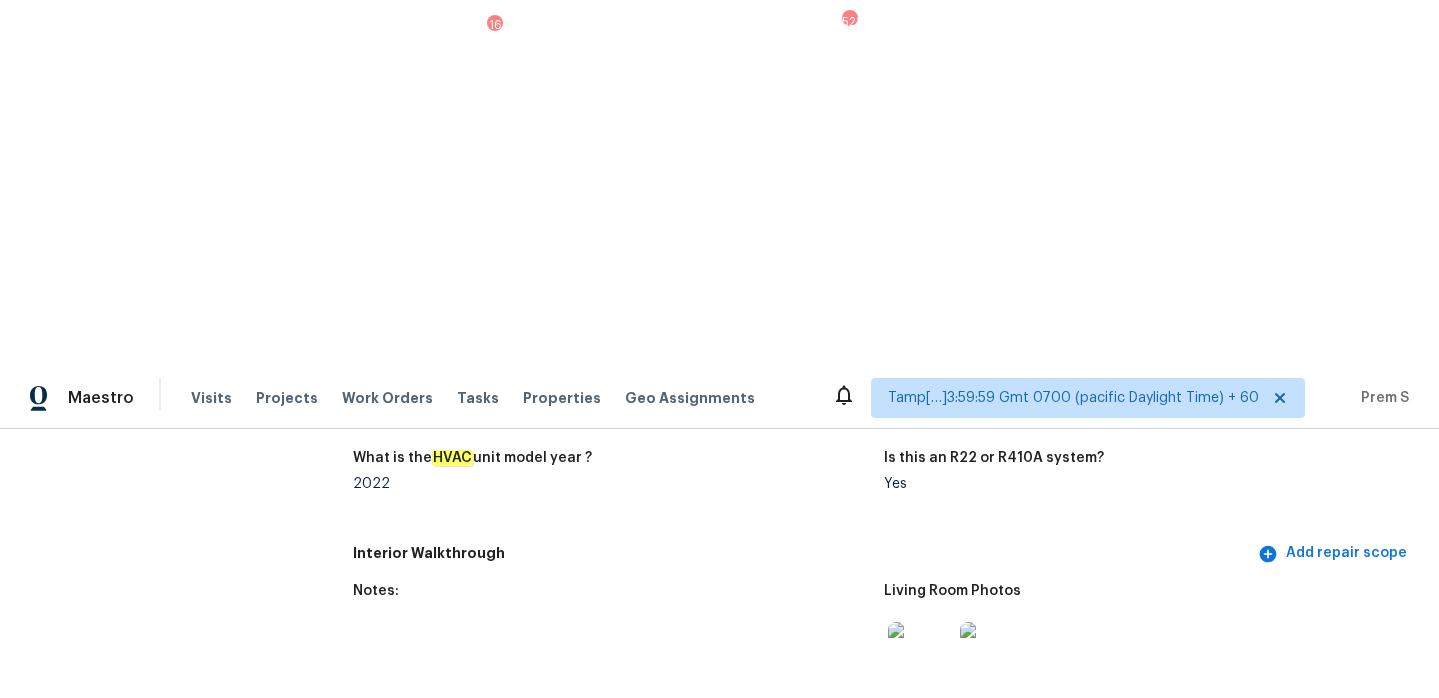 click at bounding box center (920, 654) 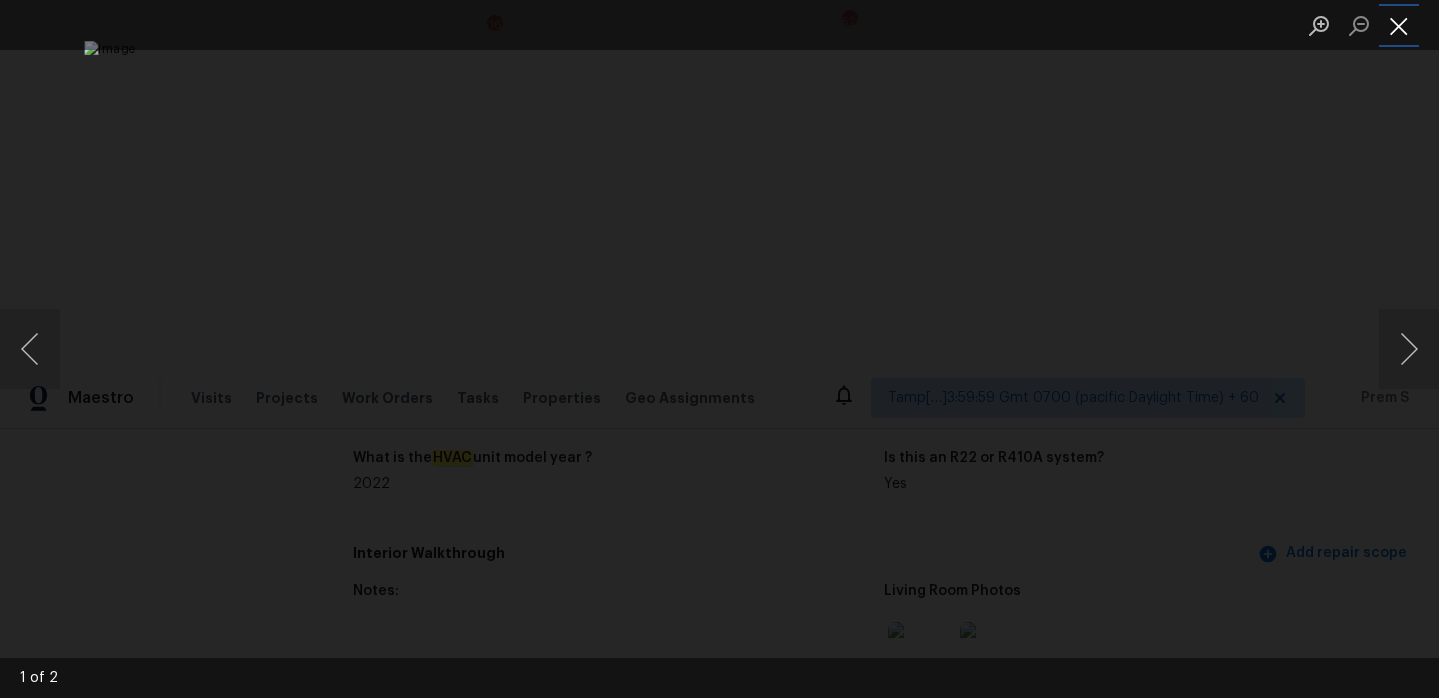 click at bounding box center [1399, 25] 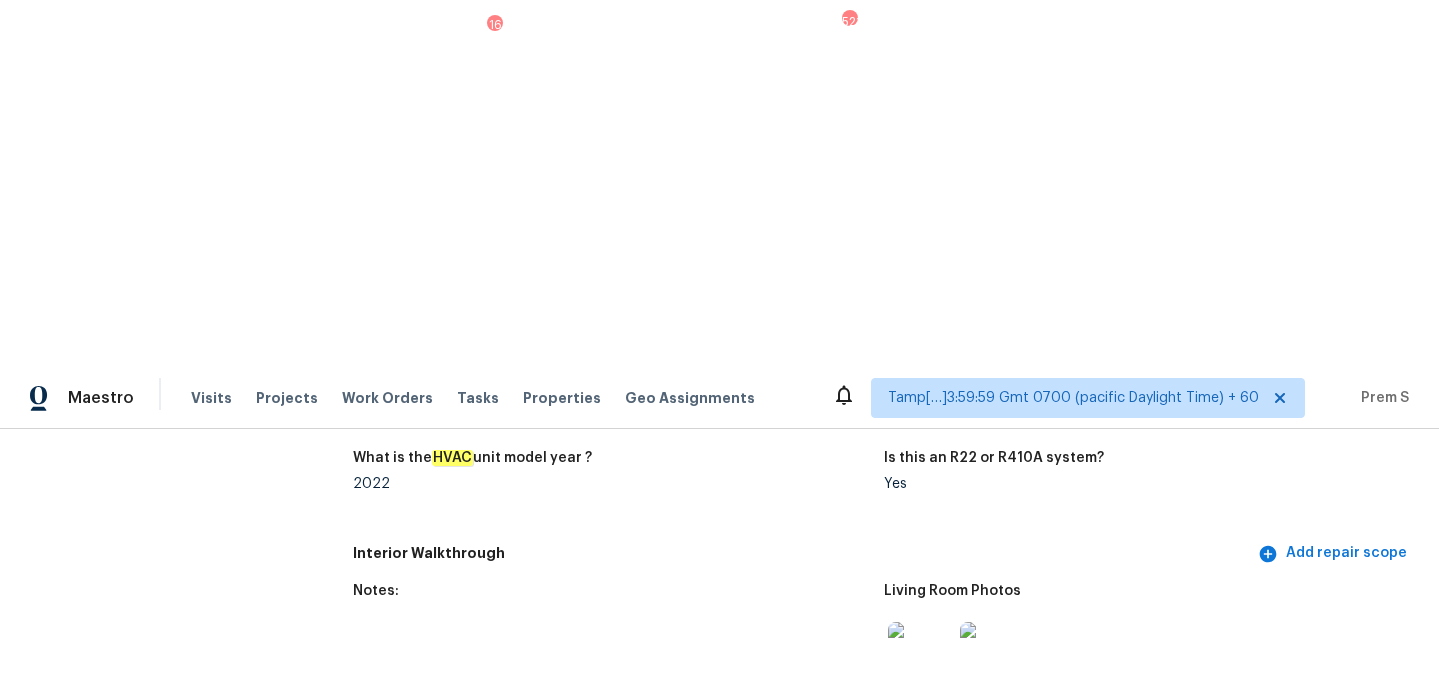 click at bounding box center [920, 994] 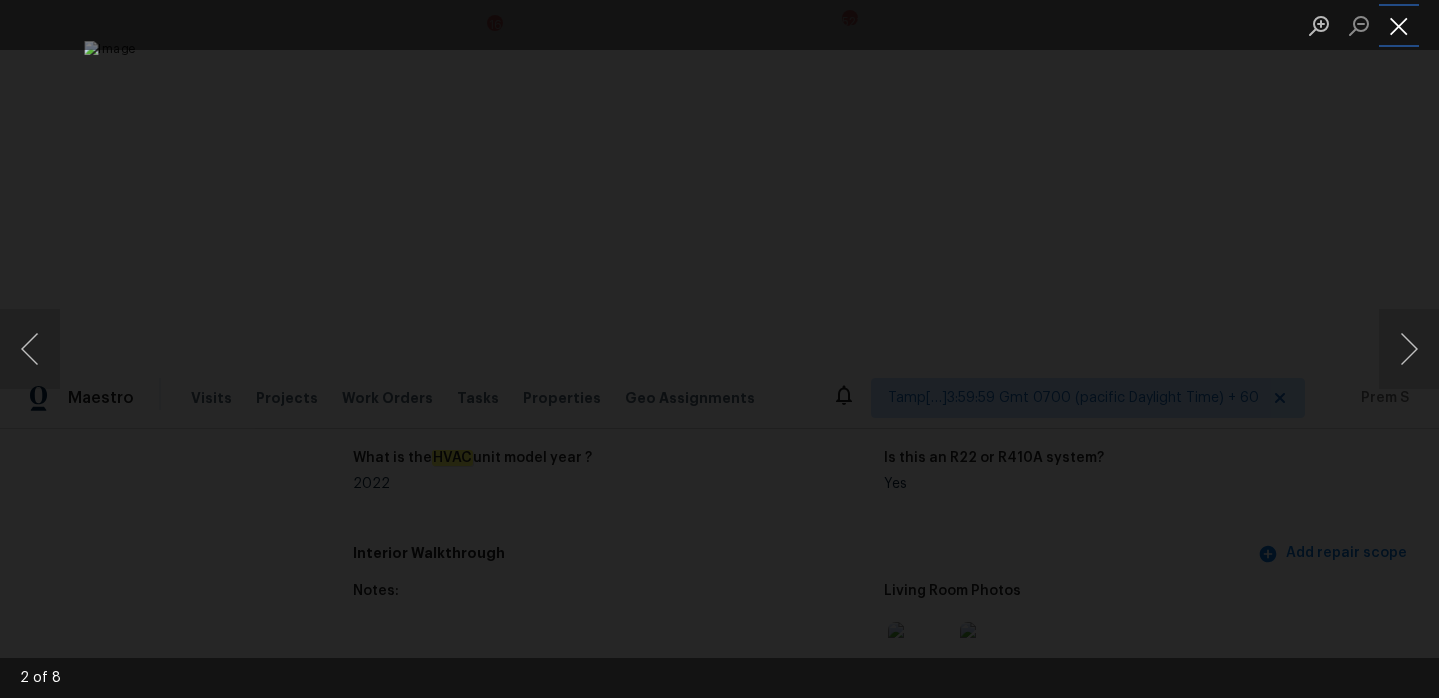 click at bounding box center (1399, 25) 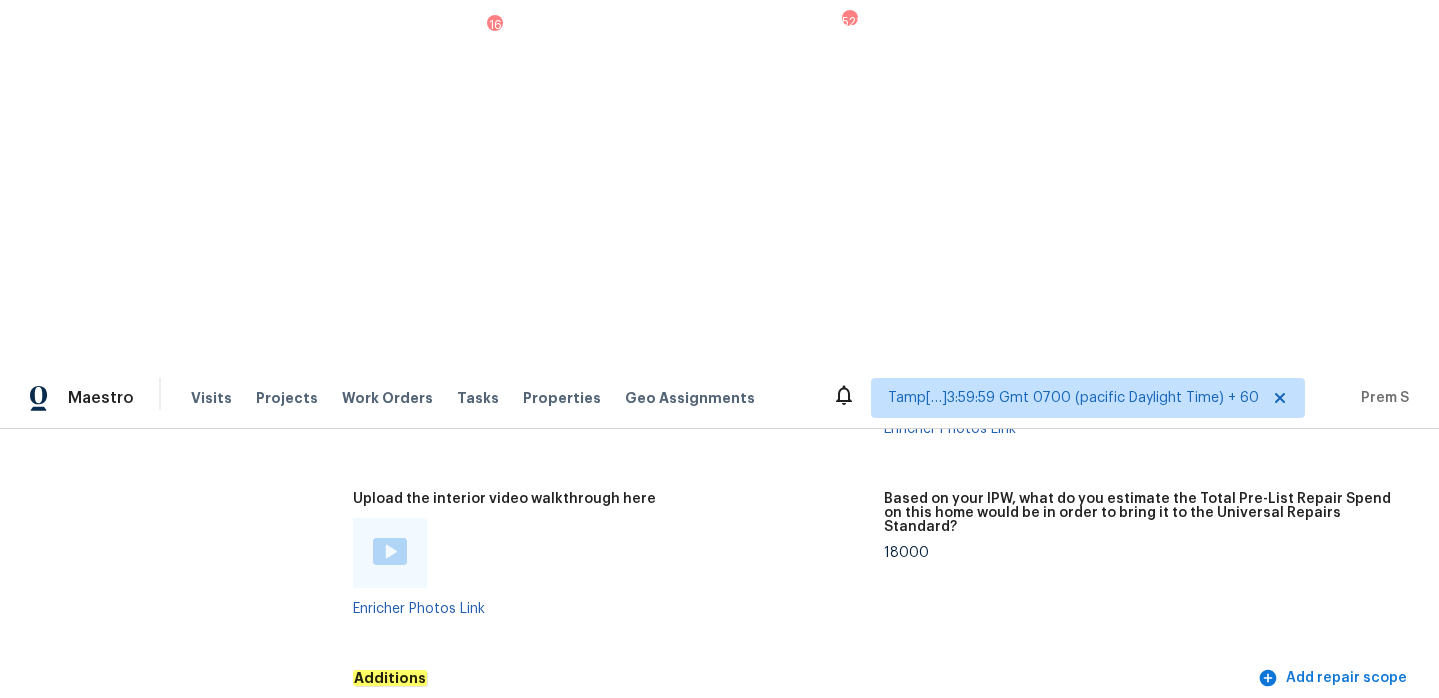 scroll, scrollTop: 3815, scrollLeft: 0, axis: vertical 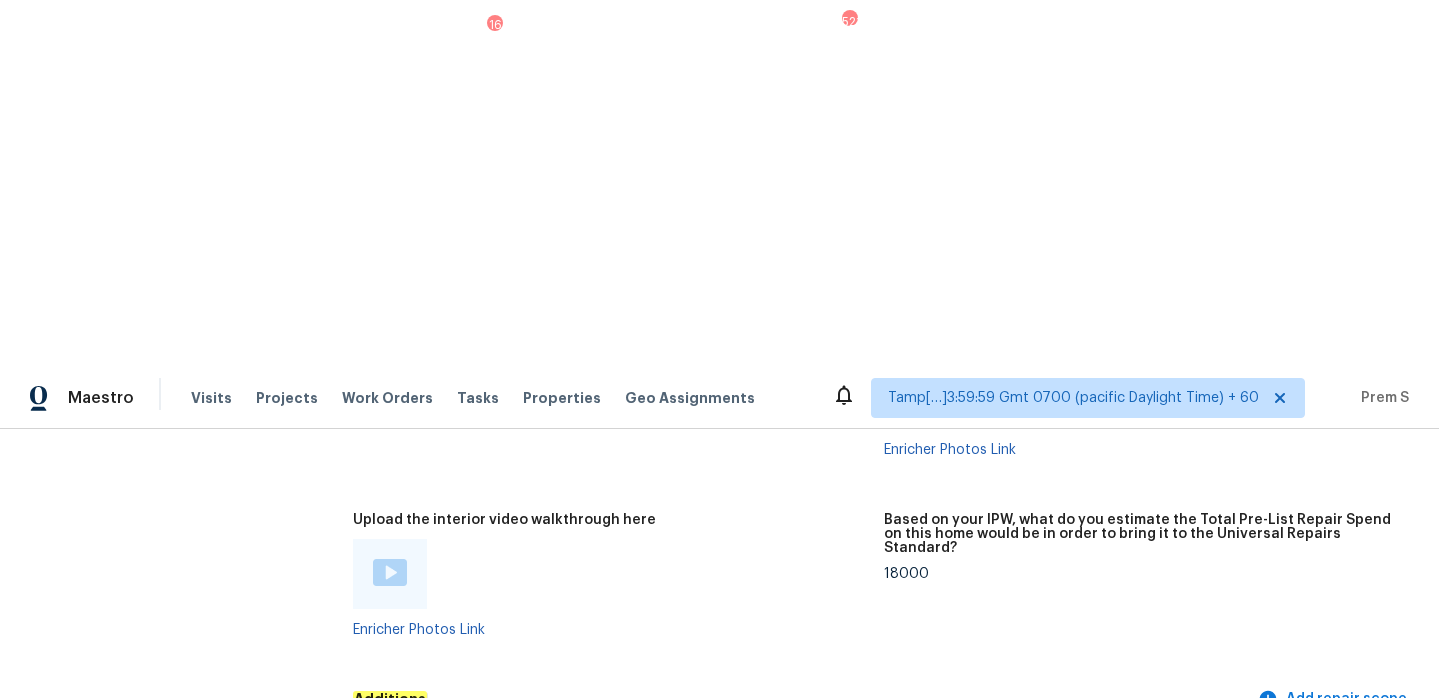 click on "18000" at bounding box center (1141, 574) 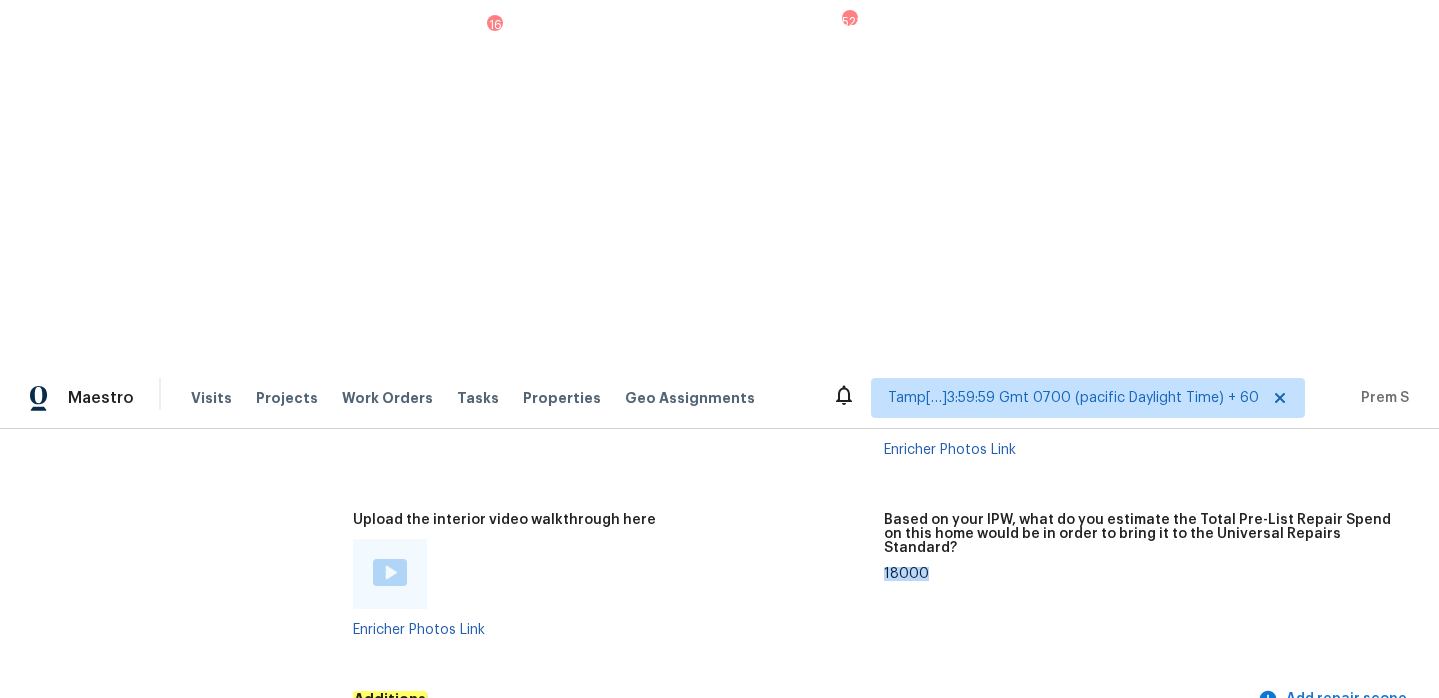 click on "18000" at bounding box center [1141, 574] 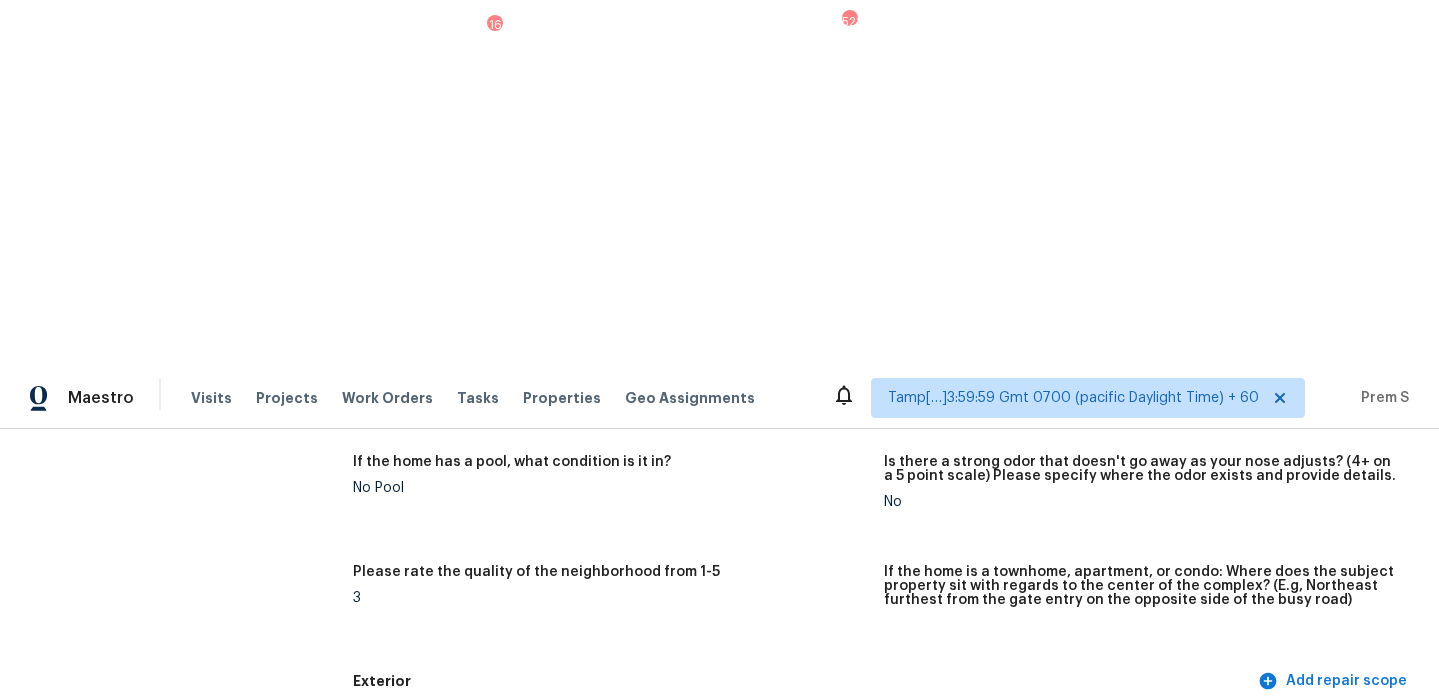 scroll, scrollTop: 793, scrollLeft: 0, axis: vertical 